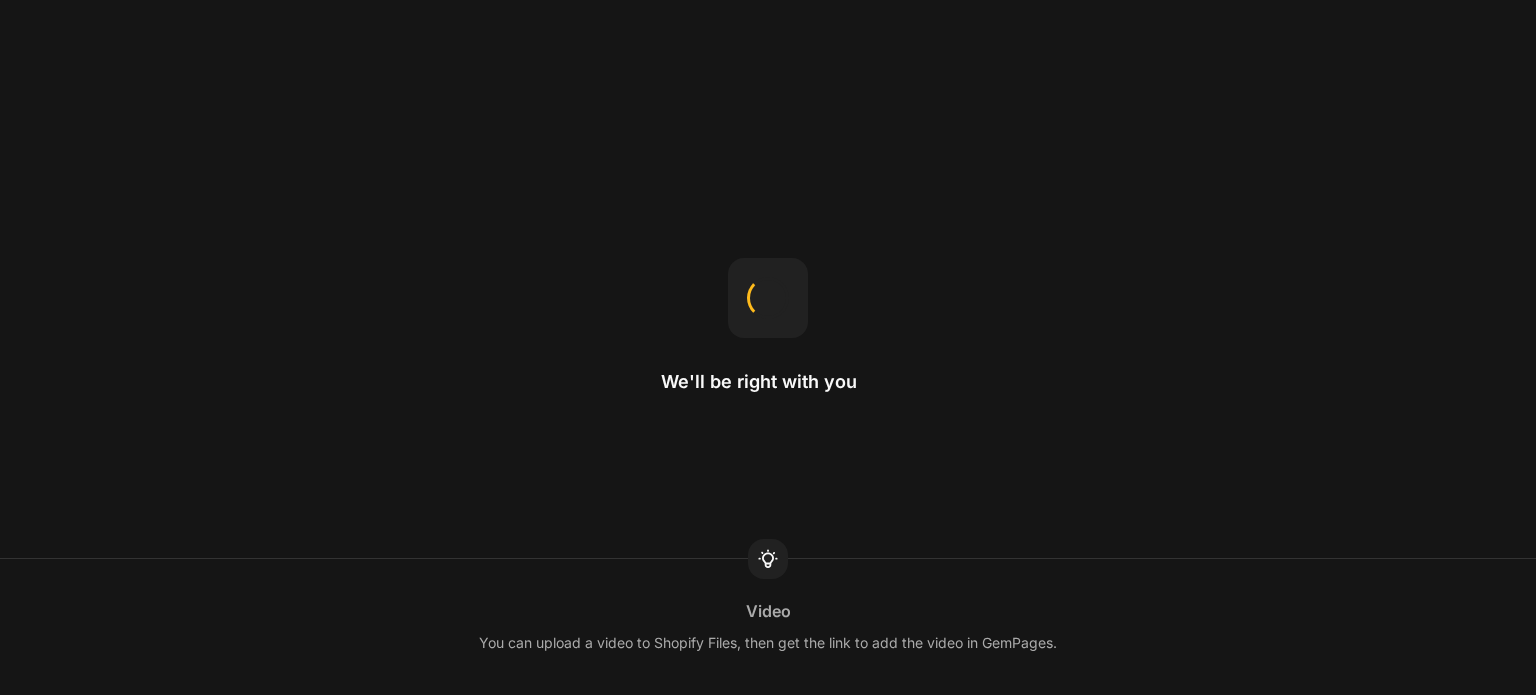 scroll, scrollTop: 0, scrollLeft: 0, axis: both 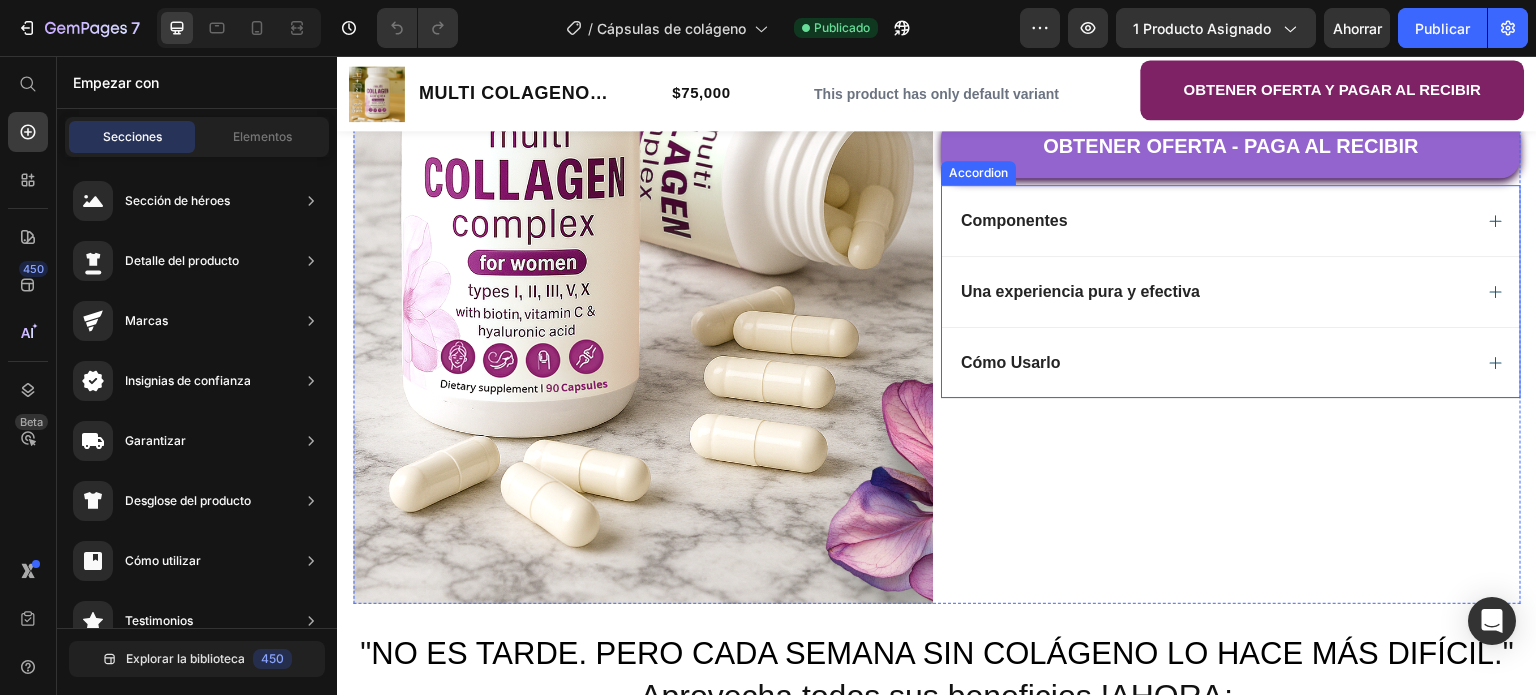 click on "Cómo Usarlo" at bounding box center [1231, 362] 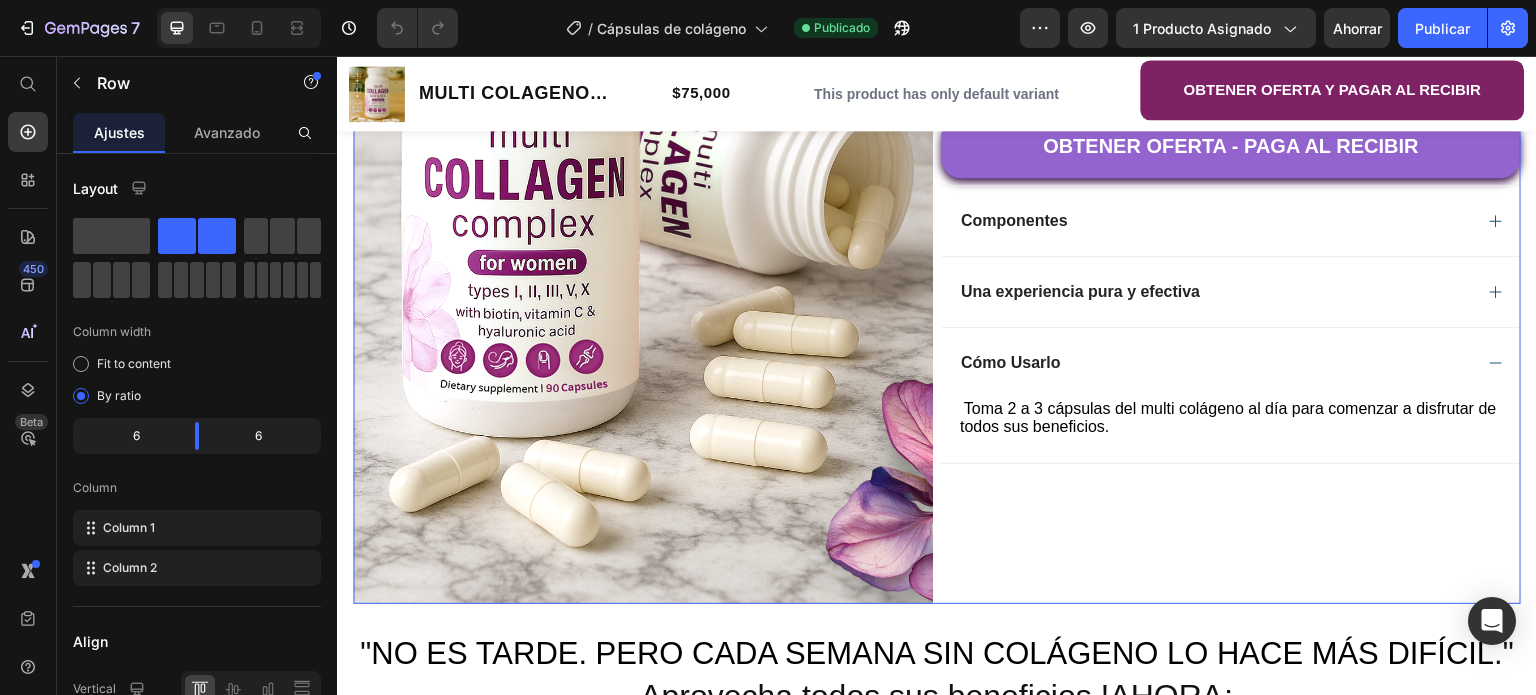 click on "MULTI COLLAGEN COMPLEX   X 90 CAPSULAS. Heading Icon Icon Icon Icon
Icon Icon List  Clasificado 4,7 estrellas (217 reseñas) Text Block Row MULTI COLLAGEN COMPLEX X 60 CAPSULAS Heading Icon Icon Icon Icon
Icon Icon List  Clasificado 4,7 estrellas (217 reseñas) Text Block Row No fue de golpe. Pero lo notaste, Una arruga nueva, una textura distinta, una piel que dejó de responder como antes. Probaste cremas, serums, rutinas… pero la verdad es que tu piel y tu cuerpo necesita colágeno desde adentro. El colágeno compone el 70% de nuestra piel, es la proteína más abundante en nuestro cuerpo , y es primordial para mantener sana nuestra piel, cabello, uñas, articulaciones. Text Block No fue de golpe. Pero lo notaste, Una arruga nueva, una textura distinta, una piel que dejó de responder como antes. Probaste cremas, serums, rutinas… pero la verdad es que tu piel y tu cuerpo necesita colágeno desde adentro. Text Block Kaching Bundles Kaching Bundles Button Product" at bounding box center [1231, 169] 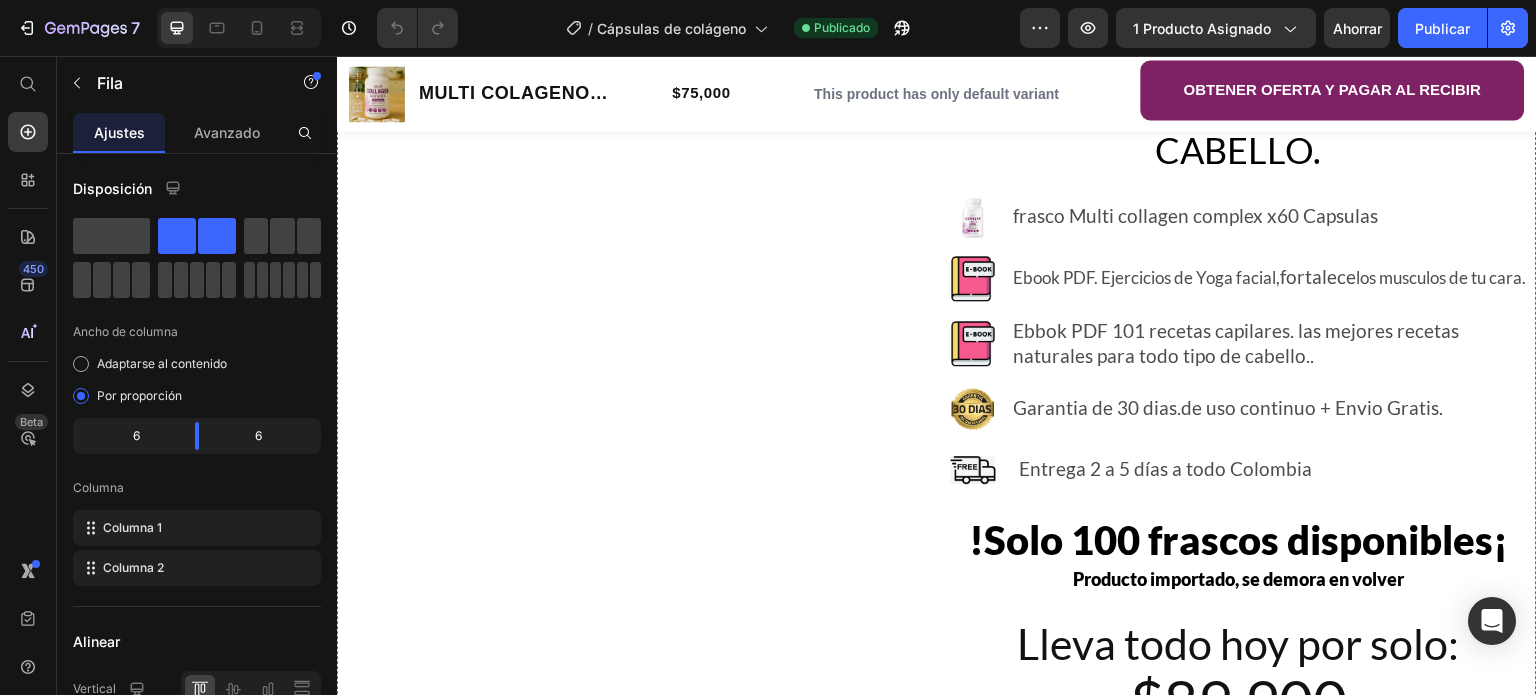 scroll, scrollTop: 2500, scrollLeft: 0, axis: vertical 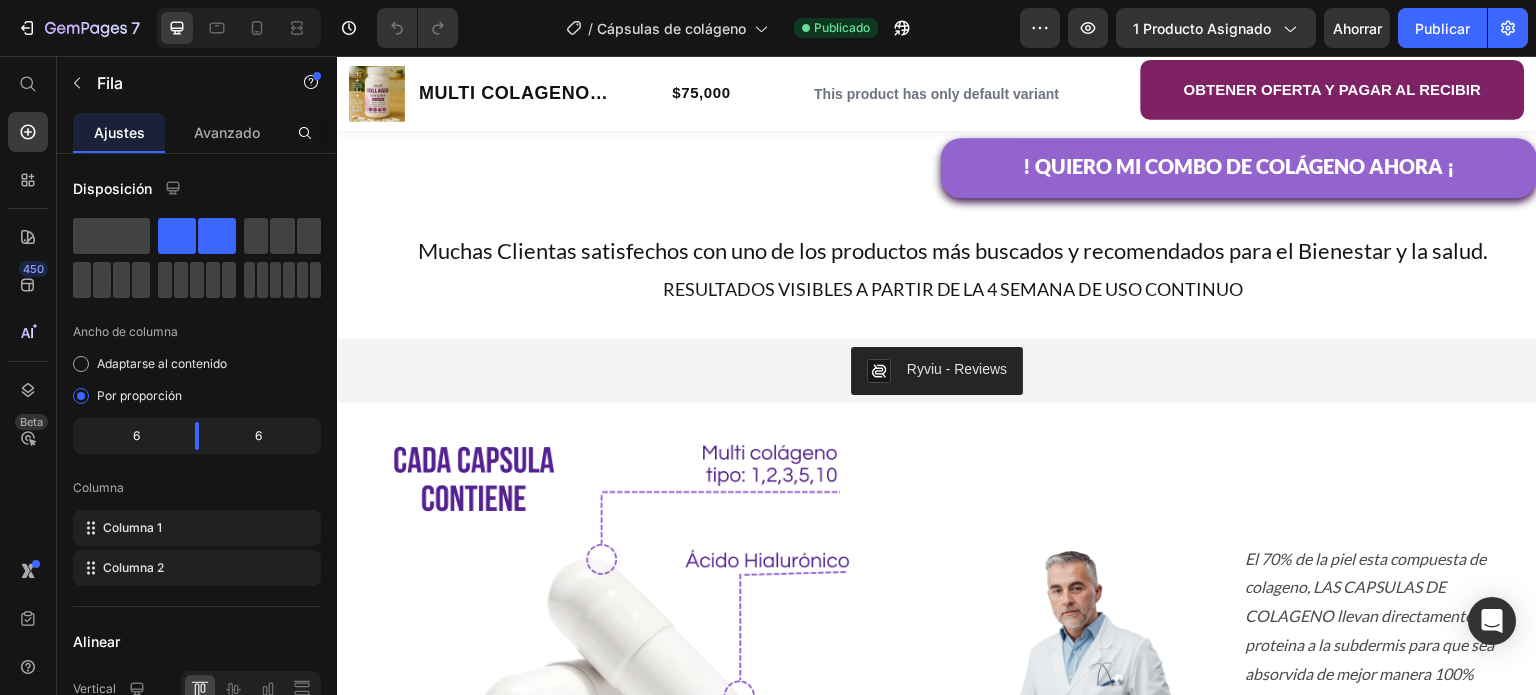 click on "frasco Multi collagen complex x60 Capsulas" at bounding box center (1196, -457) 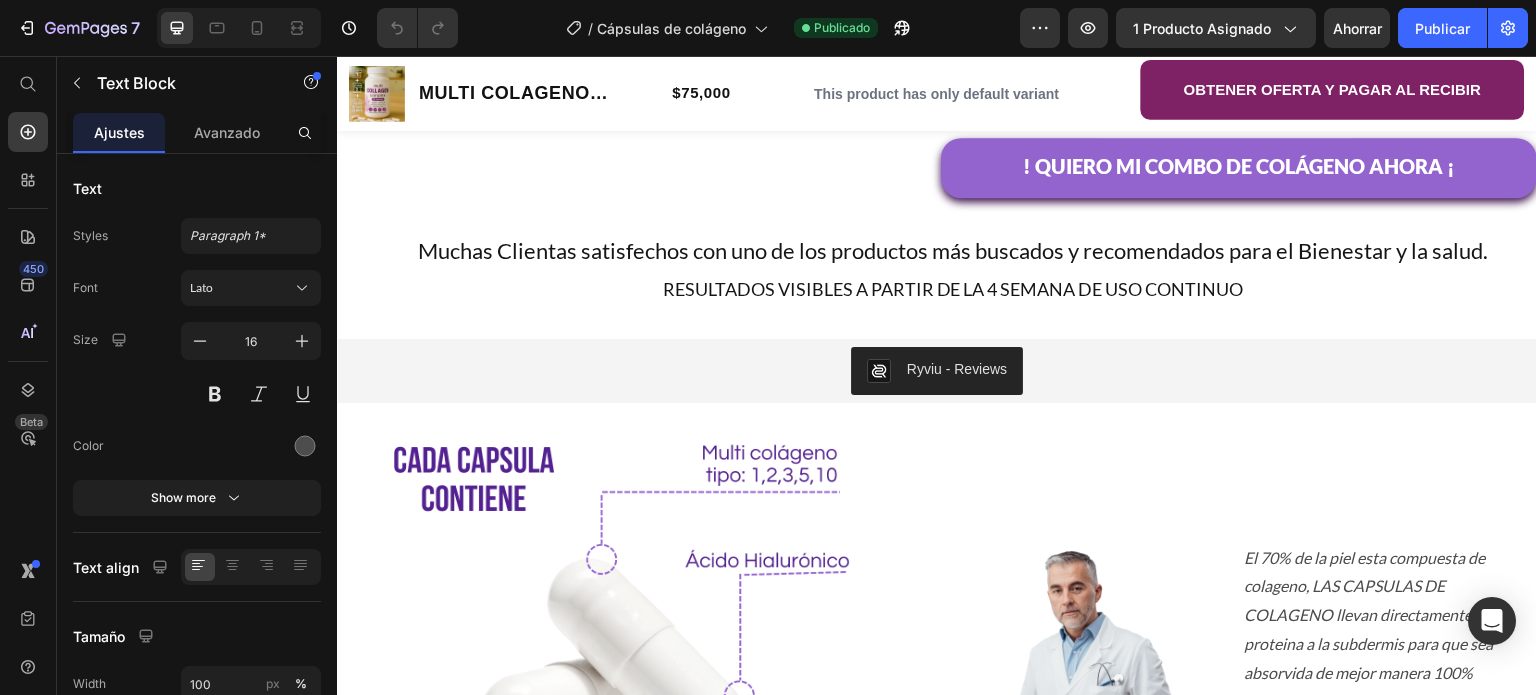 click on "frasco Multi collagen complex x60 Capsulas" at bounding box center [1196, -457] 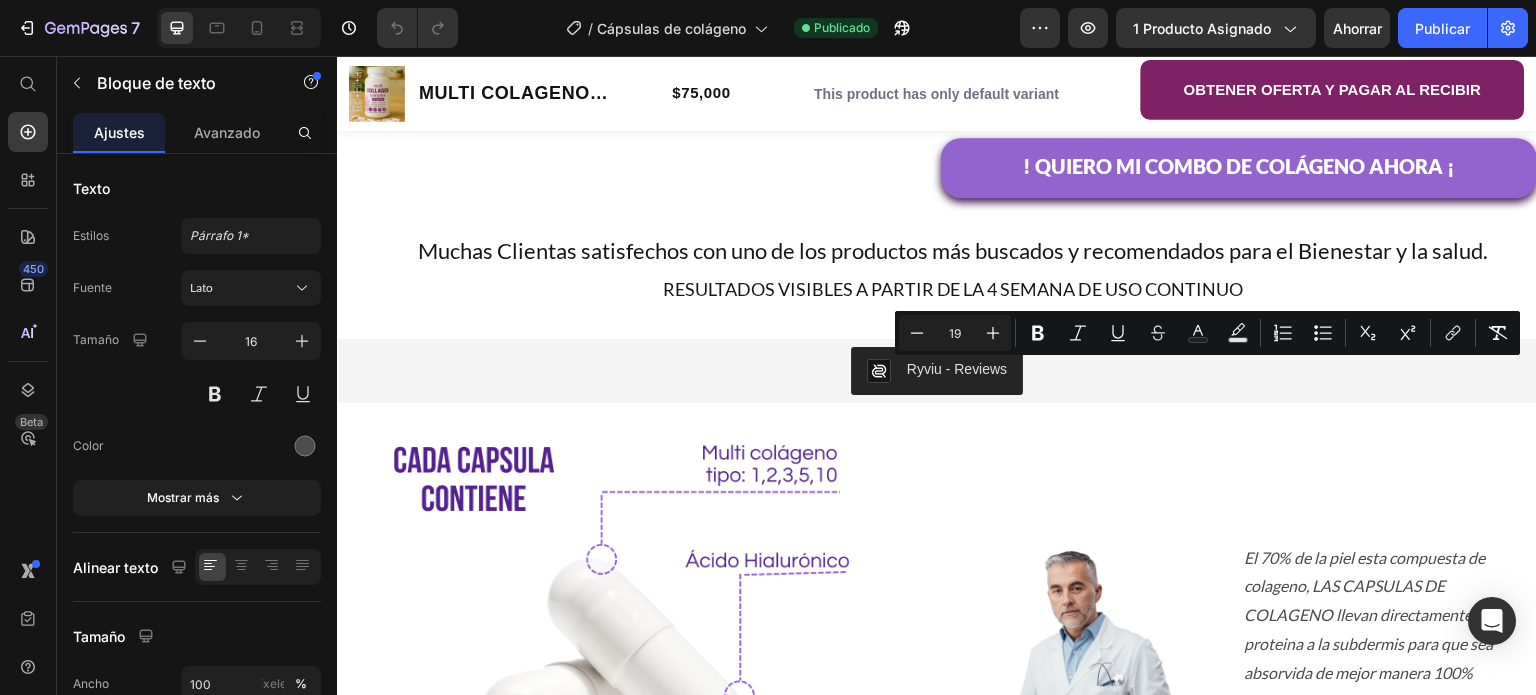 click on "frasco Multi collagen complex x60 Capsulas" at bounding box center [1196, -457] 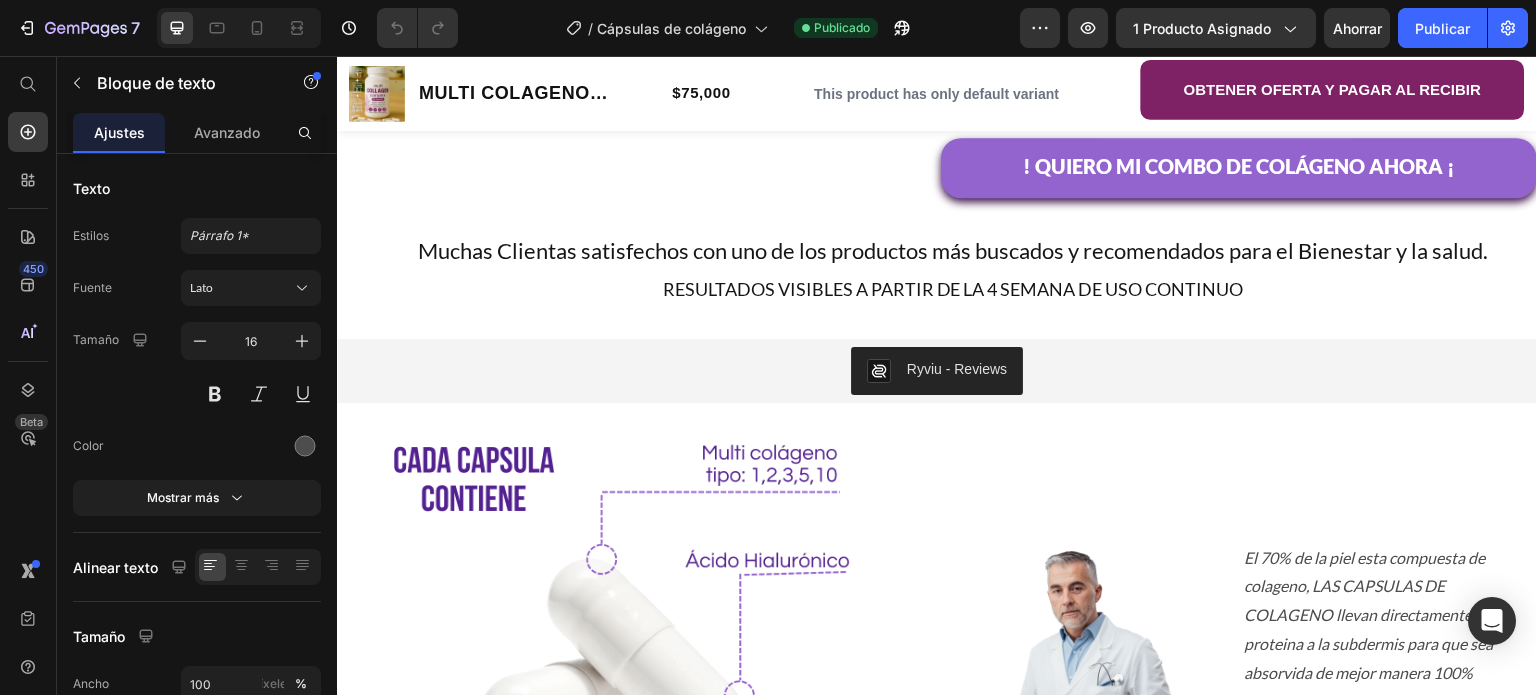 click on "frasco Multi collagen complex x60 Capsulas" at bounding box center [1196, -457] 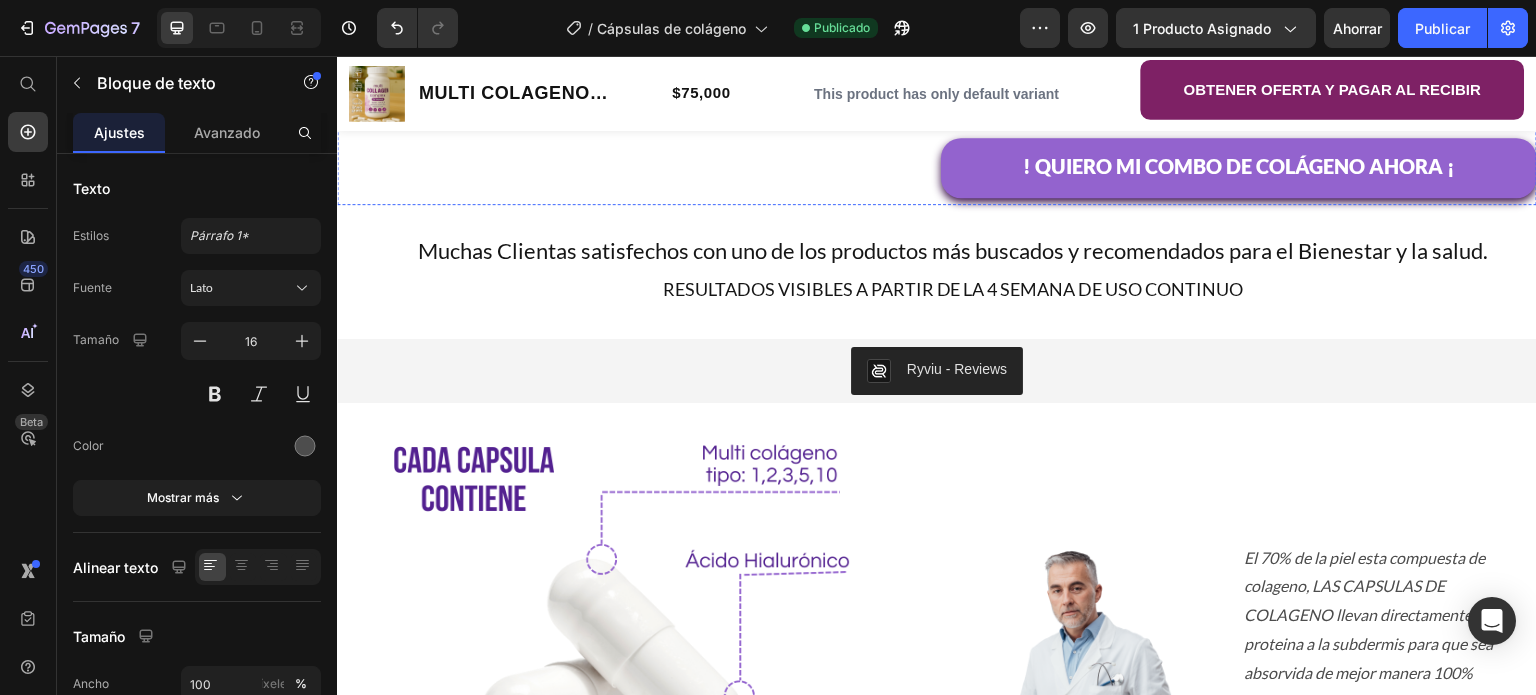 click on "LLEVA EL  COLÁGENO Y RECIBE 2 GUÍAS ESPECIALES  PARA TU PIEL Y CABELLO." at bounding box center [1239, -570] 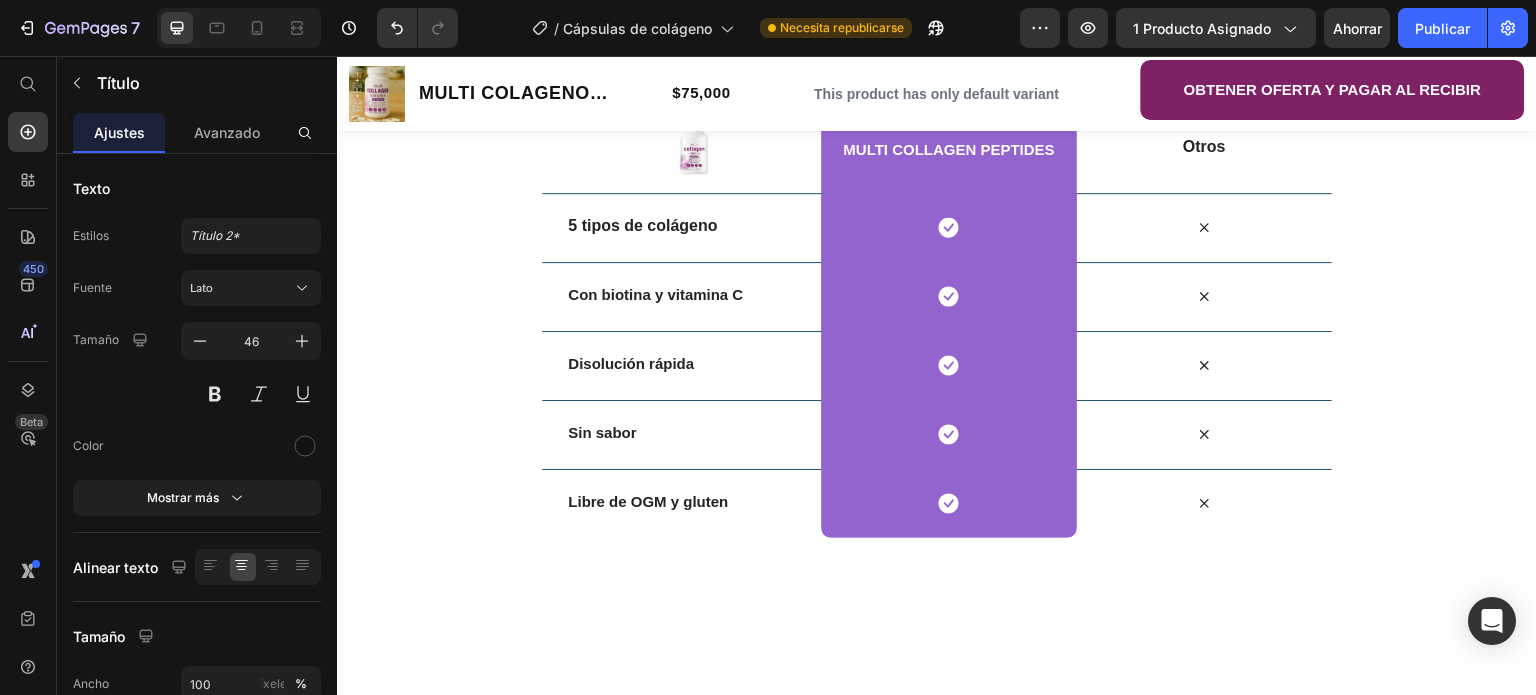 scroll, scrollTop: 3484, scrollLeft: 0, axis: vertical 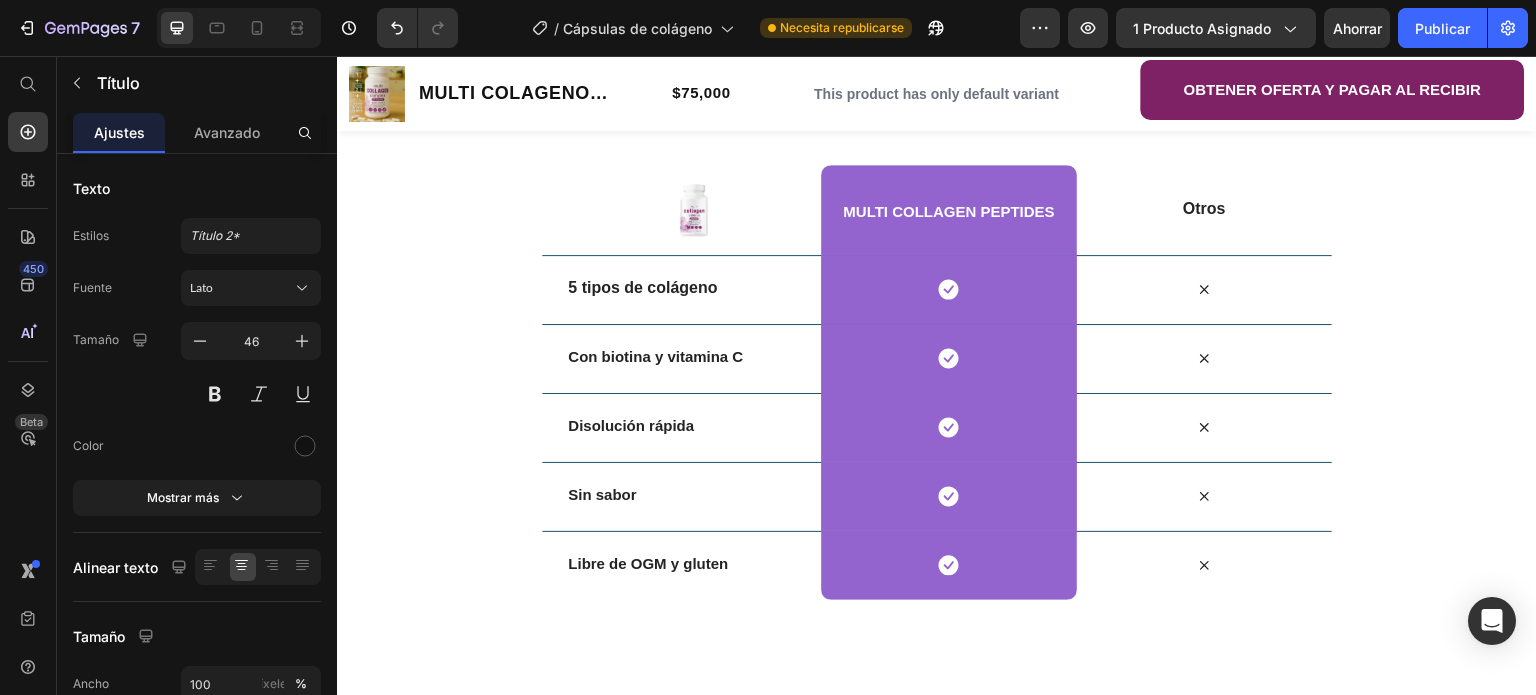 click on "[PERSON], Especialista en Dermatología y Salud Articular .. Text Block Row Image El 70% de la piel esta compuesta de colageno, LAS CAPSULAS DE COLAGENO llevan directamente esta proteina a la subdermis para que sea  absorvida de mejor manera 100% recomendado" —  [PERSON], Especialista en Dermatología y Salud Articular . Text Block Image 82%  de los clientes manifestaron  un cambio positivo en su vida  gracias al producto, Text Block Image Row Row Row Image 82%  de los clientes manifestaron  un cambio positivo en su vida  gracias al producto, Text Block Image 96%  de los encuestados dijeron estar  satisfechos o muy satisfechos  con el producto y el servicio recibido. Text Block Image 70%  de los clientes  han realizado una compra adicional o se convirtieron en clientes recurrentes. Text Block Advanced List 96%  de los encuestados dijeron estar  satisfechos o muy satisfechos  con el producto y el servicio recibido. Text Block Image Row 70%  de los clientes  Text Block Row" at bounding box center [1239, -311] 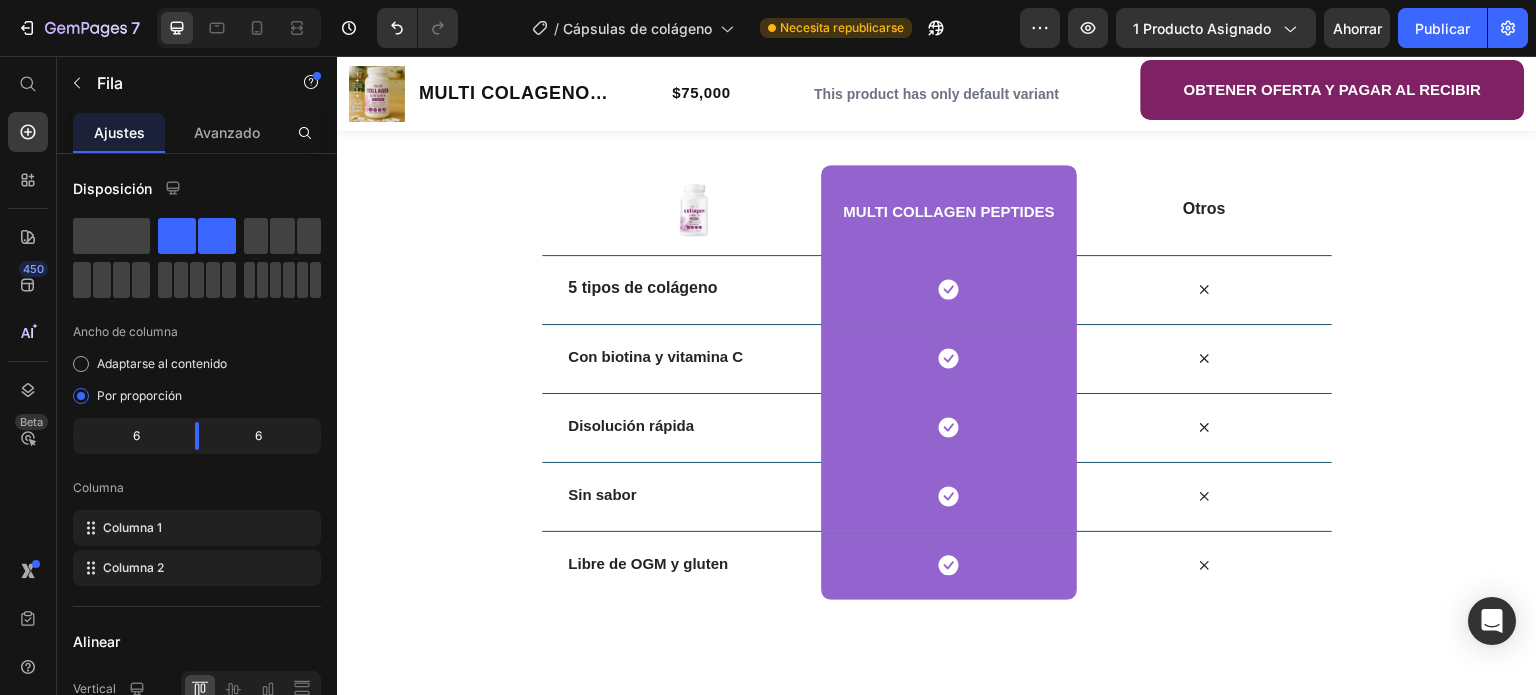 click on "[PERSON], Especialista en Dermatología y Salud Articular .. Text Block Row Image El 70% de la piel esta compuesta de colageno, LAS CAPSULAS DE COLAGENO llevan directamente esta proteina a la subdermis para que sea  absorvida de mejor manera 100% recomendado" —  [PERSON], Especialista en Dermatología y Salud Articular . Text Block Image 82%  de los clientes manifestaron  un cambio positivo en su vida  gracias al producto, Text Block Image Row Row Row Image 82%  de los clientes manifestaron  un cambio positivo en su vida  gracias al producto, Text Block Image 96%  de los encuestados dijeron estar  satisfechos o muy satisfechos  con el producto y el servicio recibido. Text Block Image 70%  de los clientes  han realizado una compra adicional o se convirtieron en clientes recurrentes. Text Block Advanced List 96%  de los encuestados dijeron estar  satisfechos o muy satisfechos  con el producto y el servicio recibido. Text Block Image Row 70%  de los clientes  Text Block Row" at bounding box center [1239, -311] 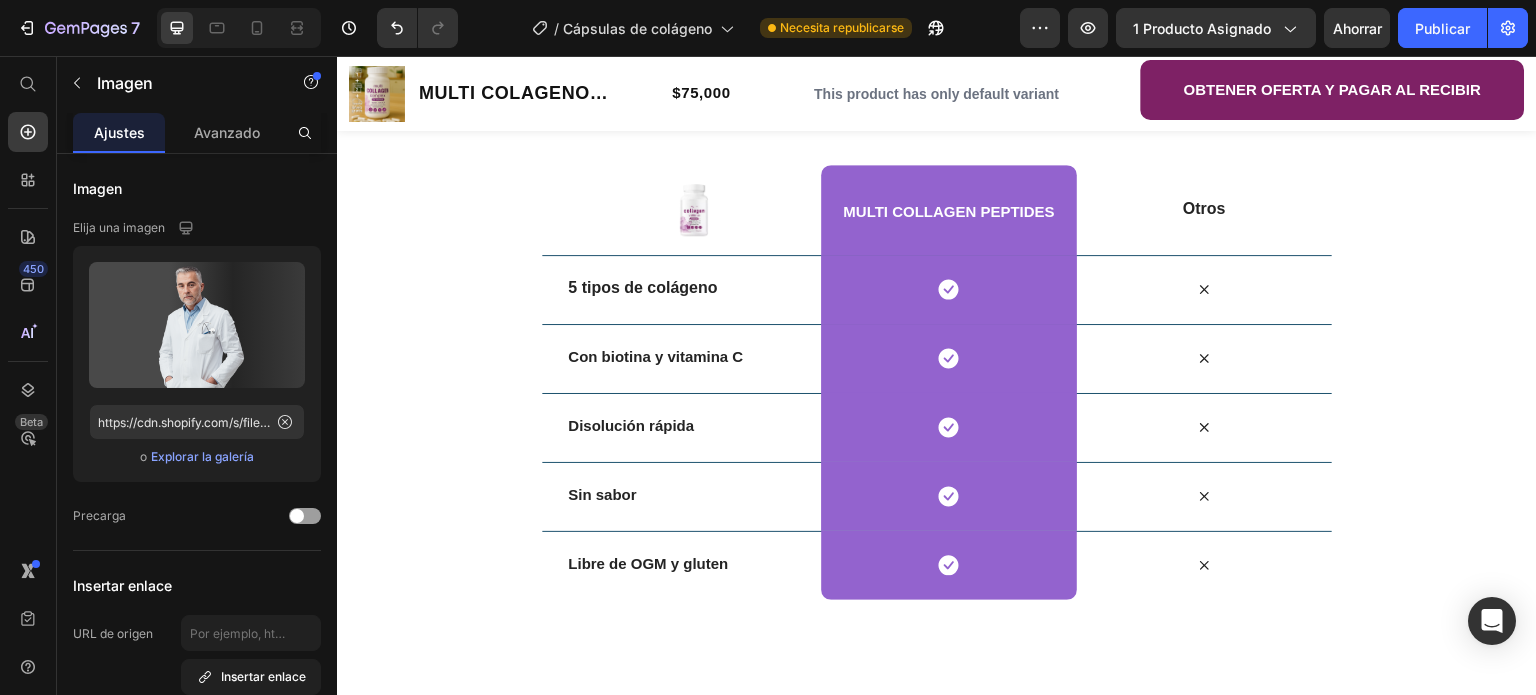 click on "[PERSON], Especialista en Dermatología y Salud Articular .. Text Block Row Image El 70% de la piel esta compuesta de colageno, LAS CAPSULAS DE COLAGENO llevan directamente esta proteina a la subdermis para que sea  absorvida de mejor manera 100% recomendado" —  [PERSON], Especialista en Dermatología y Salud Articular . Text Block Image 82%  de los clientes manifestaron  un cambio positivo en su vida  gracias al producto, Text Block Image Row Row Row Image 82%  de los clientes manifestaron  un cambio positivo en su vida  gracias al producto, Text Block Image 96%  de los encuestados dijeron estar  satisfechos o muy satisfechos  con el producto y el servicio recibido. Text Block Image 70%  de los clientes  han realizado una compra adicional o se convirtieron en clientes recurrentes. Text Block Advanced List 96%  de los encuestados dijeron estar  satisfechos o muy satisfechos  con el producto y el servicio recibido. Text Block Image Row 70%  de los clientes  Text Block Row" at bounding box center (1239, -311) 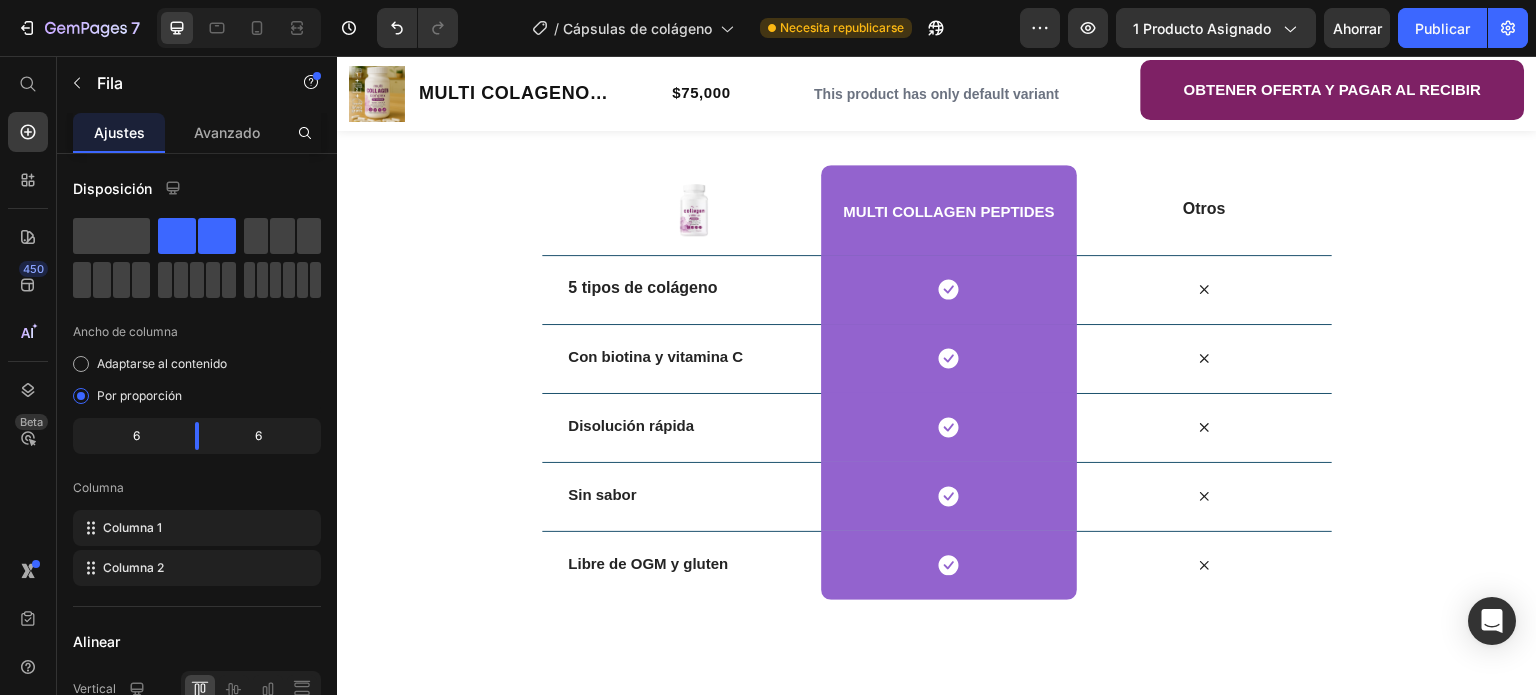 click at bounding box center [1088, -316] 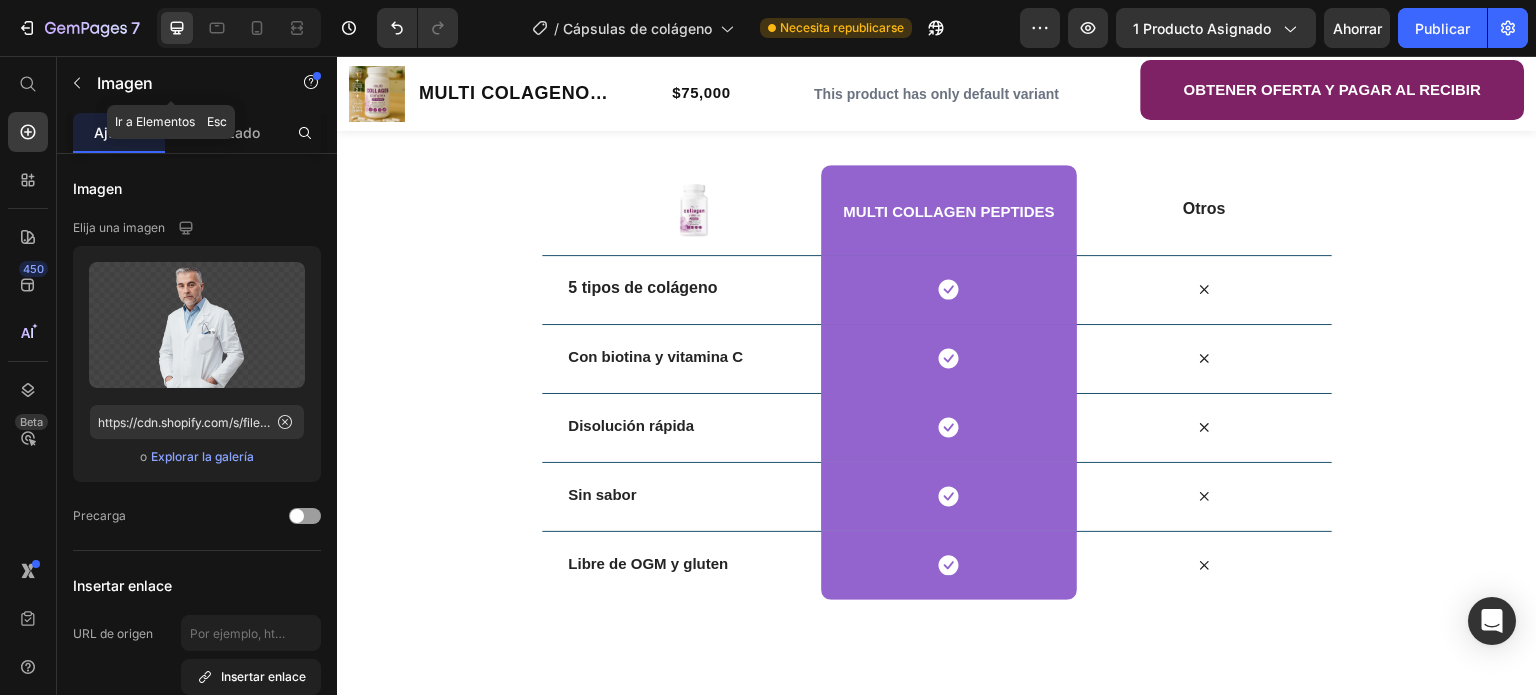 click at bounding box center (77, 83) 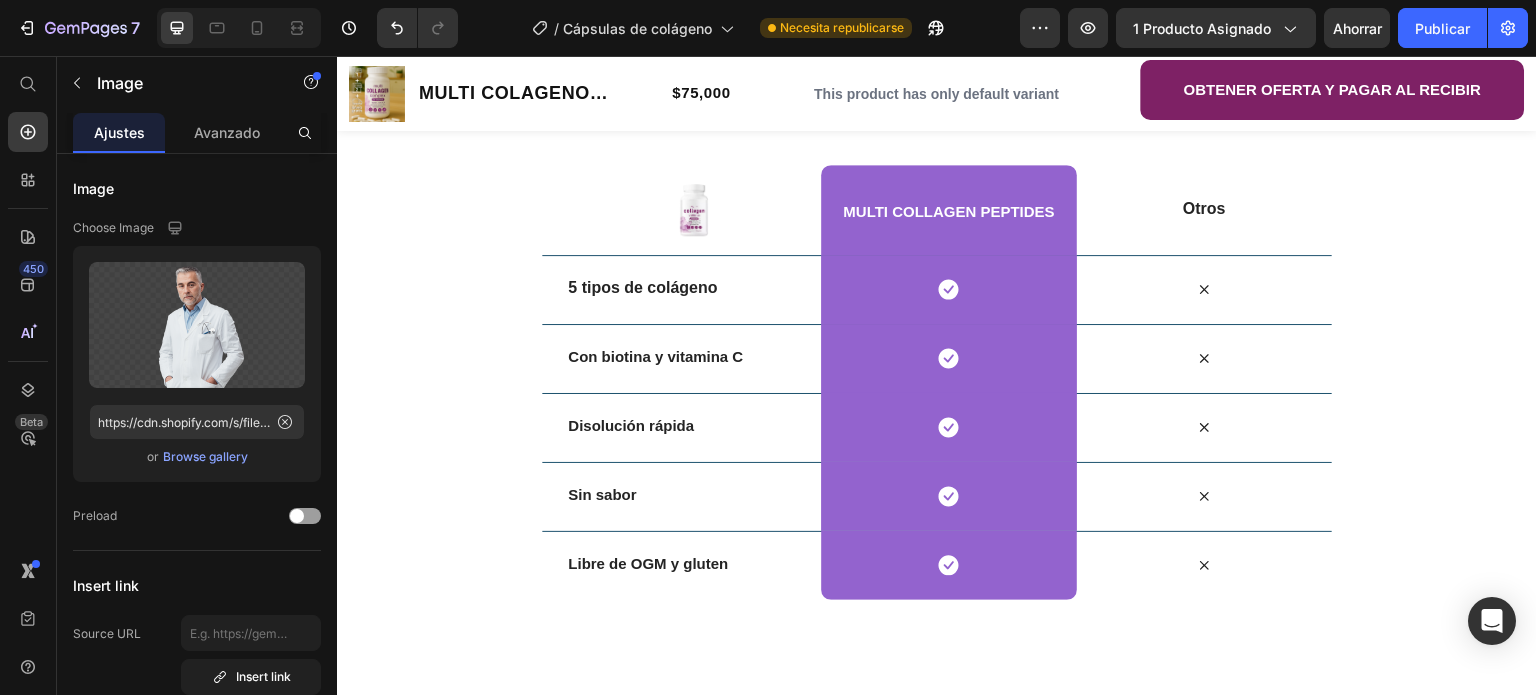 click at bounding box center [1088, -316] 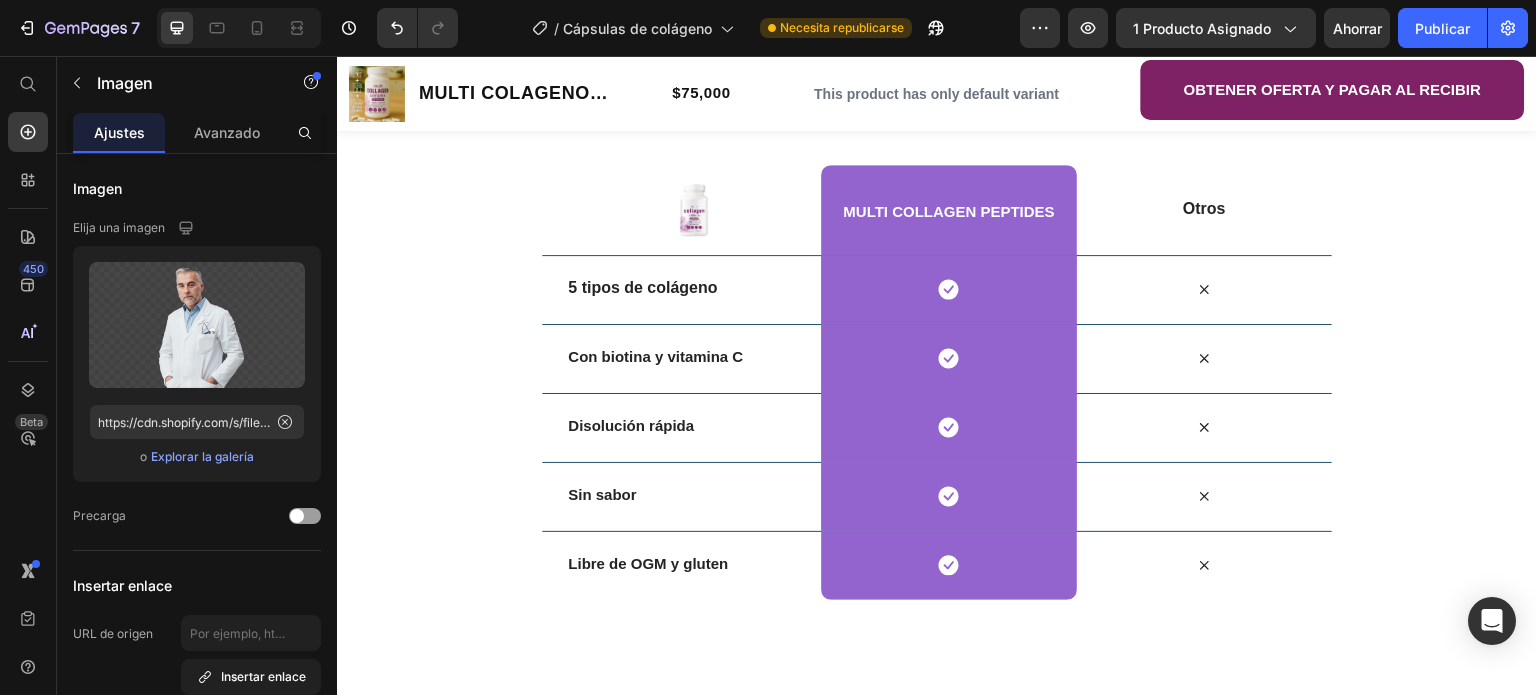 click on "[PERSON], Especialista en Dermatología y Salud Articular .. Text Block Row Image El 70% de la piel esta compuesta de colageno, LAS CAPSULAS DE COLAGENO llevan directamente esta proteina a la subdermis para que sea  absorvida de mejor manera 100% recomendado" —  [PERSON], Especialista en Dermatología y Salud Articular . Text Block Image 82%  de los clientes manifestaron  un cambio positivo en su vida  gracias al producto, Text Block Image Row Row Row Image 82%  de los clientes manifestaron  un cambio positivo en su vida  gracias al producto, Text Block Image 96%  de los encuestados dijeron estar  satisfechos o muy satisfechos  con el producto y el servicio recibido. Text Block Image 70%  de los clientes  han realizado una compra adicional o se convirtieron en clientes recurrentes. Text Block Advanced List 96%  de los encuestados dijeron estar  satisfechos o muy satisfechos  con el producto y el servicio recibido. Text Block Image Row 70%  de los clientes  Text Block Row" at bounding box center [1239, -311] 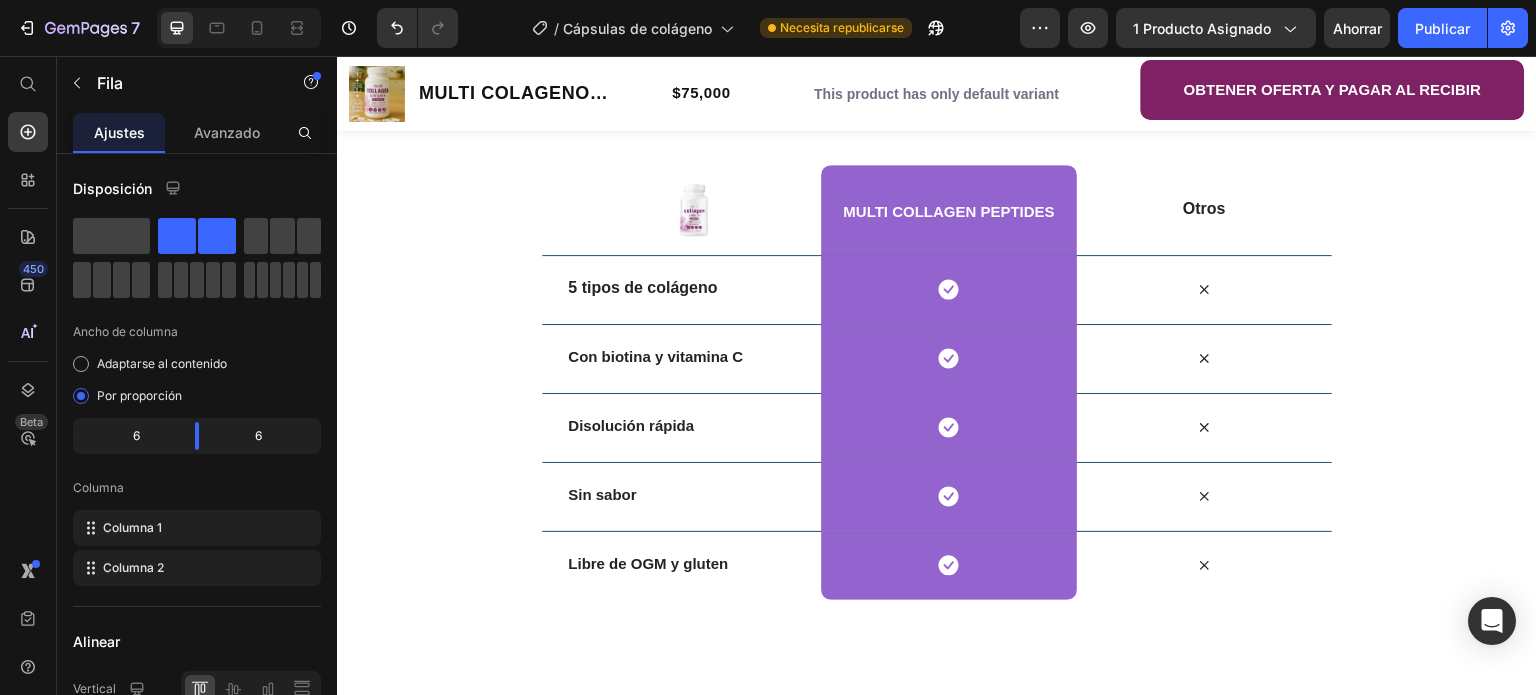 click on "Image Image El 70% de la piel esta compuesta de colageno, LAS CAPSULAS DE COLAGENO llevan directamente esta proteina a la Hipodermis para que sea Absorbida de mejor manera.  100% recomendado" Text Block Row Row   Dr. [LAST] [LAST], Especialista en Dermatología y Salud Articular .. Text Block Row Image El 70% de la piel esta compuesta de colageno, LAS CAPSULAS DE COLAGENO llevan directamente esta proteina a la subdermis para que sea  absorvida de mejor manera 100% recomendado" —  Dr. [LAST] [LAST], Especialista en Dermatología y Salud Articular . Text Block Image 82%  de los clientes manifestaron  un cambio positivo en su vida  gracias al producto, Text Block Image Row Row Row Image 82%  de los clientes manifestaron  un cambio positivo en su vida  gracias al producto, Text Block Image 96%  de los encuestados dijeron estar  satisfechos o muy satisfechos  con el producto y el servicio recibido. Text Block Image 70%  de los clientes  Text Block Advanced List 96%  de los encuestados dijeron estar" at bounding box center (937, -311) 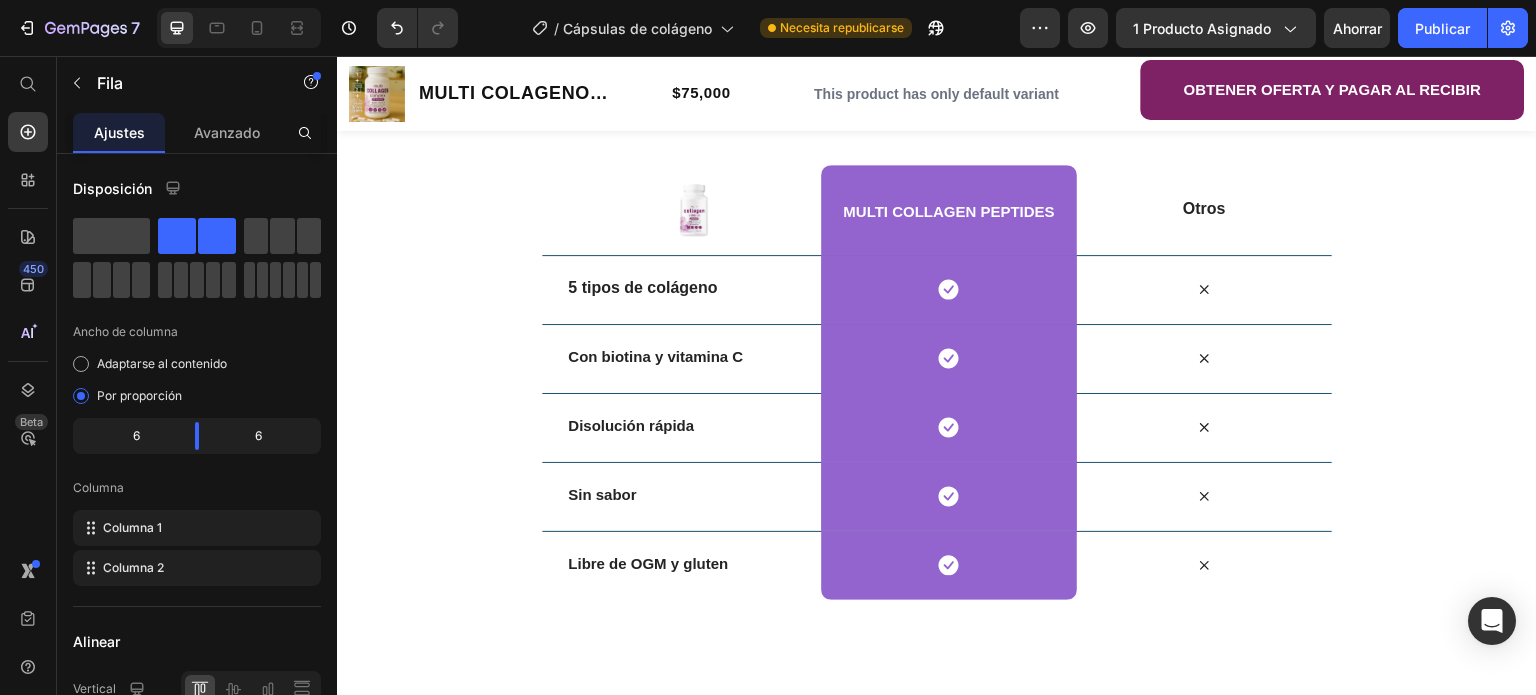 drag, startPoint x: 1084, startPoint y: 360, endPoint x: 1097, endPoint y: 407, distance: 48.76474 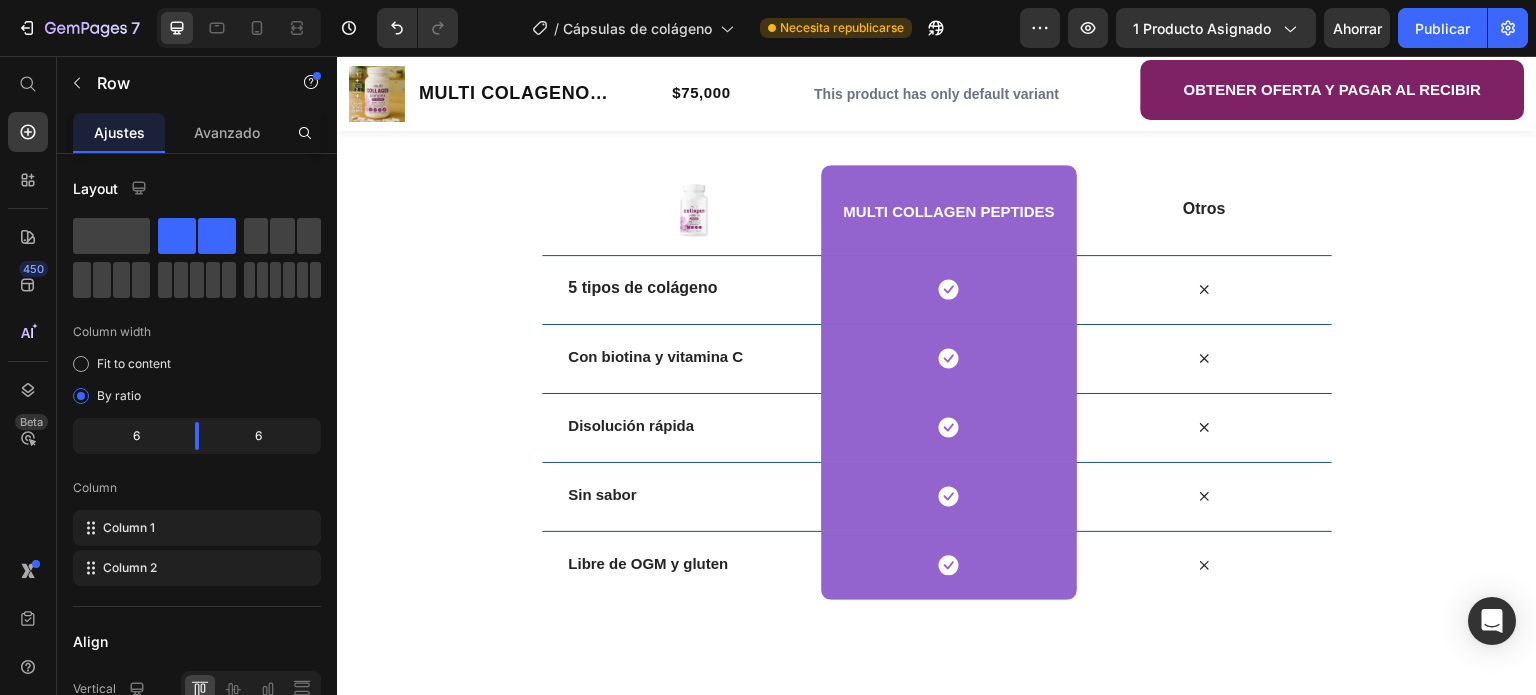 click on "[PERSON], Especialista en Dermatología y Salud Articular .. Text Block Row Image   0 El 70% de la piel esta compuesta de colageno, LAS CAPSULAS DE COLAGENO llevan directamente esta proteina a la subdermis para que sea  absorvida de mejor manera 100% recomendado" —  [PERSON], Especialista en Dermatología y Salud Articular . Text Block Image 82%  de los clientes manifestaron  un cambio positivo en su vida  gracias al producto, Text Block Image Row Row Row Image 82%  de los clientes manifestaron  un cambio positivo en su vida  gracias al producto, Text Block Image 96%  de los encuestados dijeron estar  satisfechos o muy satisfechos  con el producto y el servicio recibido. Text Block Image 70%  de los clientes  han realizado una compra adicional o se convirtieron en clientes recurrentes. Text Block Advanced List 96%  de los encuestados dijeron estar  satisfechos o muy satisfechos  con el producto y el servicio recibido. Text Block Image Row 70%  de los clientes  Text Block Row" at bounding box center [1239, -311] 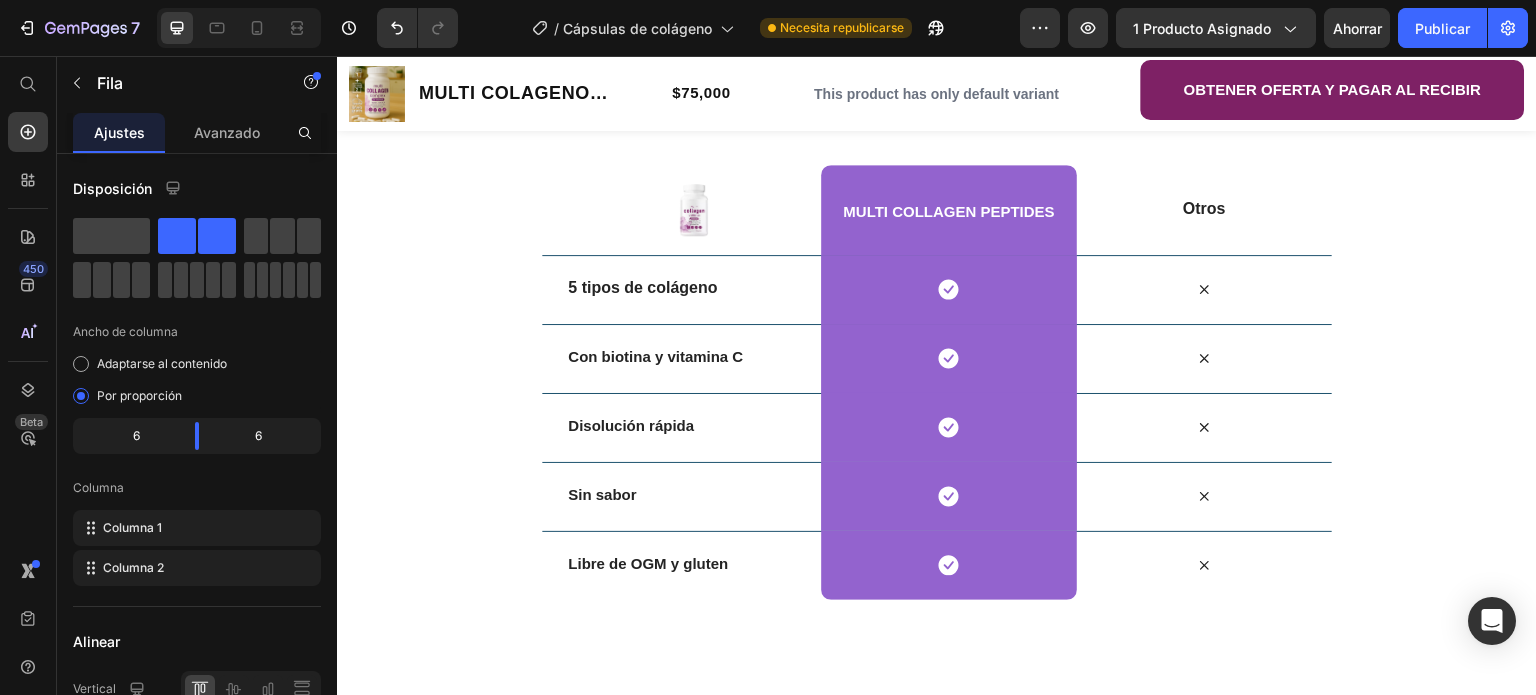 drag, startPoint x: 621, startPoint y: 304, endPoint x: 1278, endPoint y: 380, distance: 661.3811 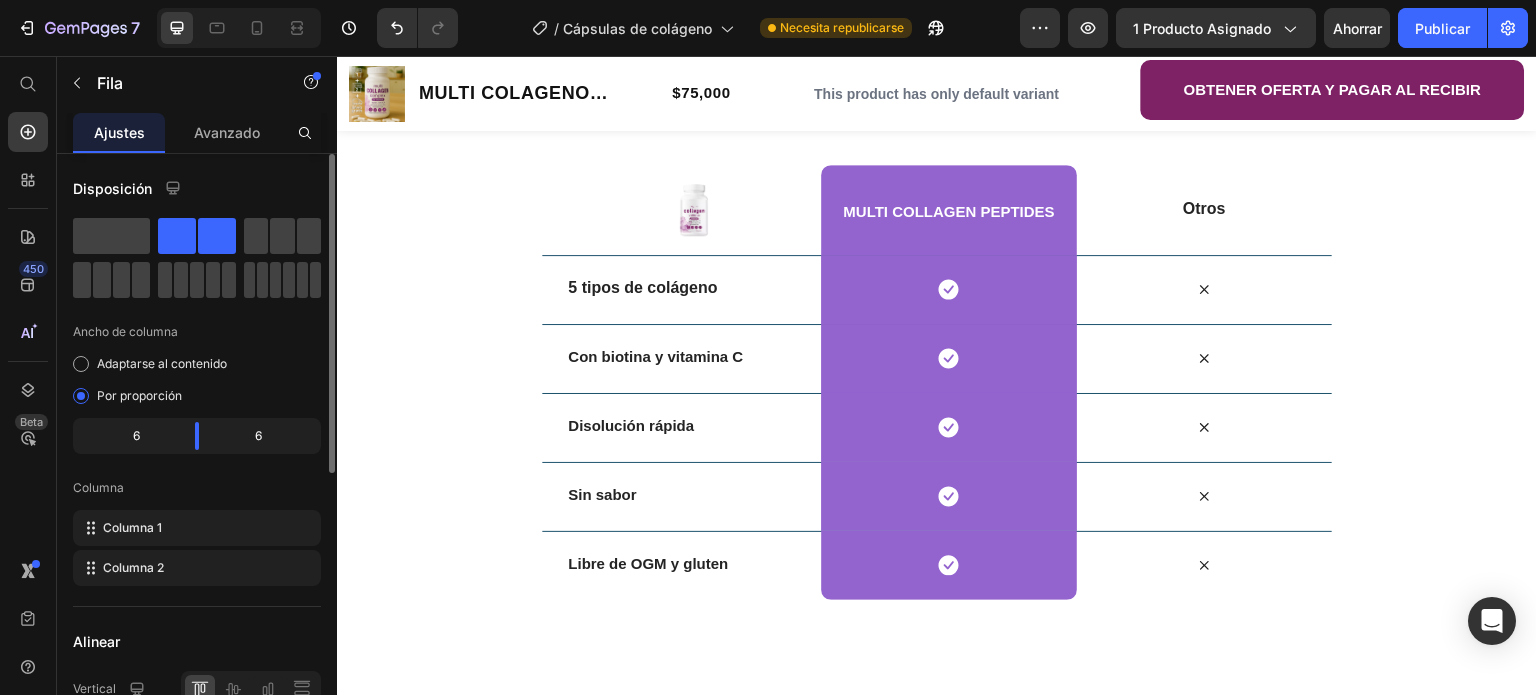 click 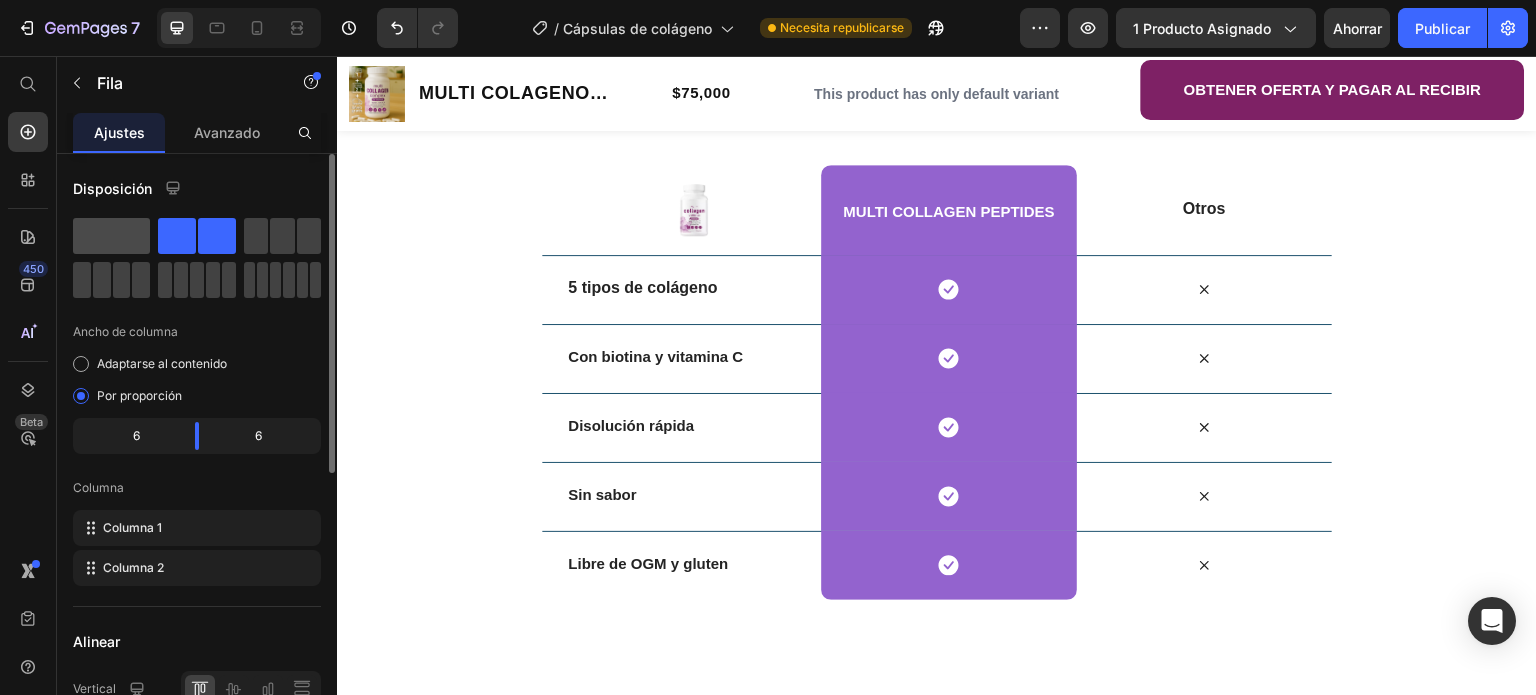 click 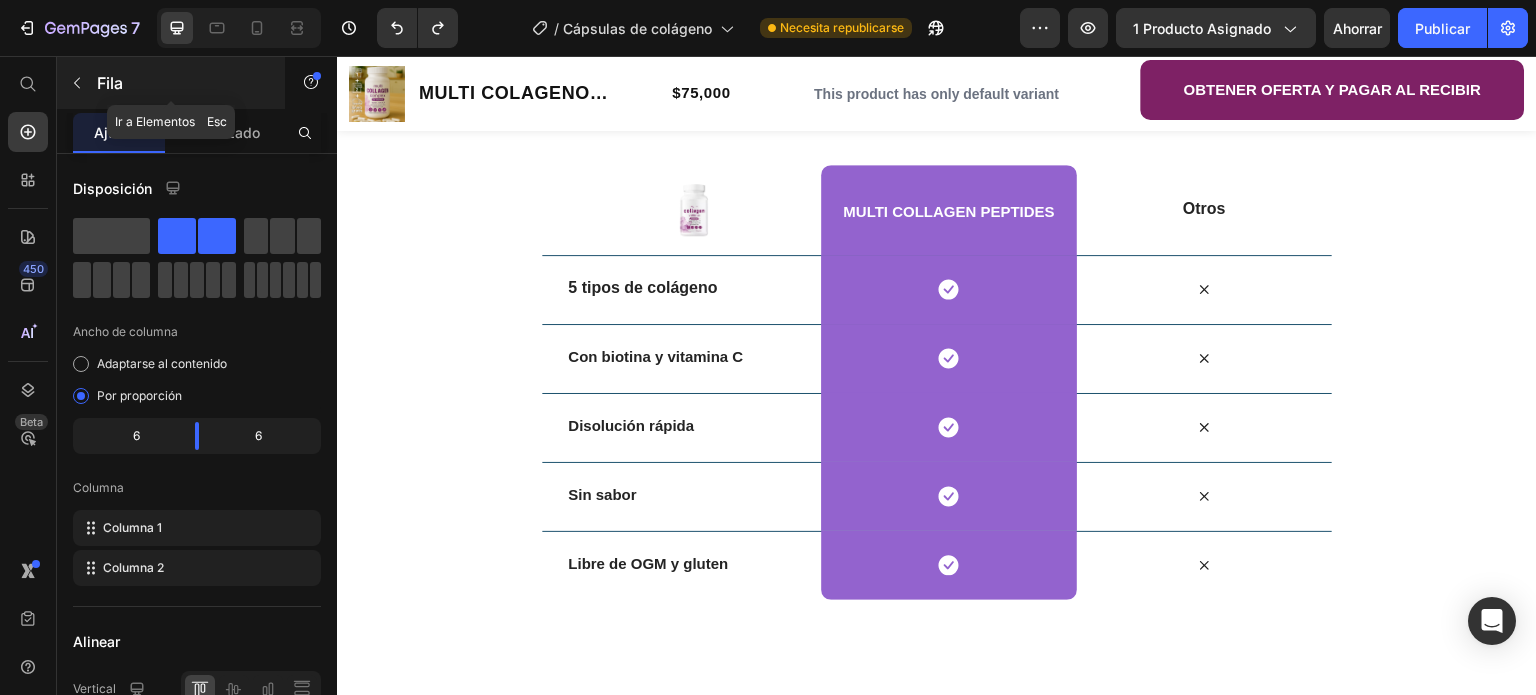 click 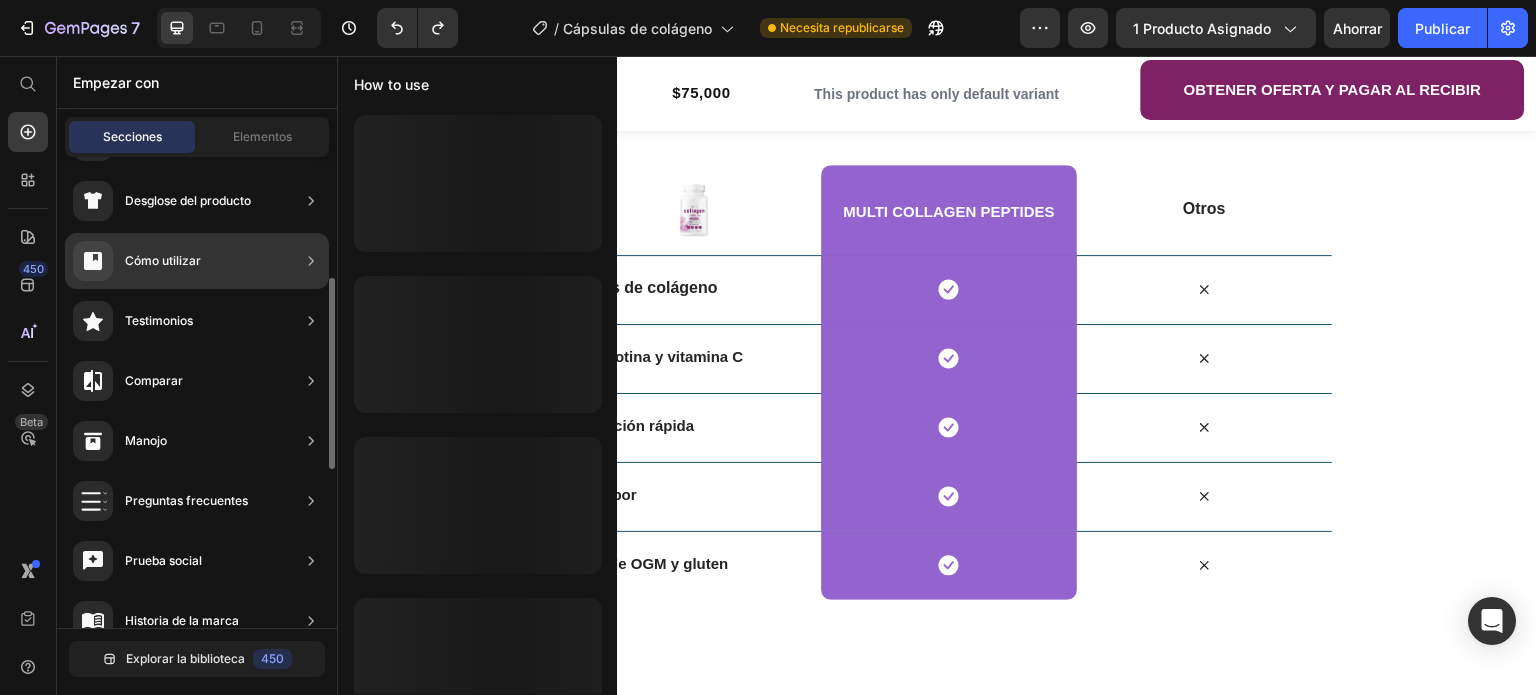 scroll, scrollTop: 0, scrollLeft: 0, axis: both 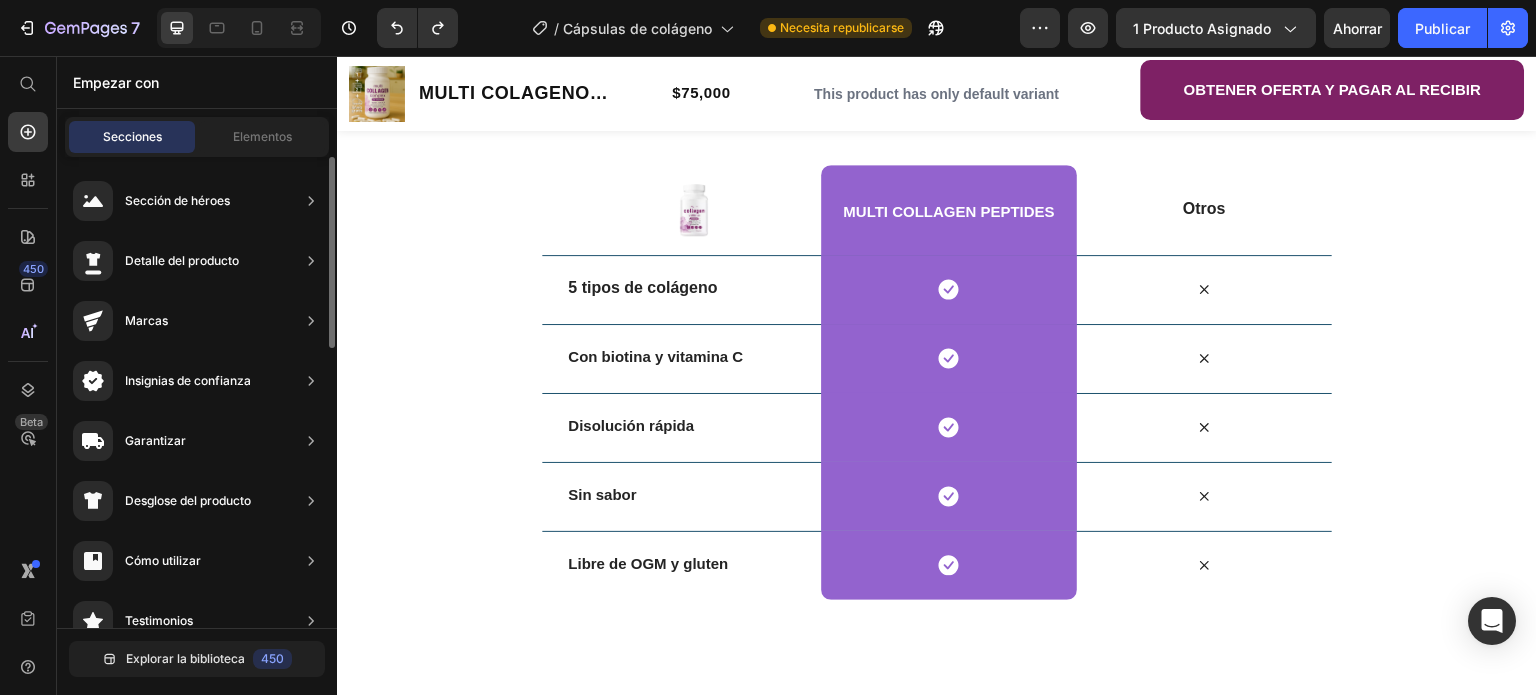 click on "Secciones" at bounding box center [132, 136] 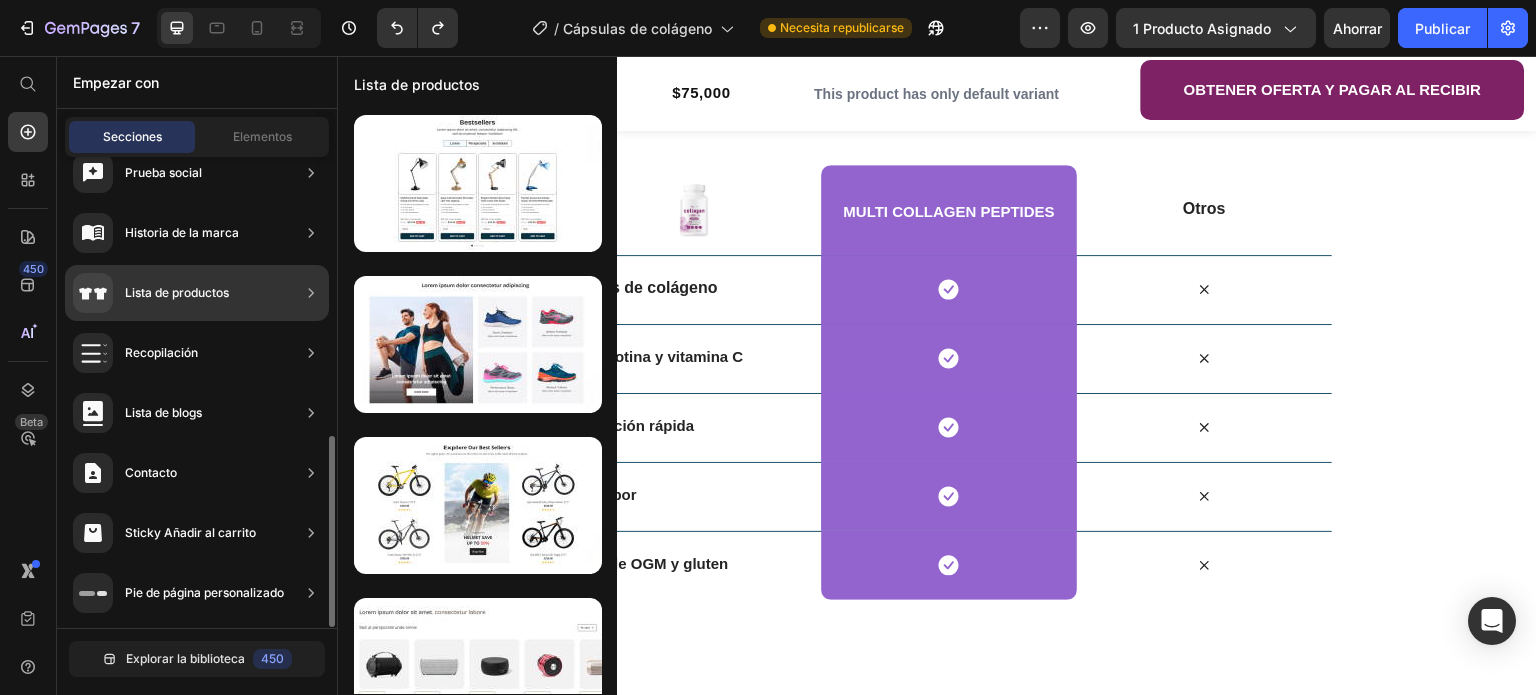 scroll, scrollTop: 0, scrollLeft: 0, axis: both 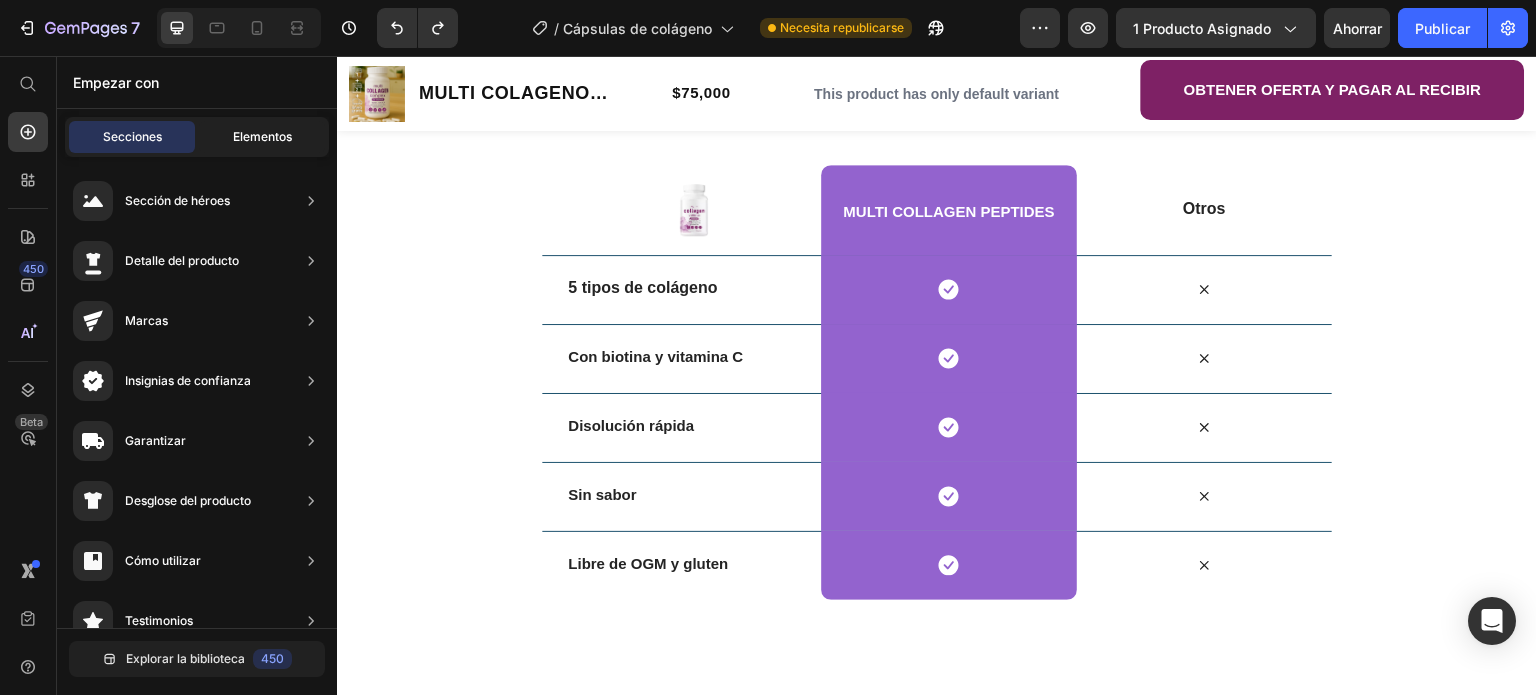 click on "Elementos" at bounding box center (262, 136) 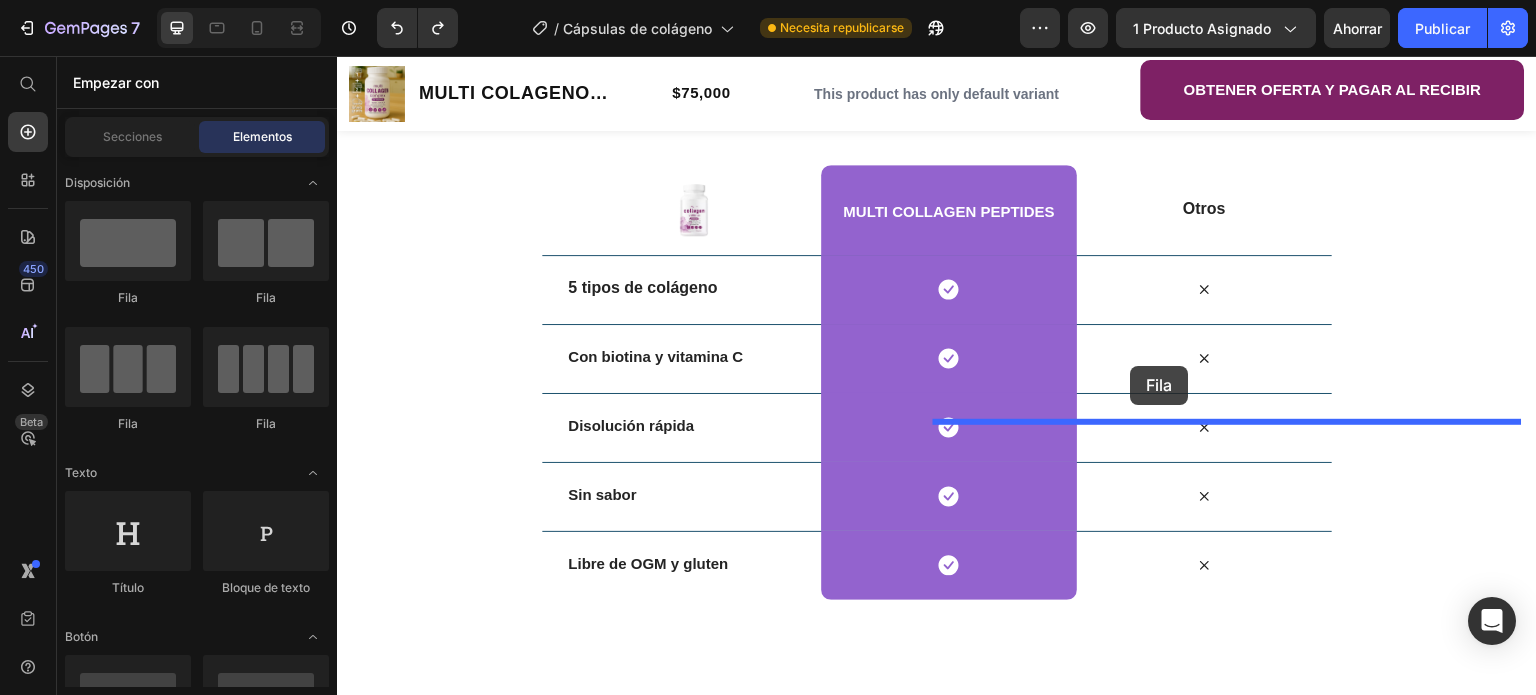 drag, startPoint x: 1046, startPoint y: 383, endPoint x: 1131, endPoint y: 366, distance: 86.683334 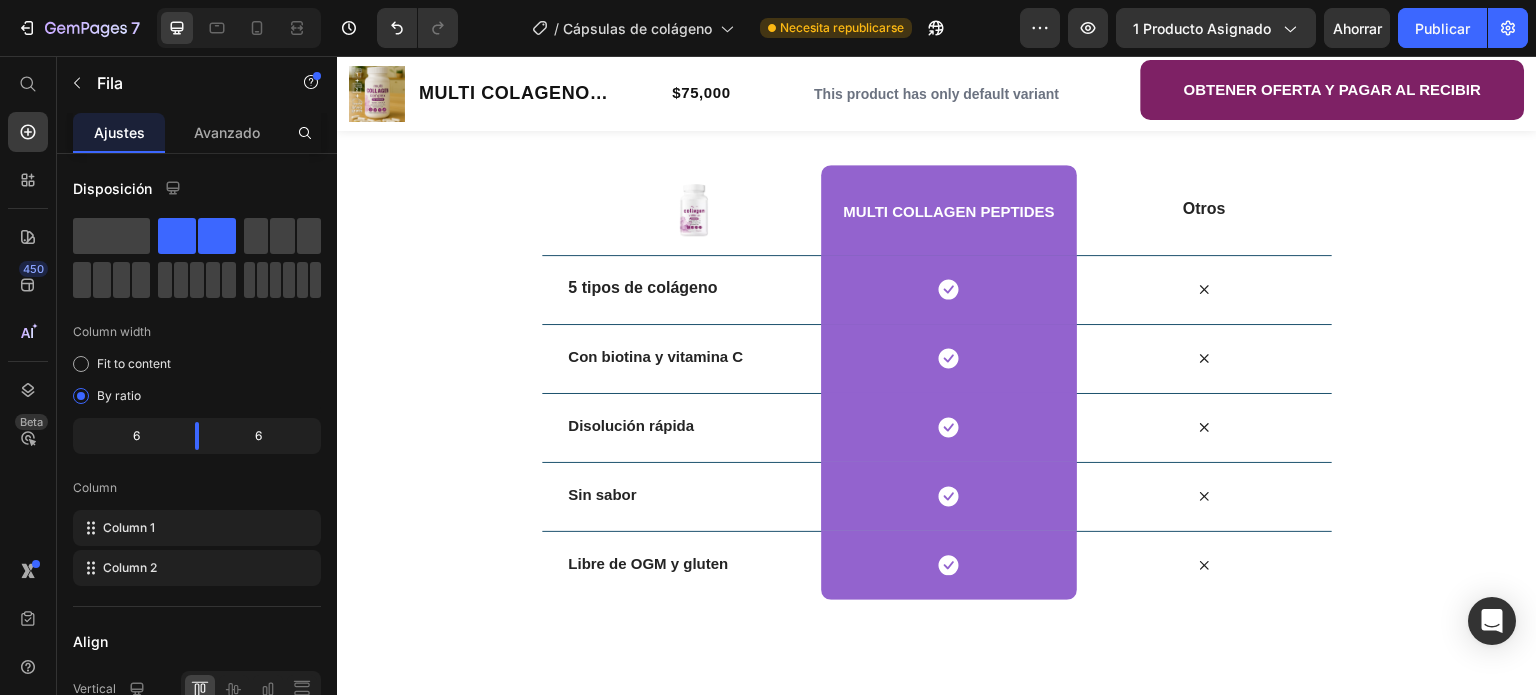 click on "Dr. [LAST] [LAST], Especialista en Dermatología y Salud Articular .. Text Block Row
Drop element here Row Image El 70% de la piel esta compuesta de colageno, LAS CAPSULAS DE COLAGENO llevan directamente esta proteina a la subdermis para que sea  absorvida de mejor manera 100% recomendado" —  Dr. [LAST] [LAST], Especialista en Dermatología y Salud Articular . Text Block Image 82%  de los clientes manifestaron  un cambio positivo en su vida  gracias al producto, Text Block Image Row Row Row Image 82%  de los clientes manifestaron  un cambio positivo en su vida  gracias al producto, Text Block Image 96%  de los encuestados dijeron estar  satisfechos o muy satisfechos  con el producto y el servicio recibido. Text Block Image 70%  de los clientes  han realizado una compra adicional o se convirtieron en clientes recurrentes. Text Block Advanced List 96%  de los encuestados dijeron estar  satisfechos o muy satisfechos  con el producto y el servicio recibido. Text Block Image Row" at bounding box center [1239, -311] 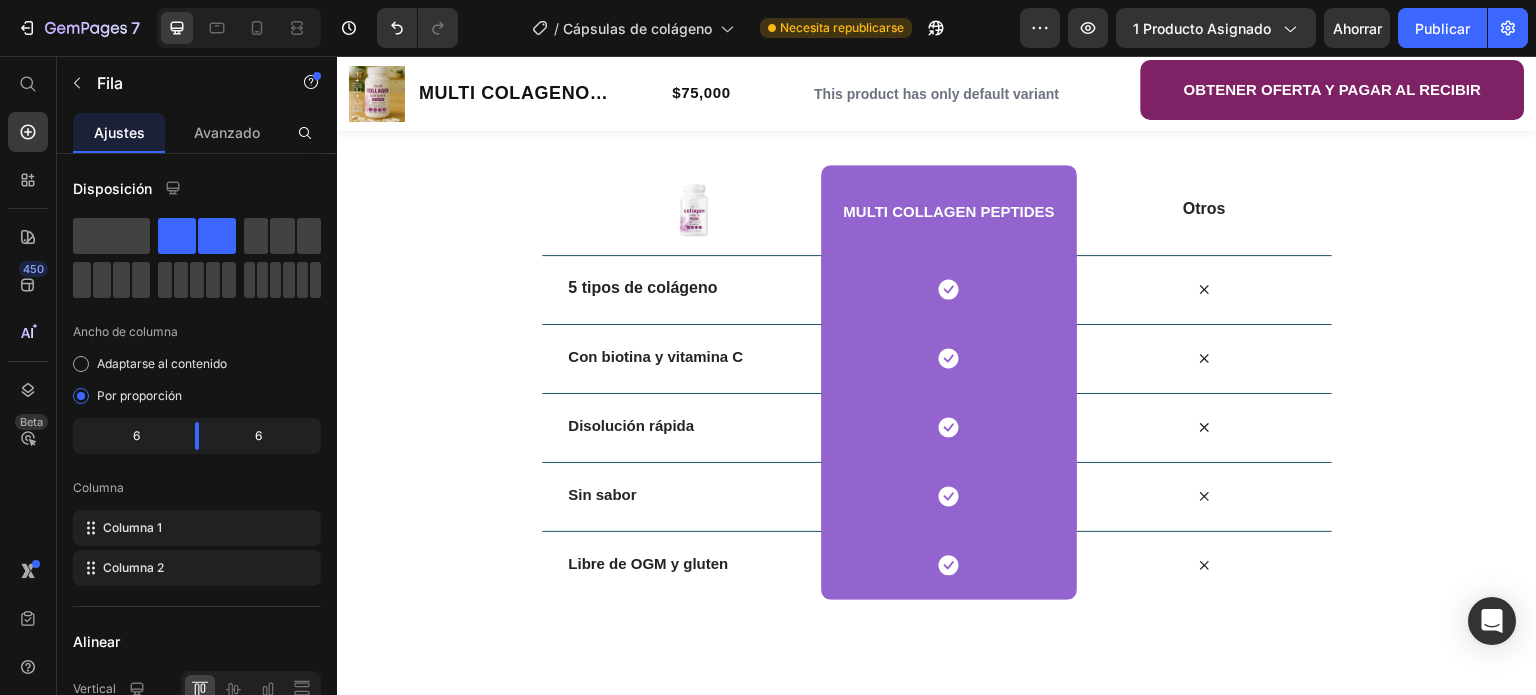 click at bounding box center (1088, -256) 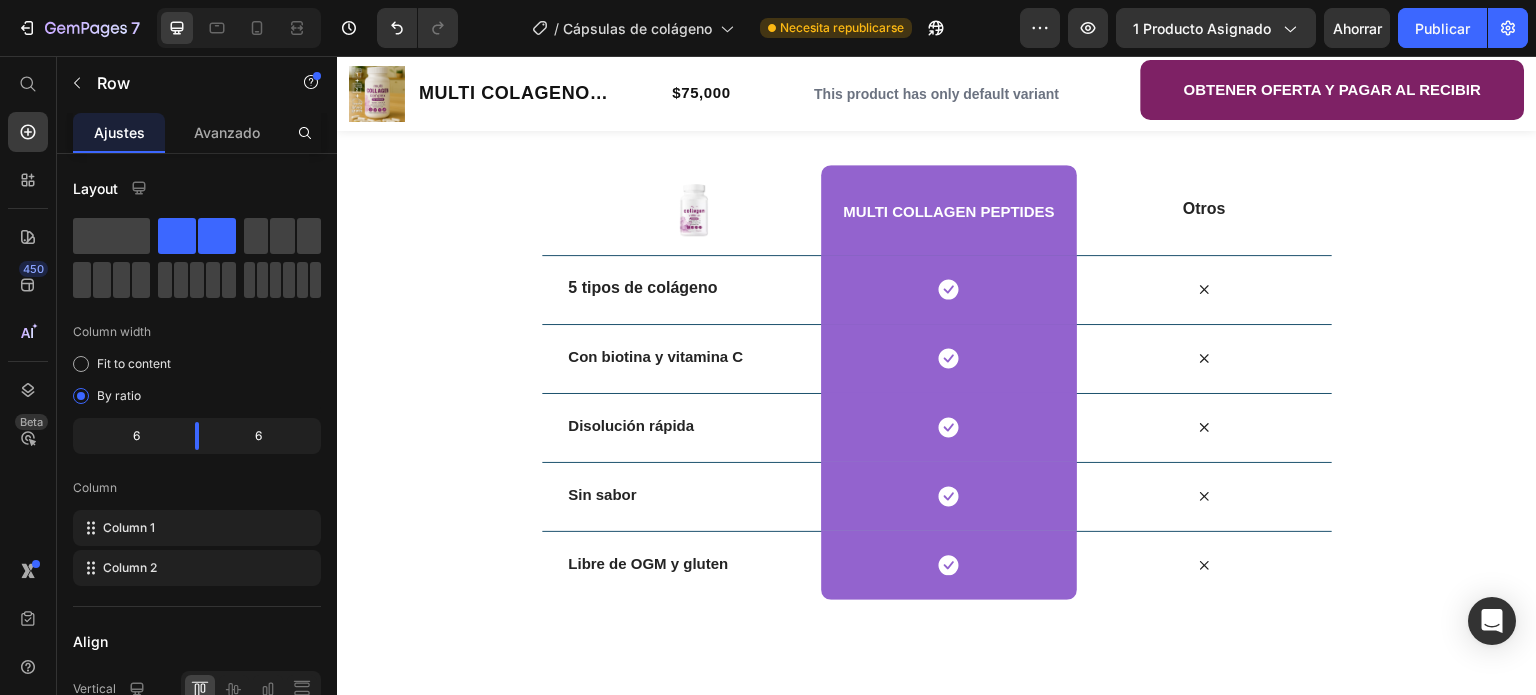 click on "Dr. [LAST] [LAST], Especialista en Dermatología y Salud Articular .. Text Block Row
Drop element here Row Image El 70% de la piel esta compuesta de colageno, LAS CAPSULAS DE COLAGENO llevan directamente esta proteina a la subdermis para que sea  absorvida de mejor manera 100% recomendado" —  Dr. [LAST] [LAST], Especialista en Dermatología y Salud Articular . Text Block Image 82%  de los clientes manifestaron  un cambio positivo en su vida  gracias al producto, Text Block Image Row Row Row Image 82%  de los clientes manifestaron  un cambio positivo en su vida  gracias al producto, Text Block Image 96%  de los encuestados dijeron estar  satisfechos o muy satisfechos  con el producto y el servicio recibido. Text Block Image 70%  de los clientes  han realizado una compra adicional o se convirtieron en clientes recurrentes. Text Block Advanced List 96%  de los encuestados dijeron estar  satisfechos o muy satisfechos  con el producto y el servicio recibido. Text Block Image Row" at bounding box center [1239, -311] 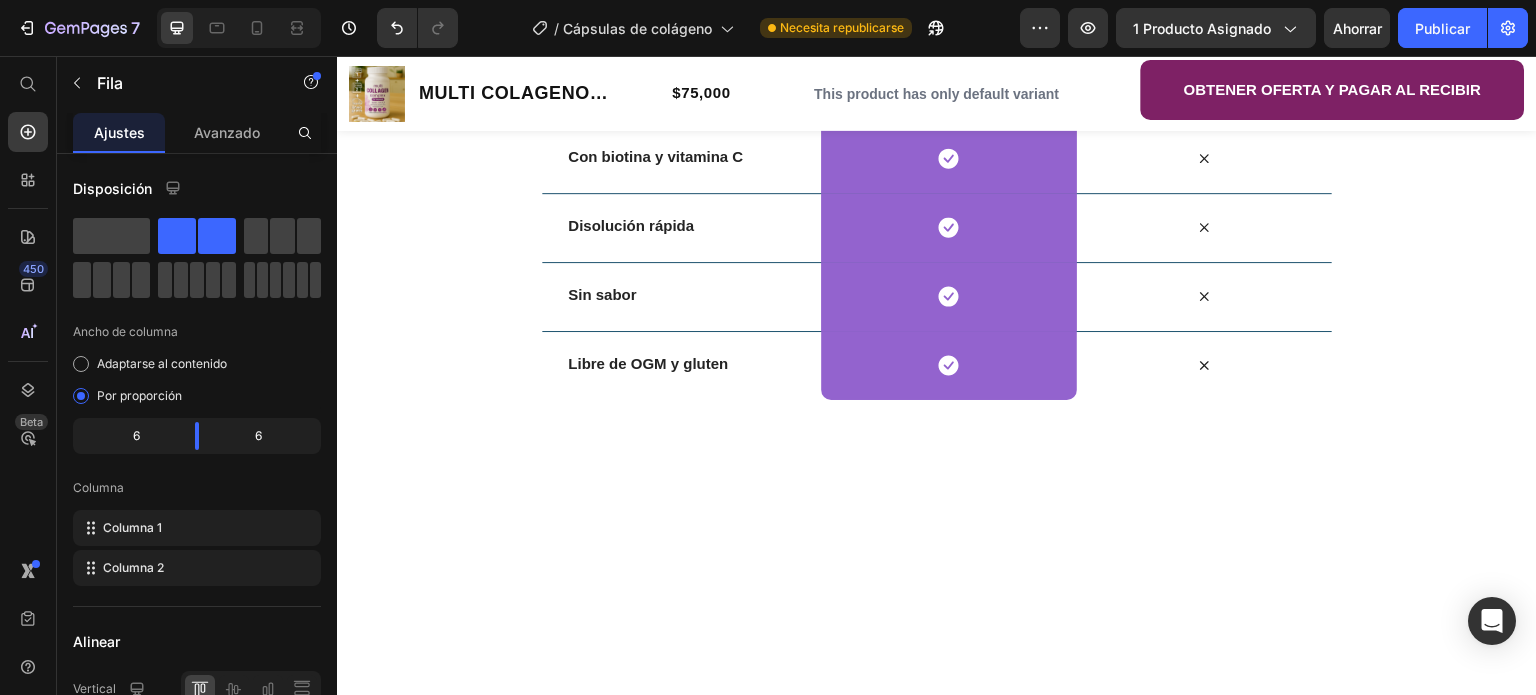 scroll, scrollTop: 3484, scrollLeft: 0, axis: vertical 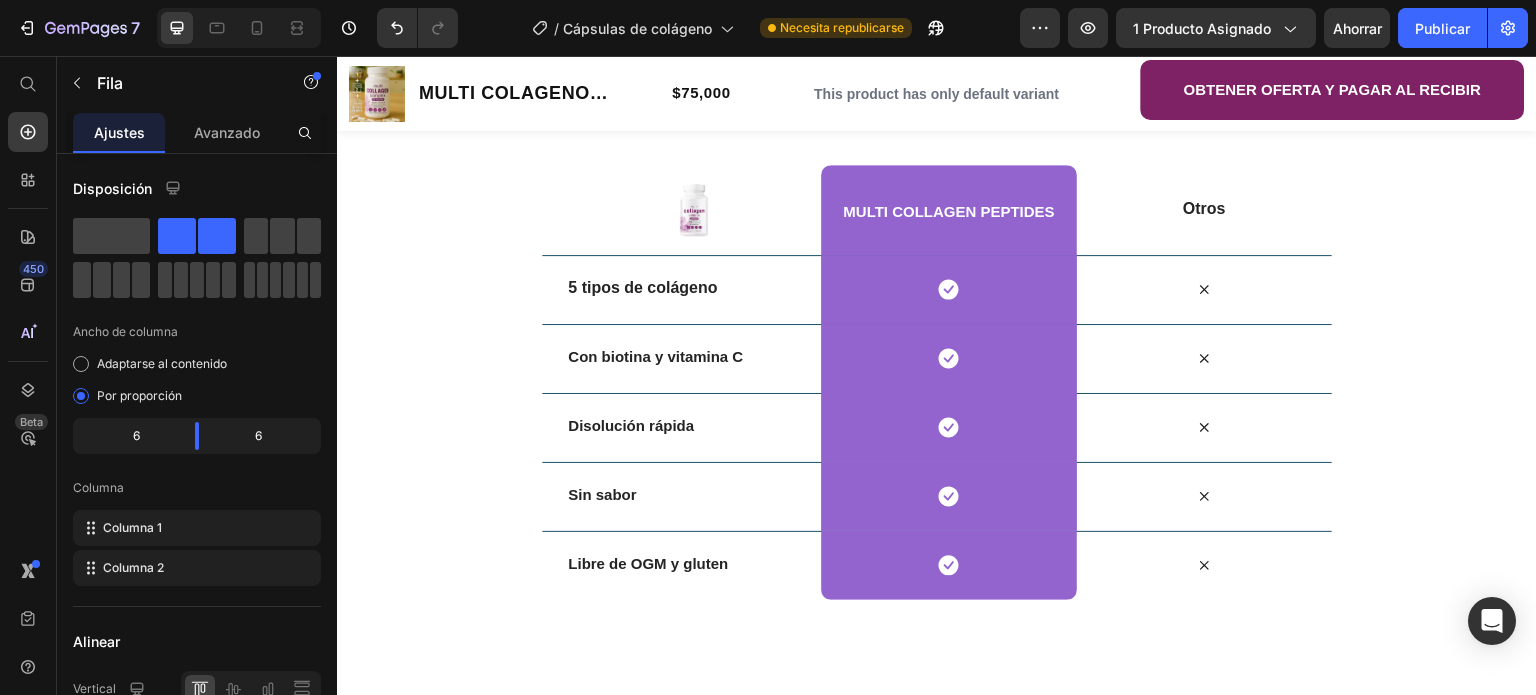 click at bounding box center (1088, -256) 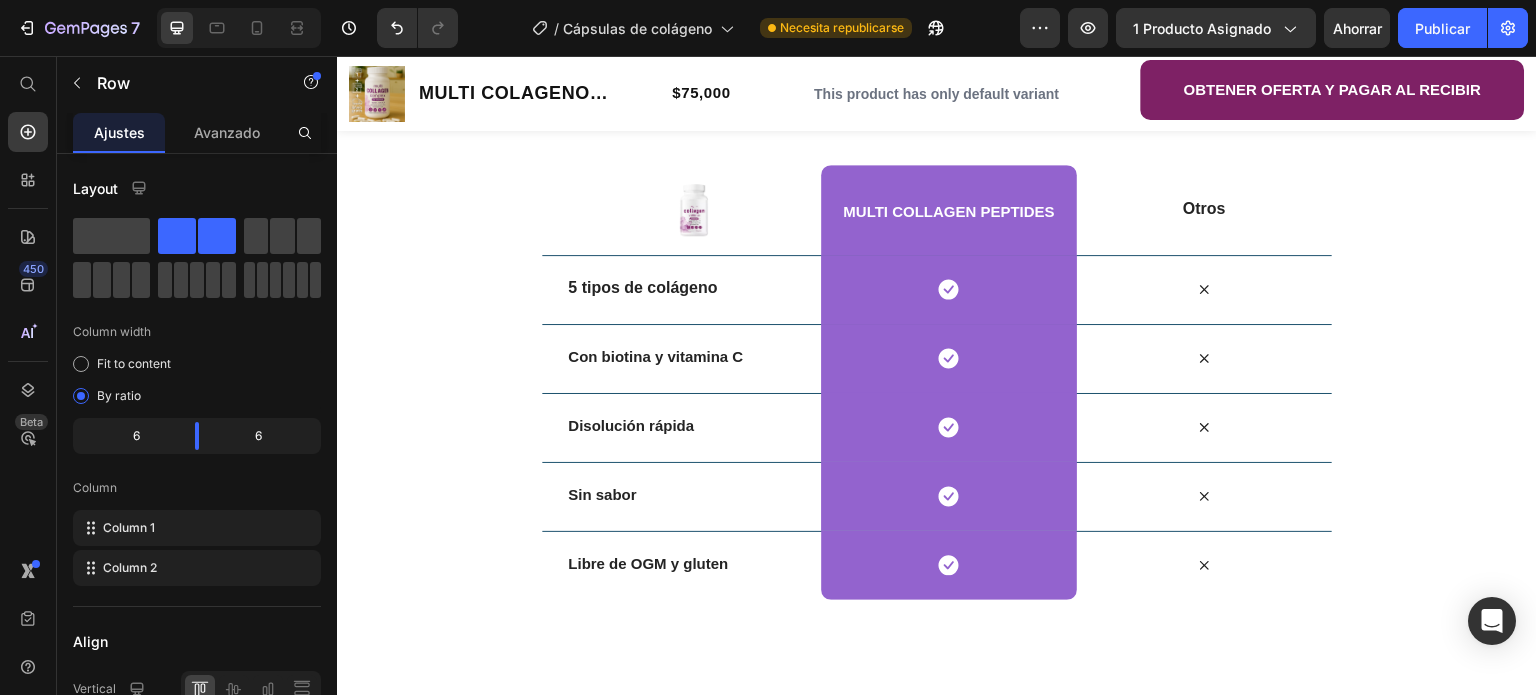 click on "Image El 70% de la piel esta compuesta de colageno, LAS CAPSULAS DE COLAGENO llevan directamente esta proteina a la subdermis para que sea  absorvida de mejor manera 100% recomendado" —  Dr. [LAST] [LAST], Especialista en Dermatología y Salud Articular . Text Block Image 82%  de los clientes manifestaron  un cambio positivo en su vida  gracias al producto, Text Block Image Row Row Row   0" at bounding box center [1239, -256] 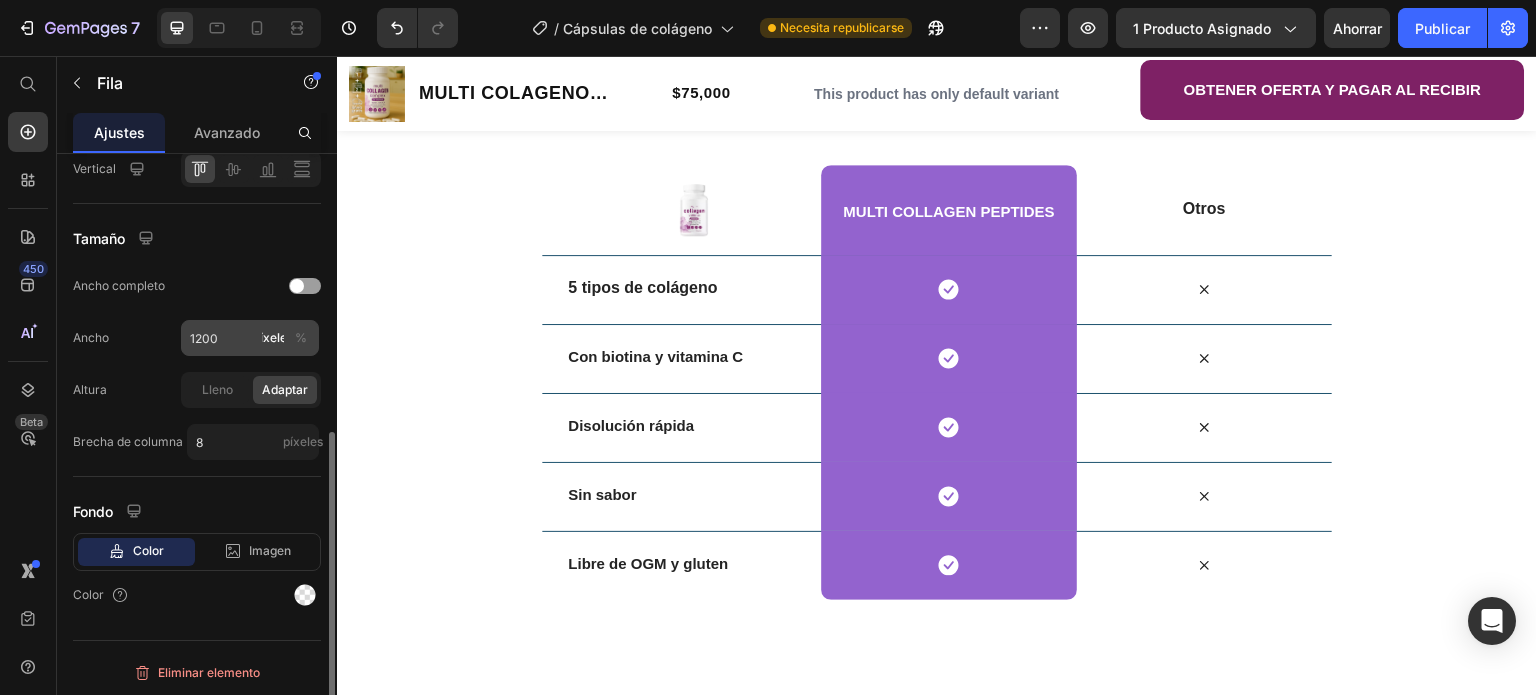 scroll, scrollTop: 0, scrollLeft: 0, axis: both 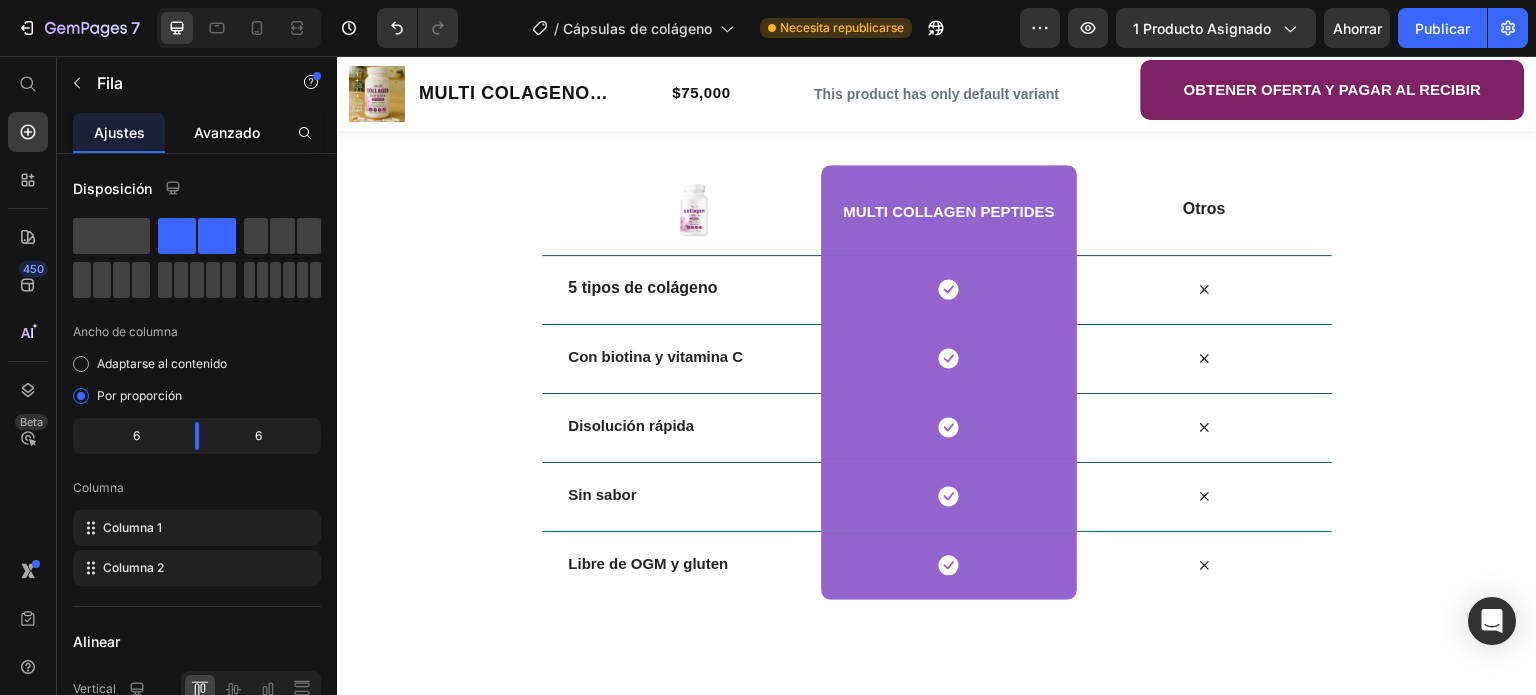 click on "Avanzado" at bounding box center (227, 132) 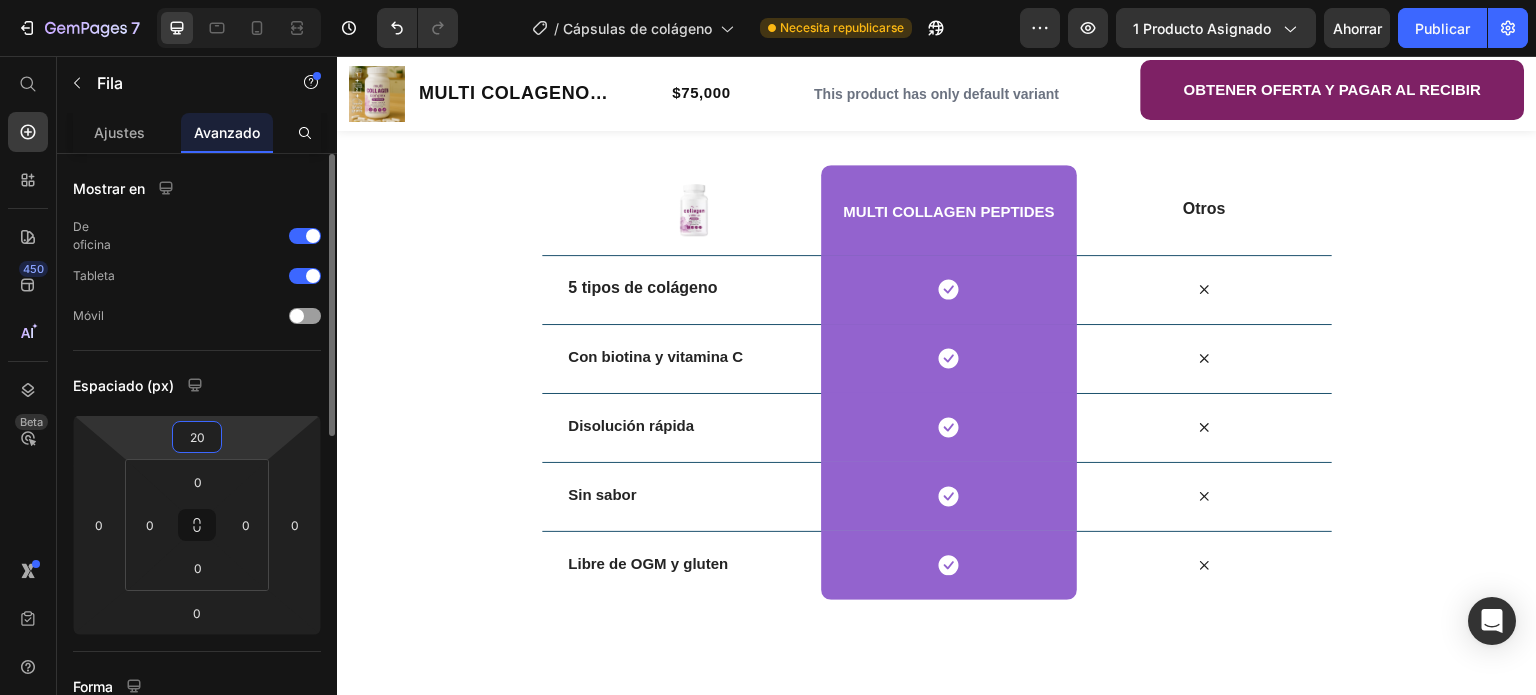 type on "20" 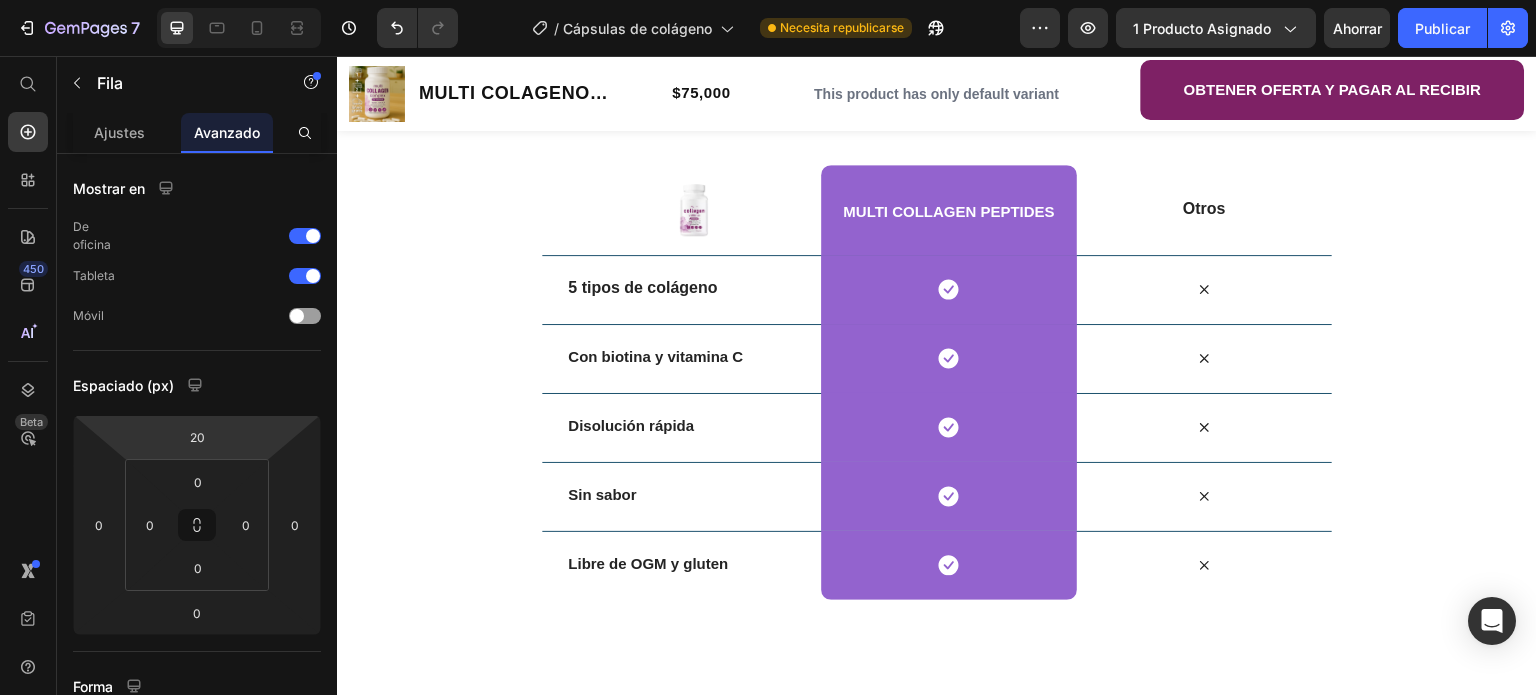 click on "Drop element here" at bounding box center (1239, -531) 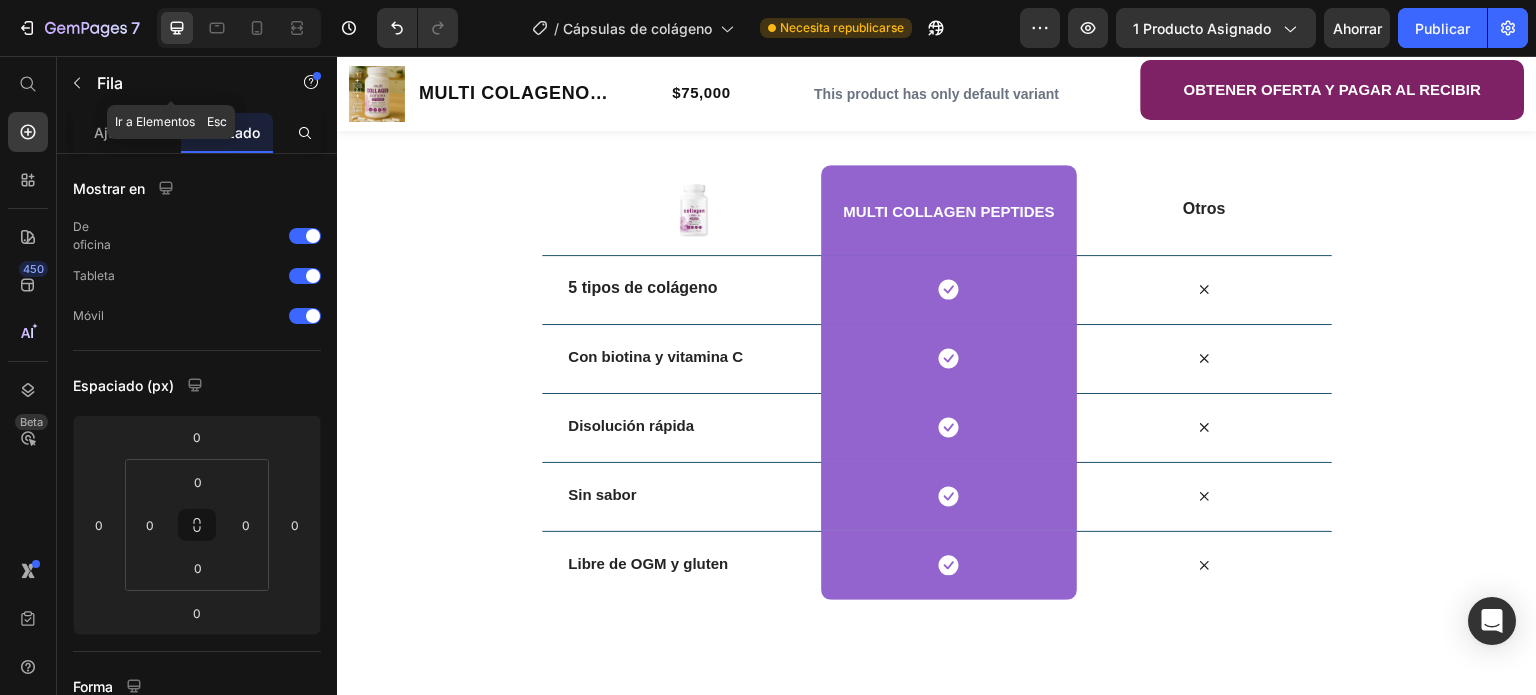 click 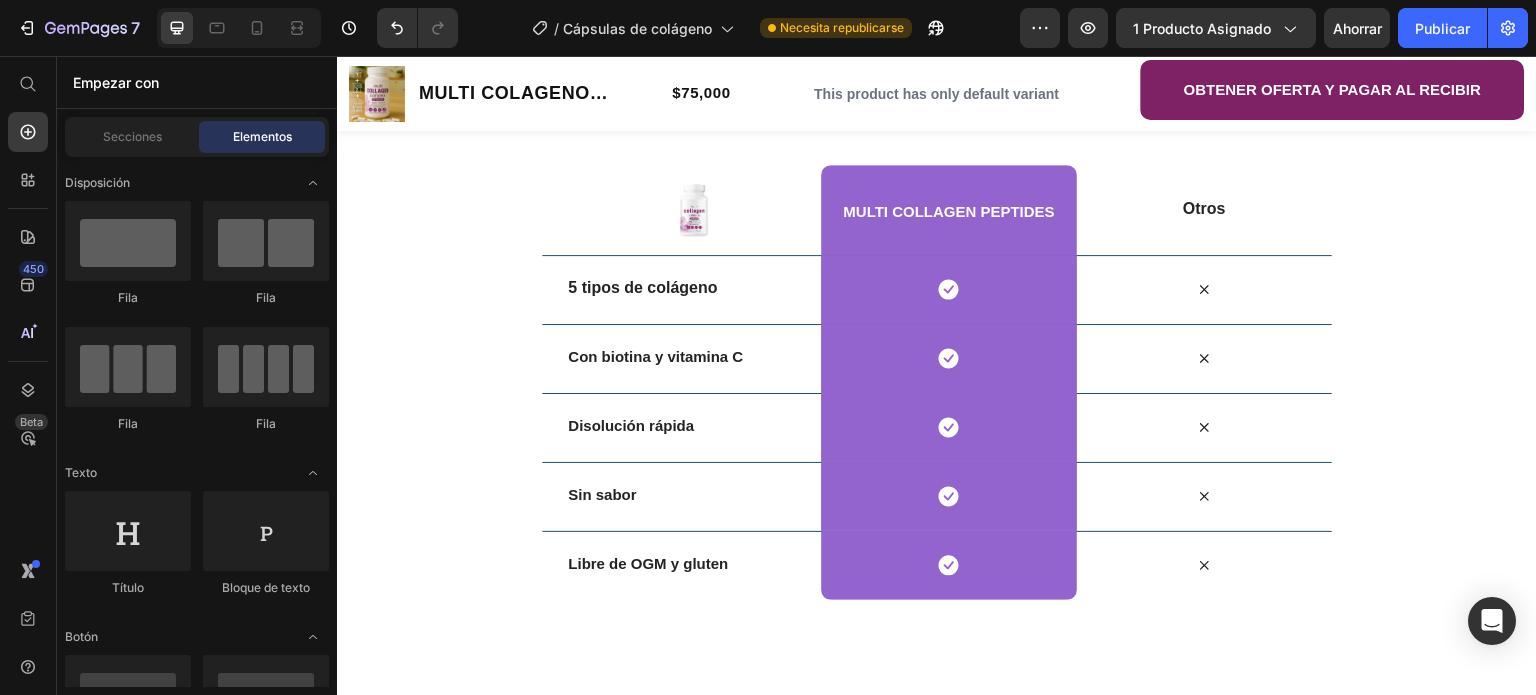 scroll, scrollTop: 100, scrollLeft: 0, axis: vertical 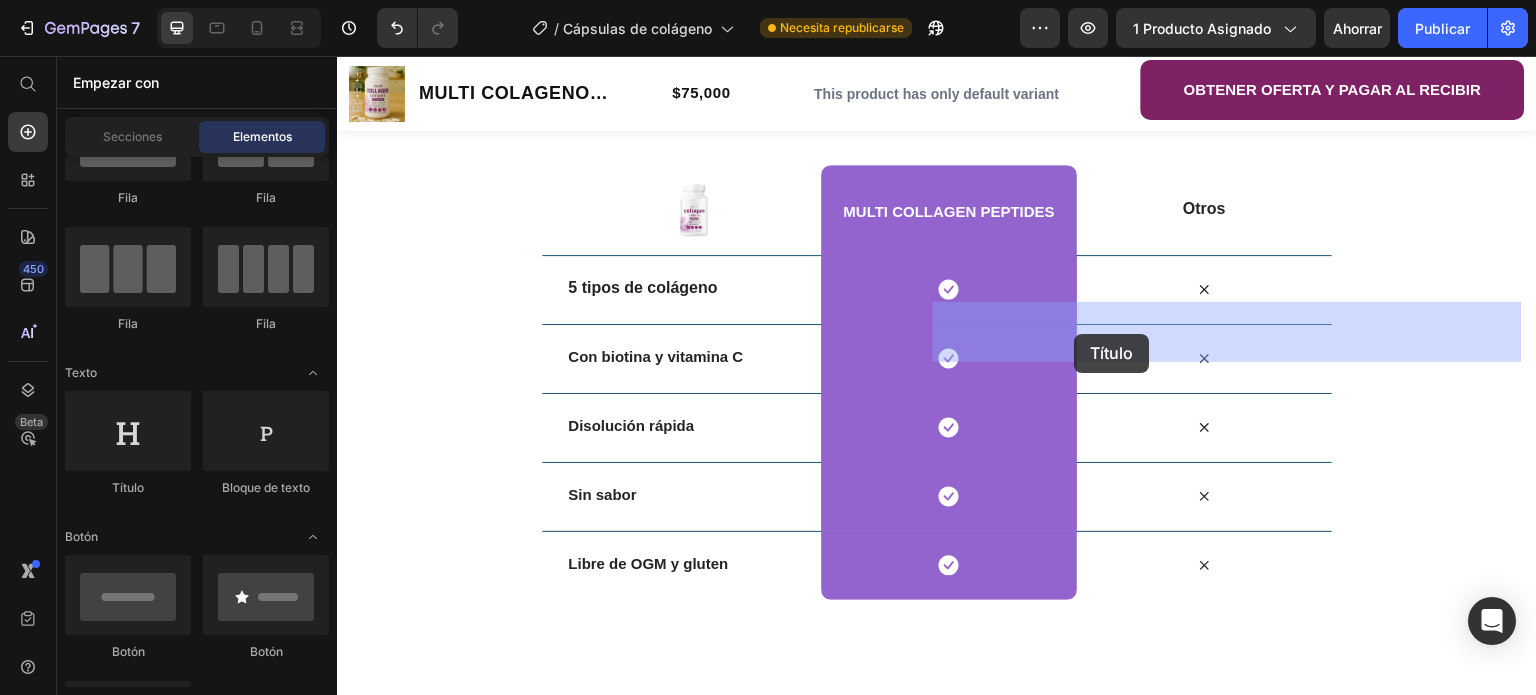 drag, startPoint x: 449, startPoint y: 506, endPoint x: 1075, endPoint y: 334, distance: 649.1995 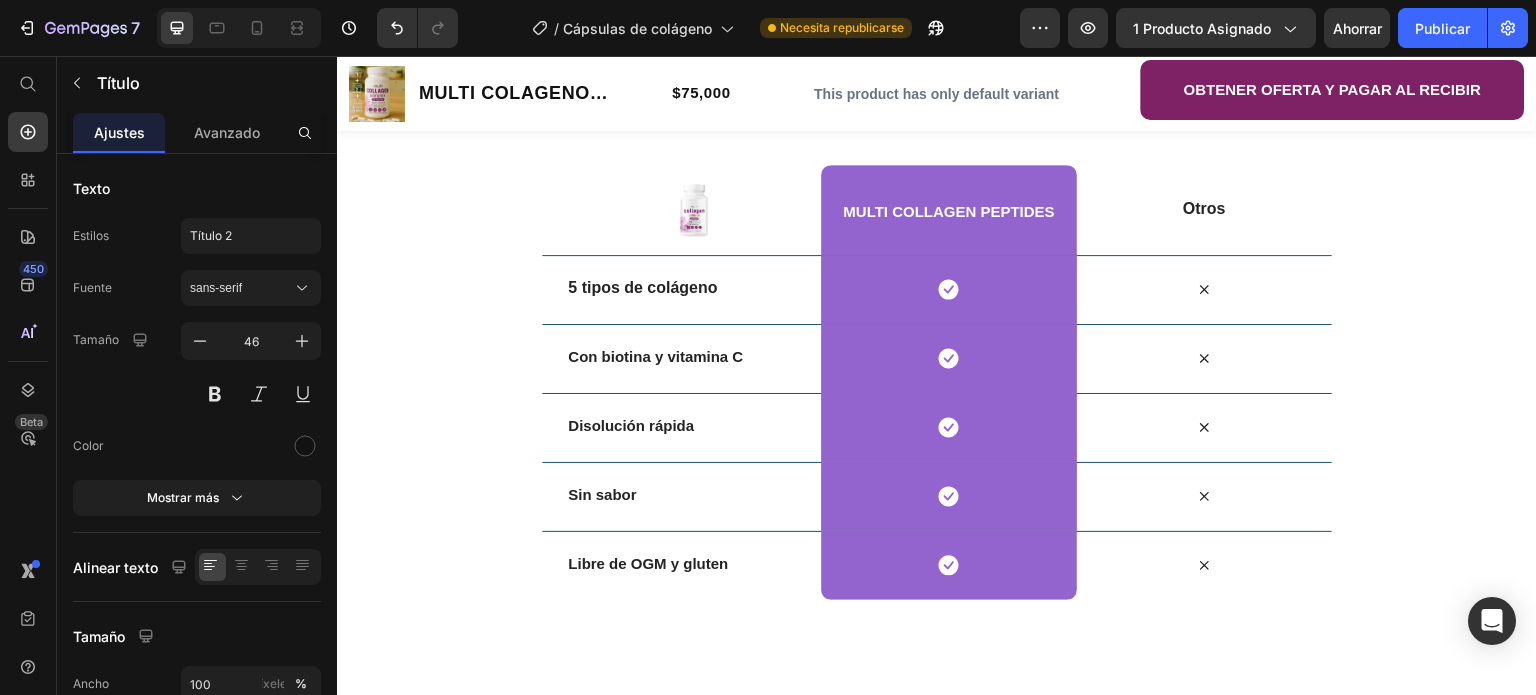 click on "Your heading text goes here" at bounding box center [1239, -529] 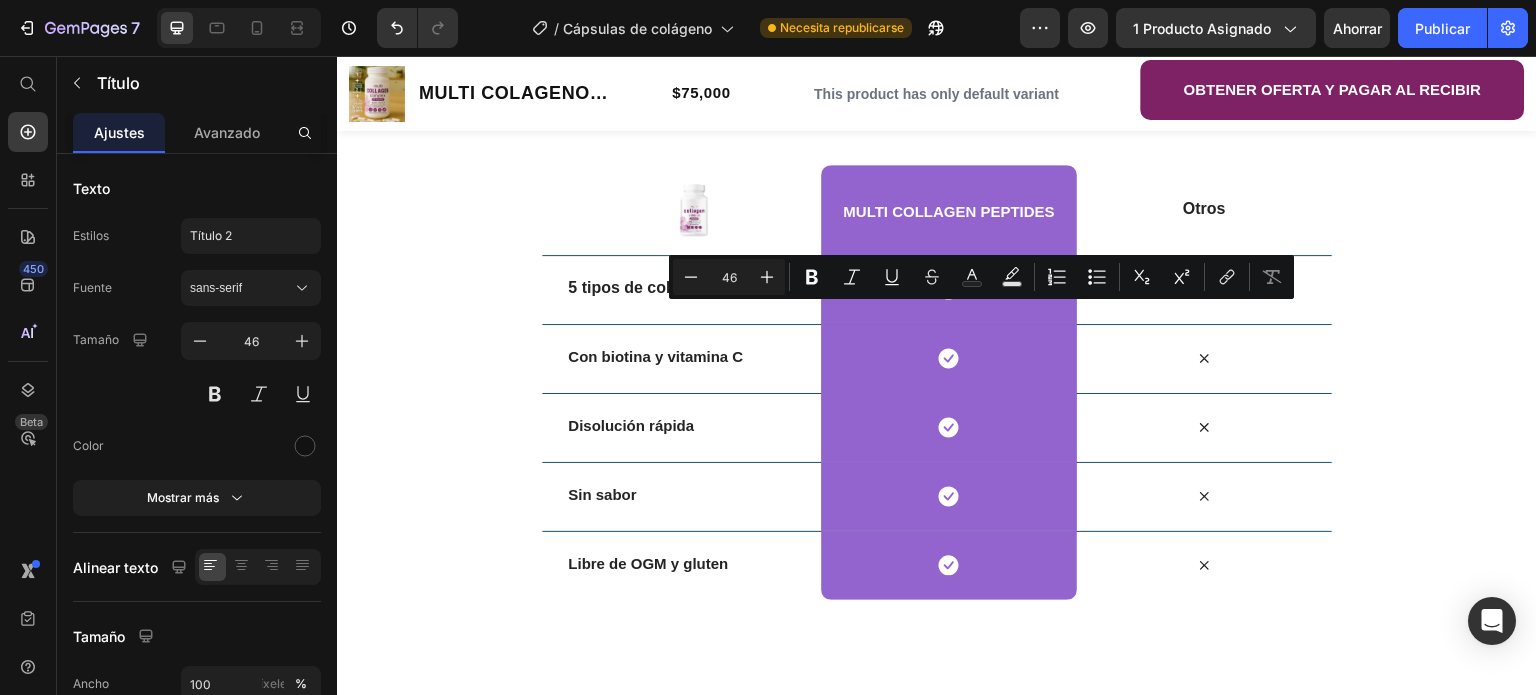 drag, startPoint x: 956, startPoint y: 340, endPoint x: 984, endPoint y: 336, distance: 28.284271 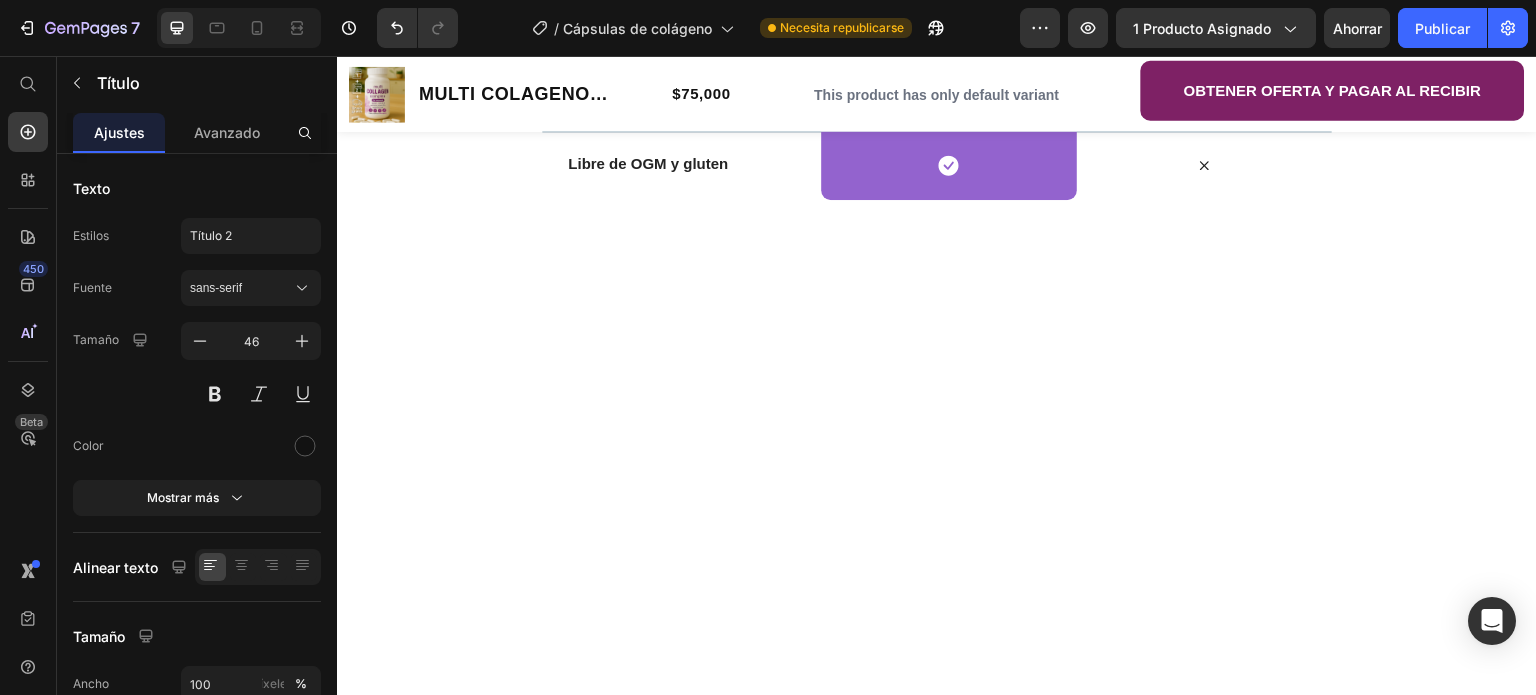 scroll, scrollTop: 3484, scrollLeft: 0, axis: vertical 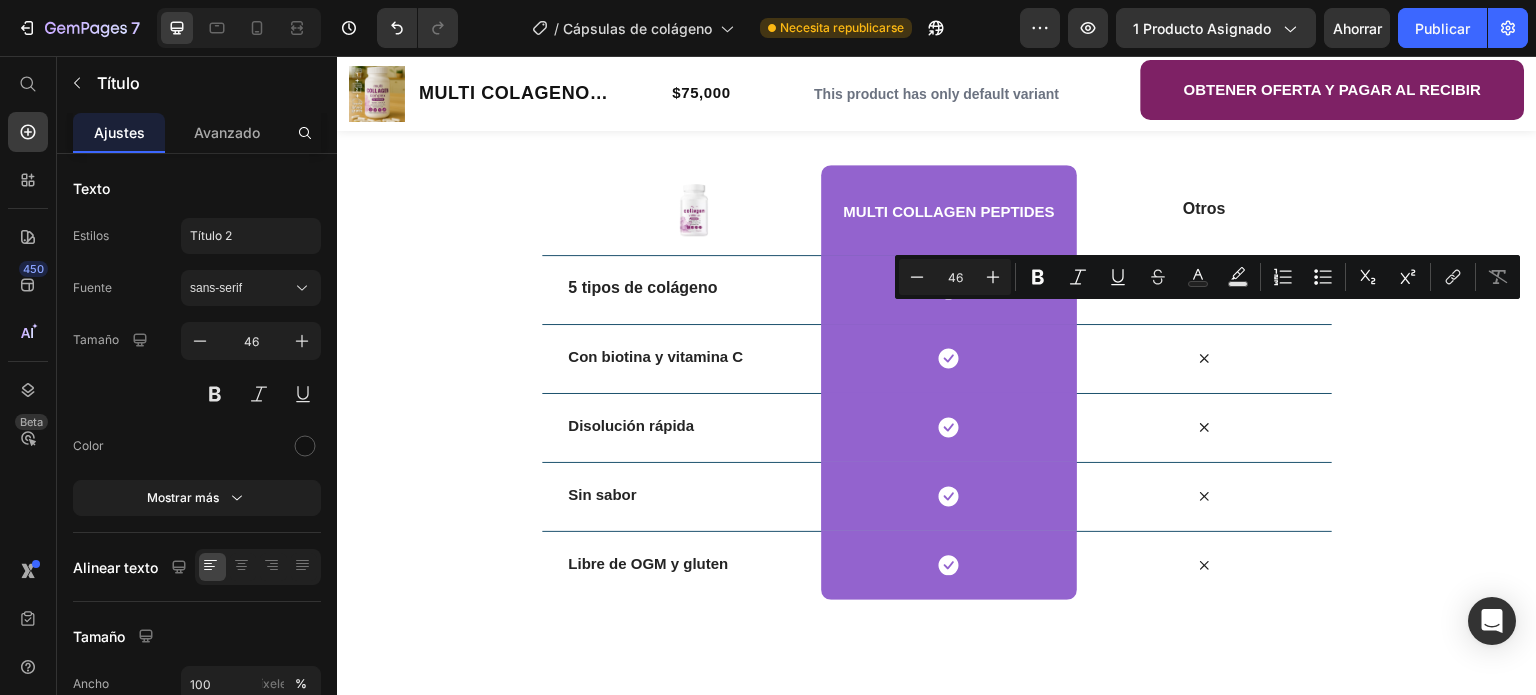 drag, startPoint x: 1508, startPoint y: 341, endPoint x: 931, endPoint y: 390, distance: 579.07684 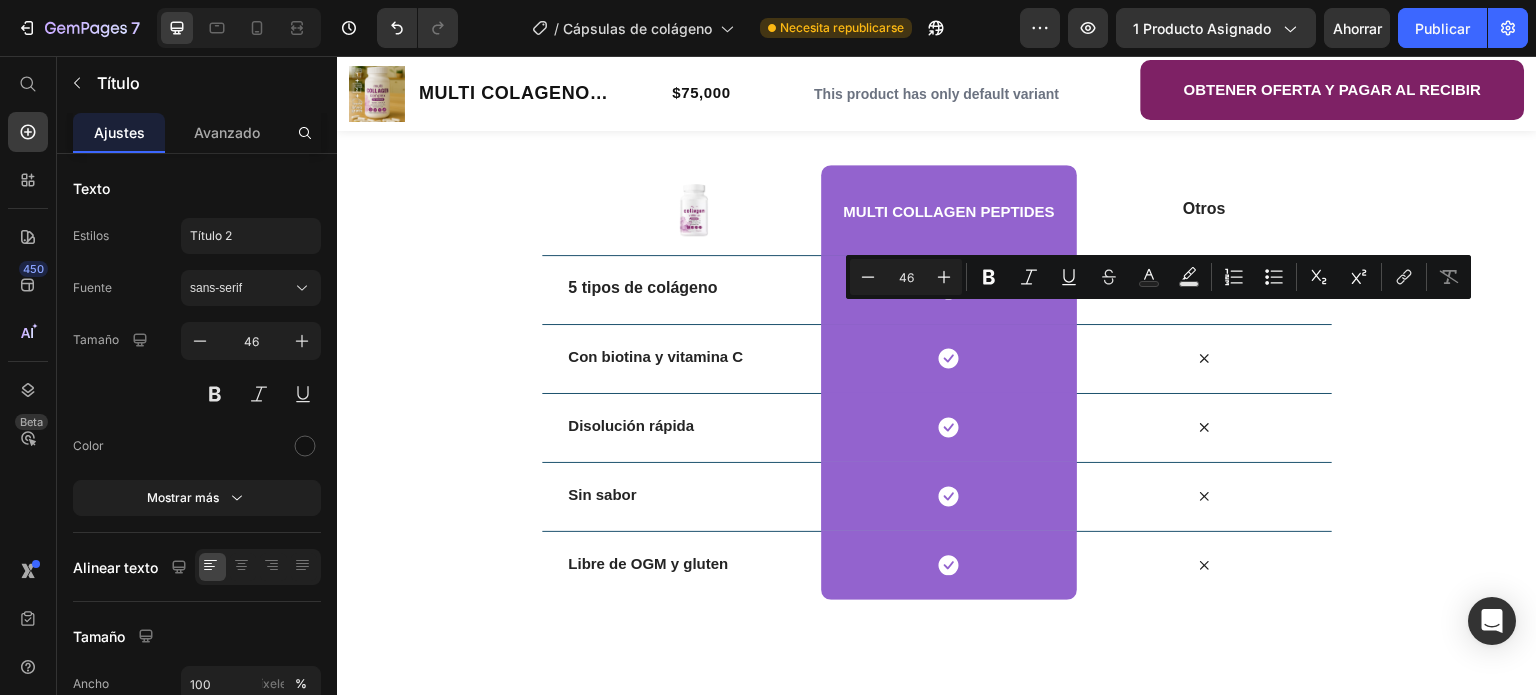 drag, startPoint x: 1275, startPoint y: 400, endPoint x: 944, endPoint y: 312, distance: 342.49817 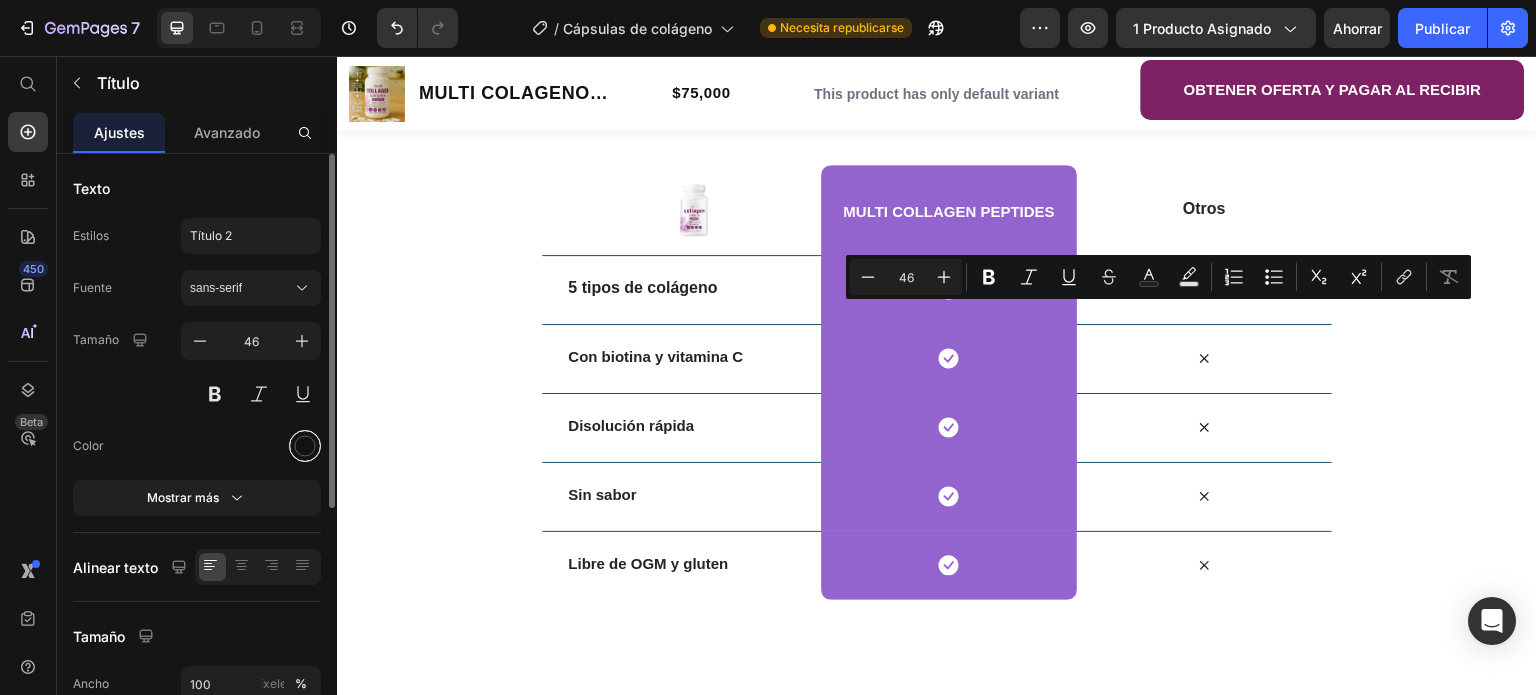 click at bounding box center [305, 446] 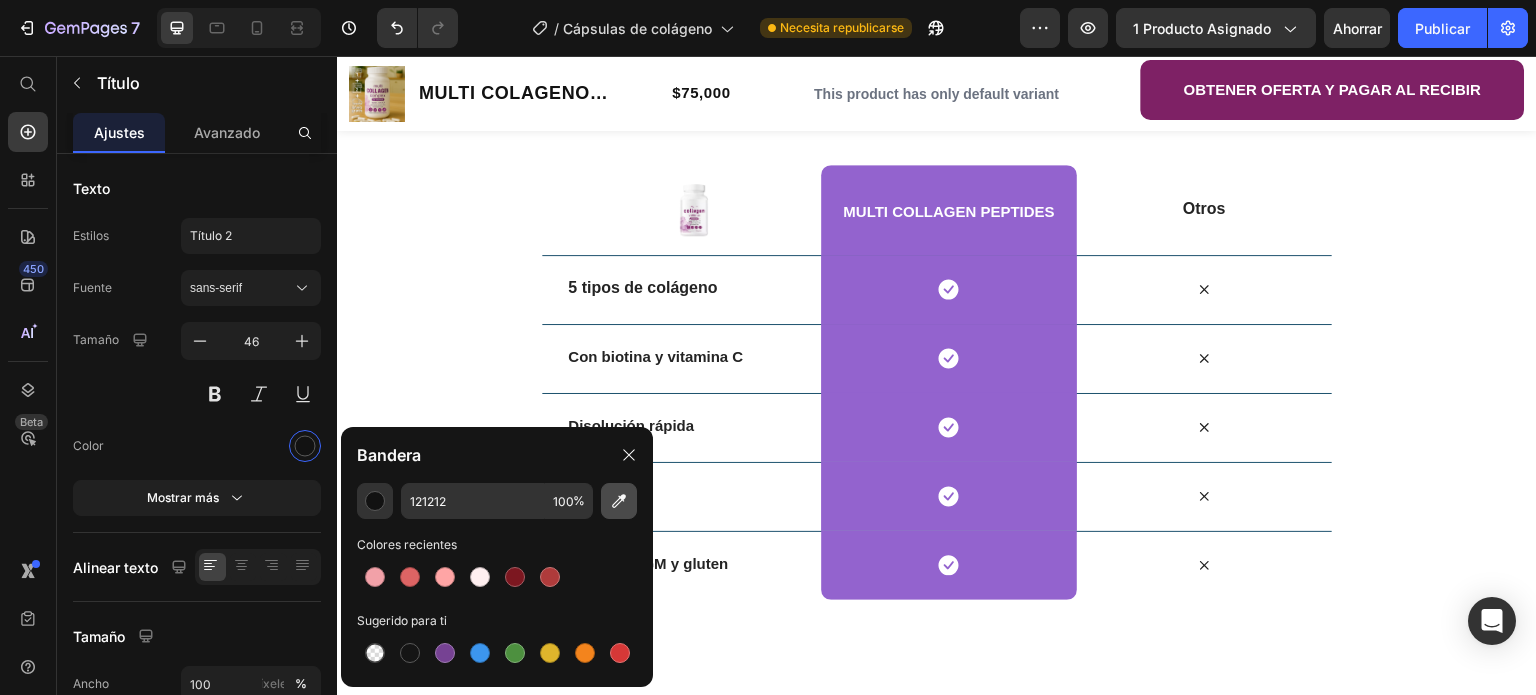 click 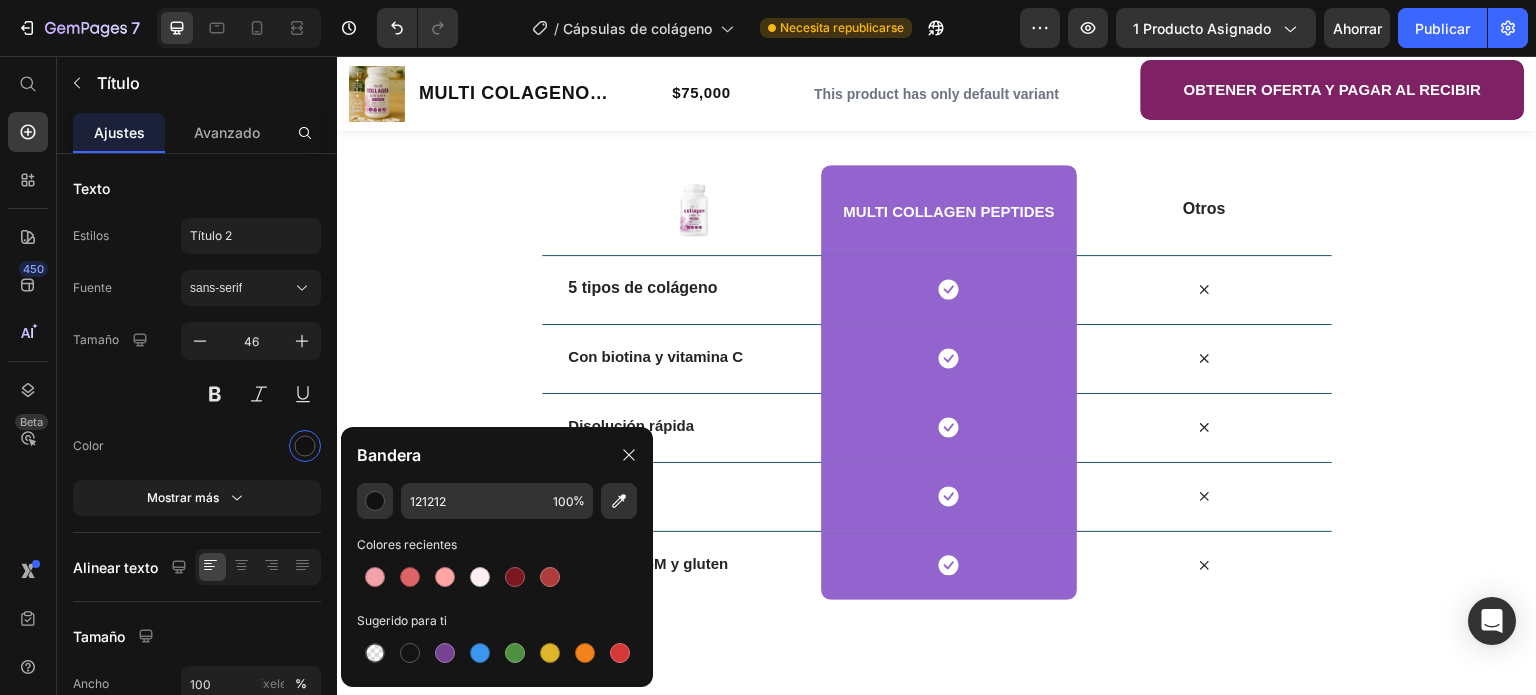 type on "512292" 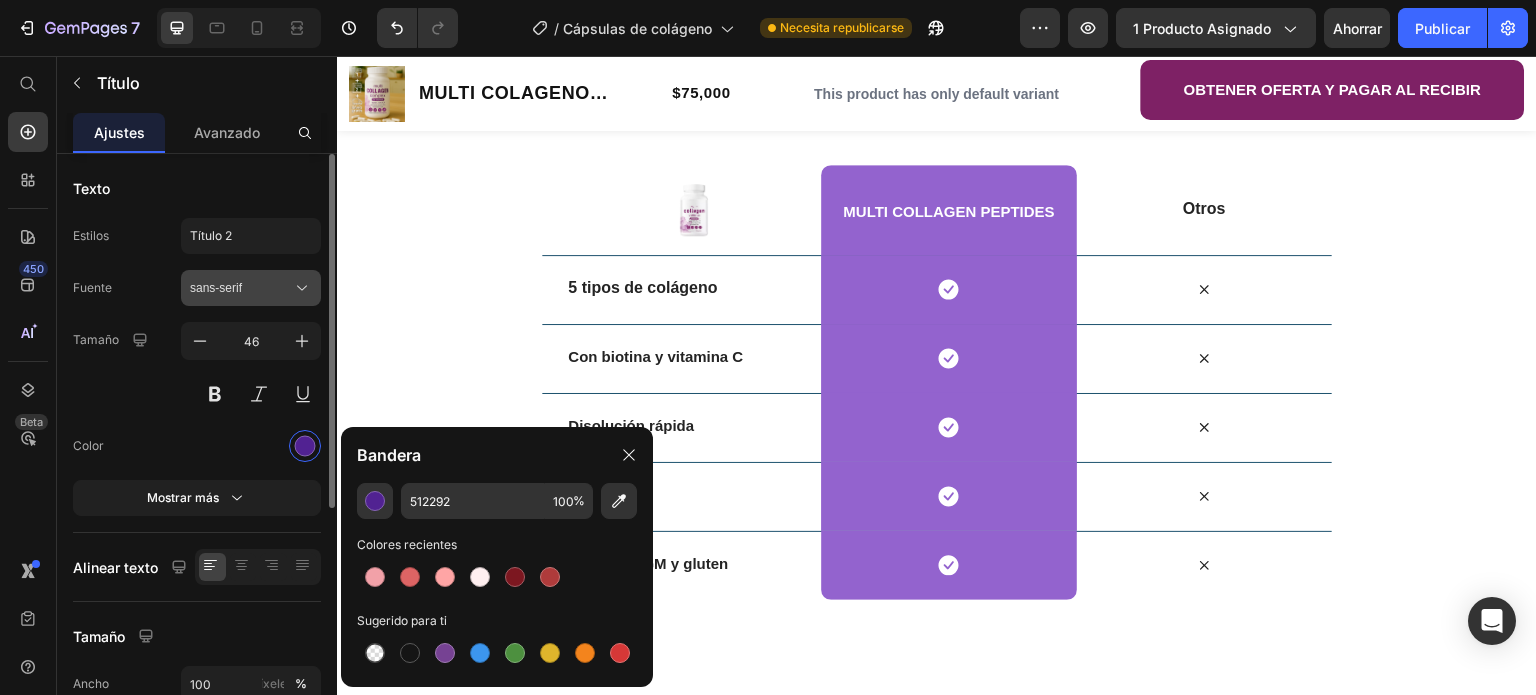 click on "sans-serif" at bounding box center [216, 288] 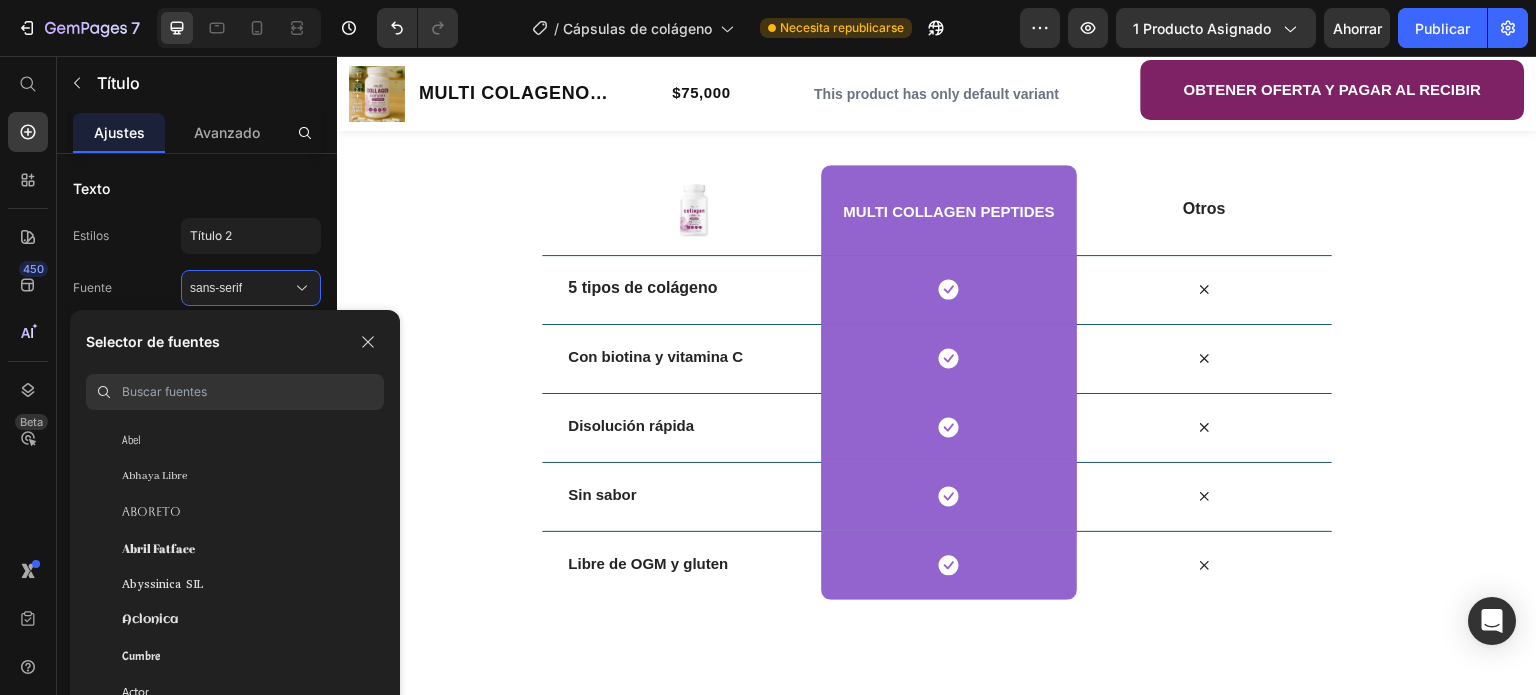 scroll, scrollTop: 0, scrollLeft: 0, axis: both 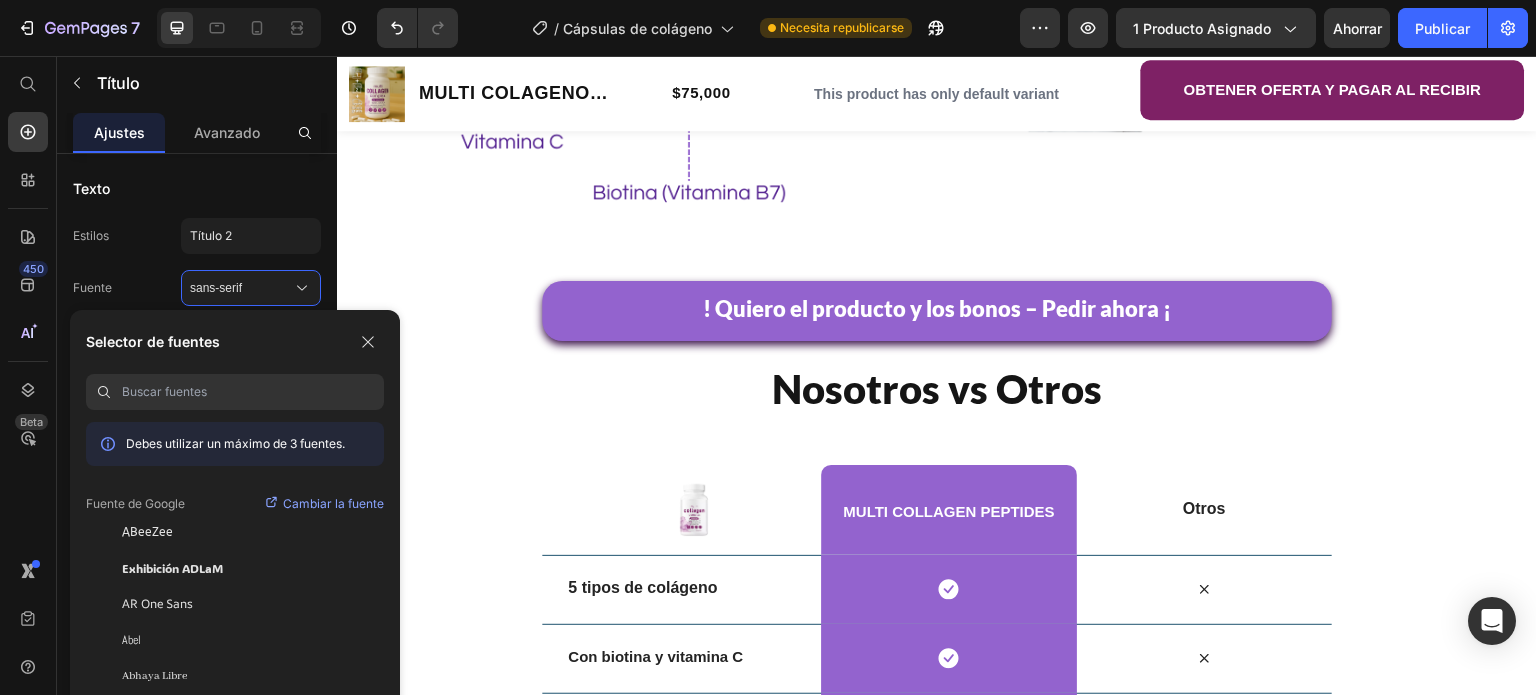 click on "Muchas Clientas satisfechos con uno de los productos más buscados y recomendados para el Bienestar y la salud. RESULTADOS VISIBLES A PARTIR DE LA 4 SEMANA DE USO CONTINUO" at bounding box center [953, -417] 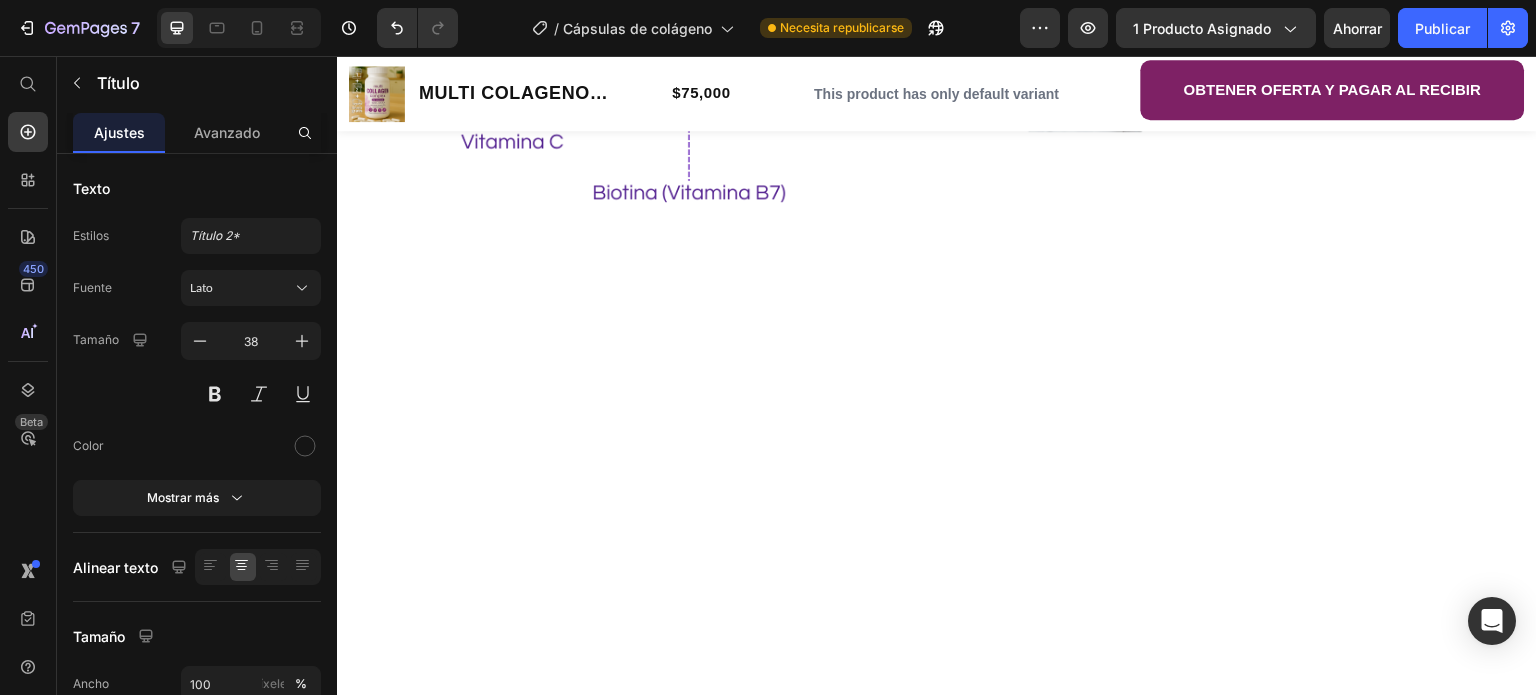 scroll, scrollTop: 2684, scrollLeft: 0, axis: vertical 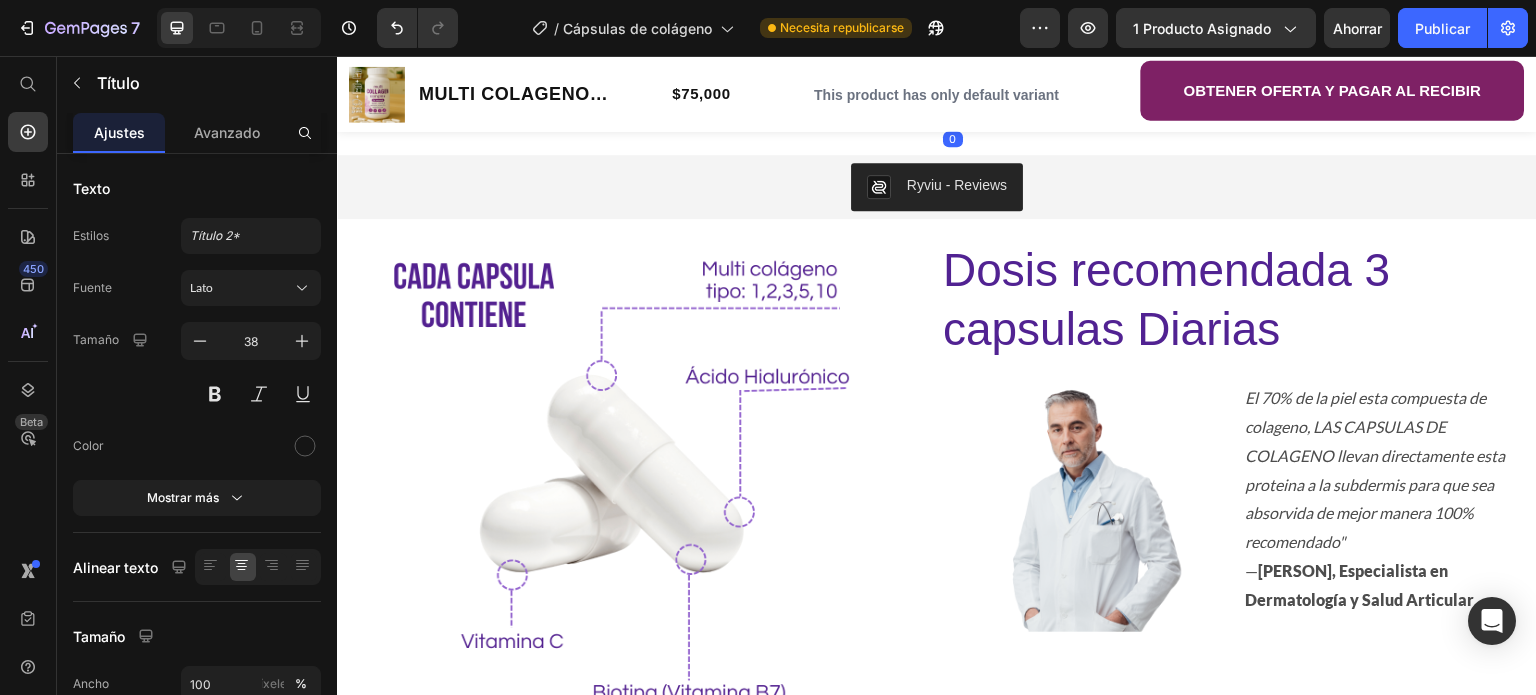 click on "Lleva todo hoy por solo:" at bounding box center [1239, -213] 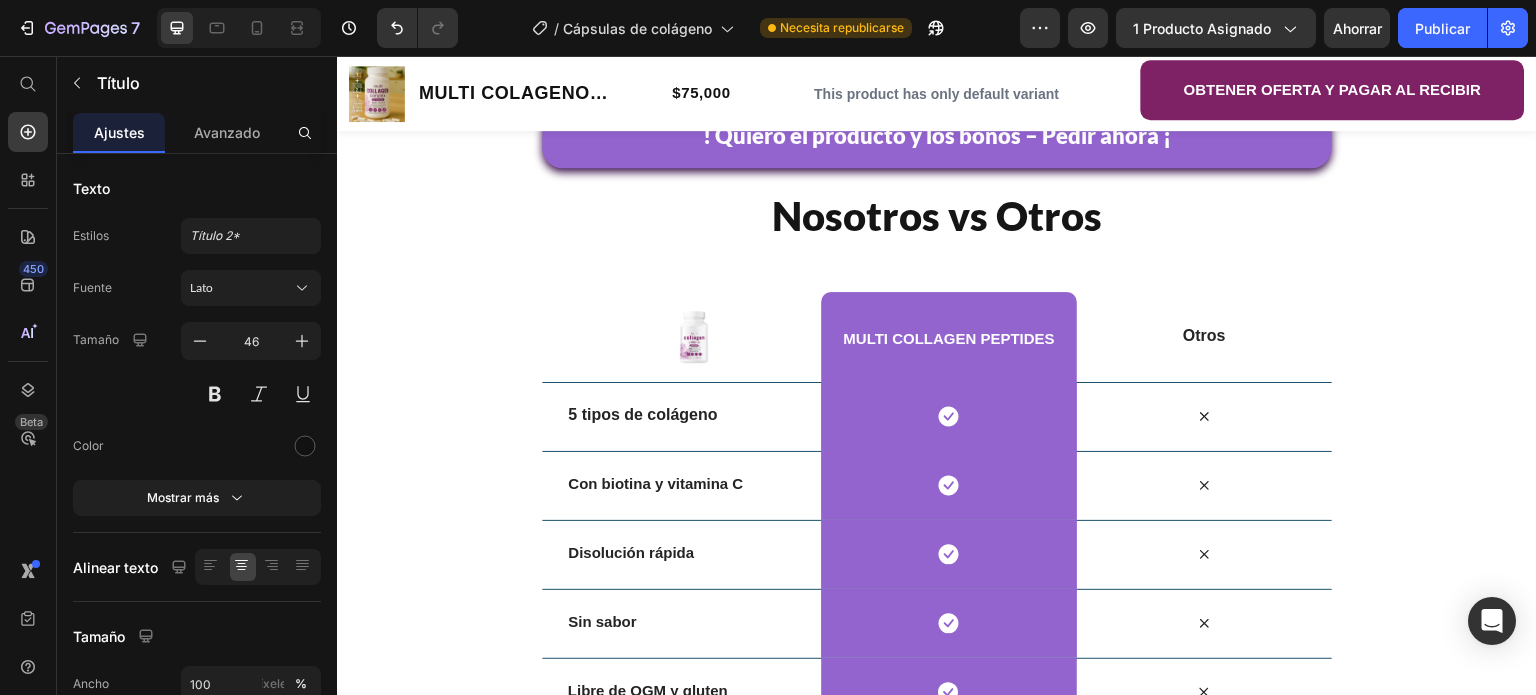 scroll, scrollTop: 3384, scrollLeft: 0, axis: vertical 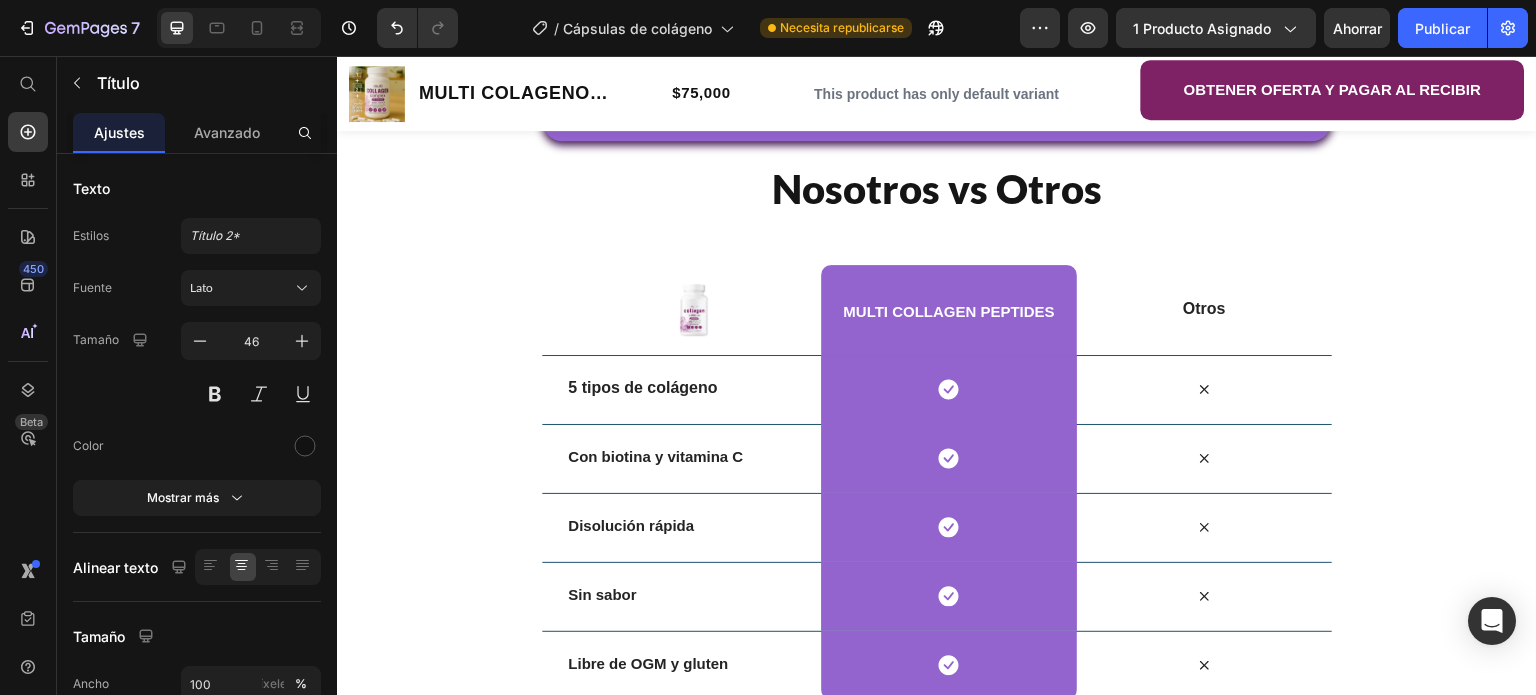 click on "Dosis recomendada 3 capsulas Diarias" at bounding box center [1239, -399] 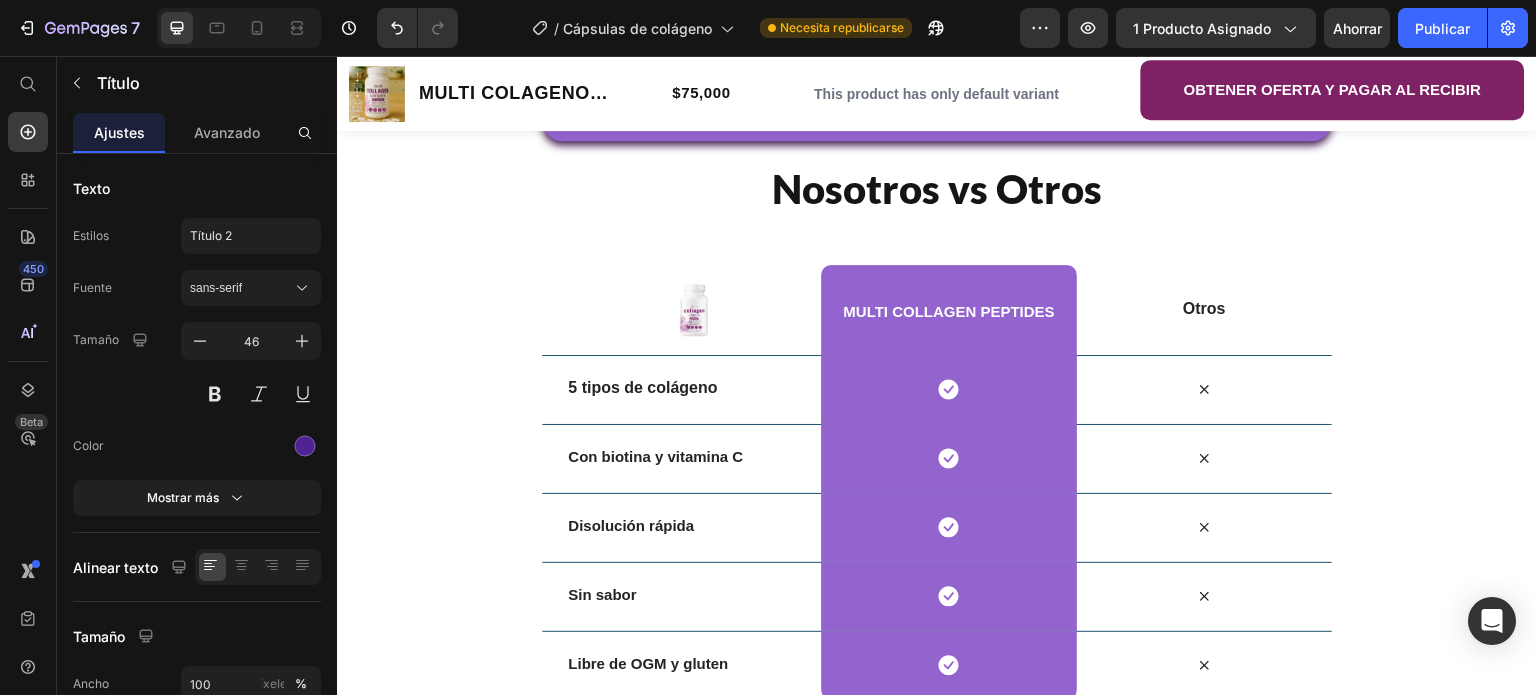click on "Dosis recomendada 3 capsulas Diarias" at bounding box center (1239, -399) 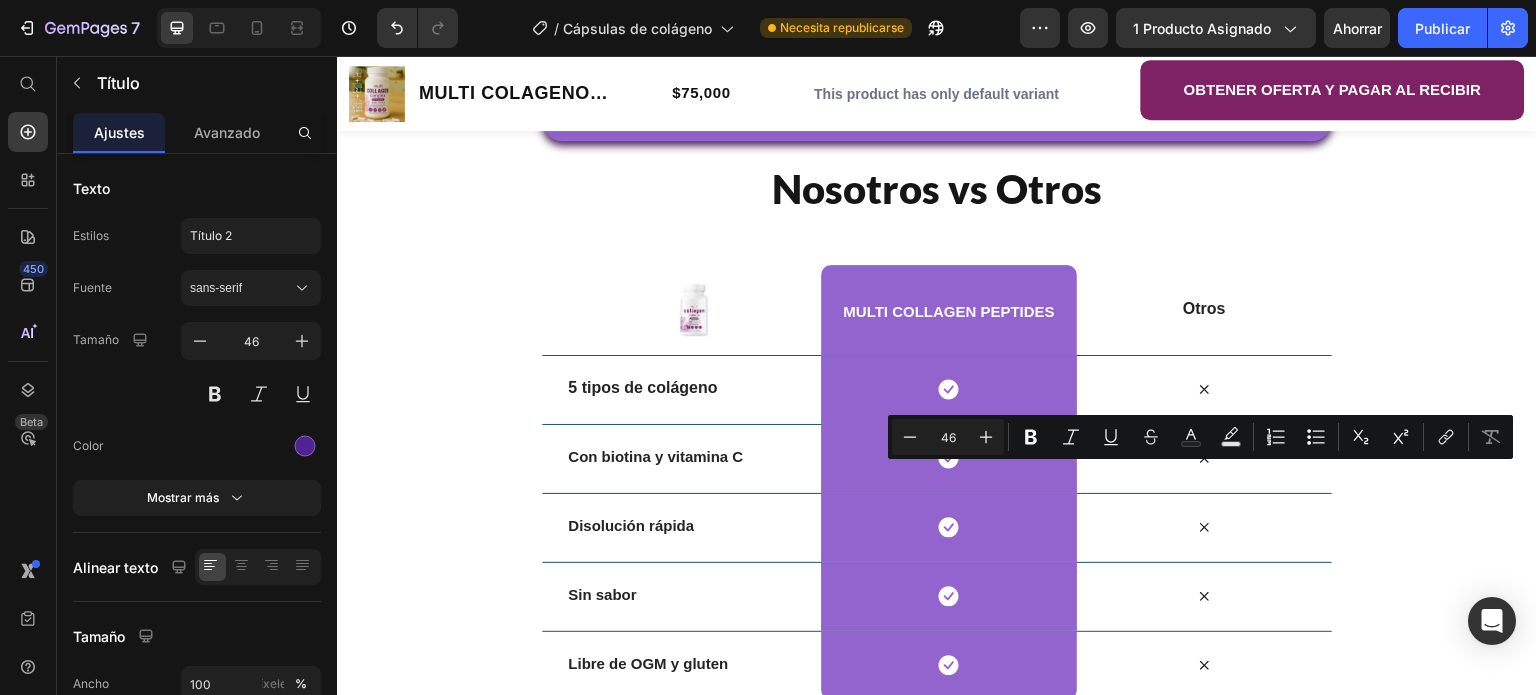 click on "Dosis recomendada 3 capsulas Diarias" at bounding box center [1239, -399] 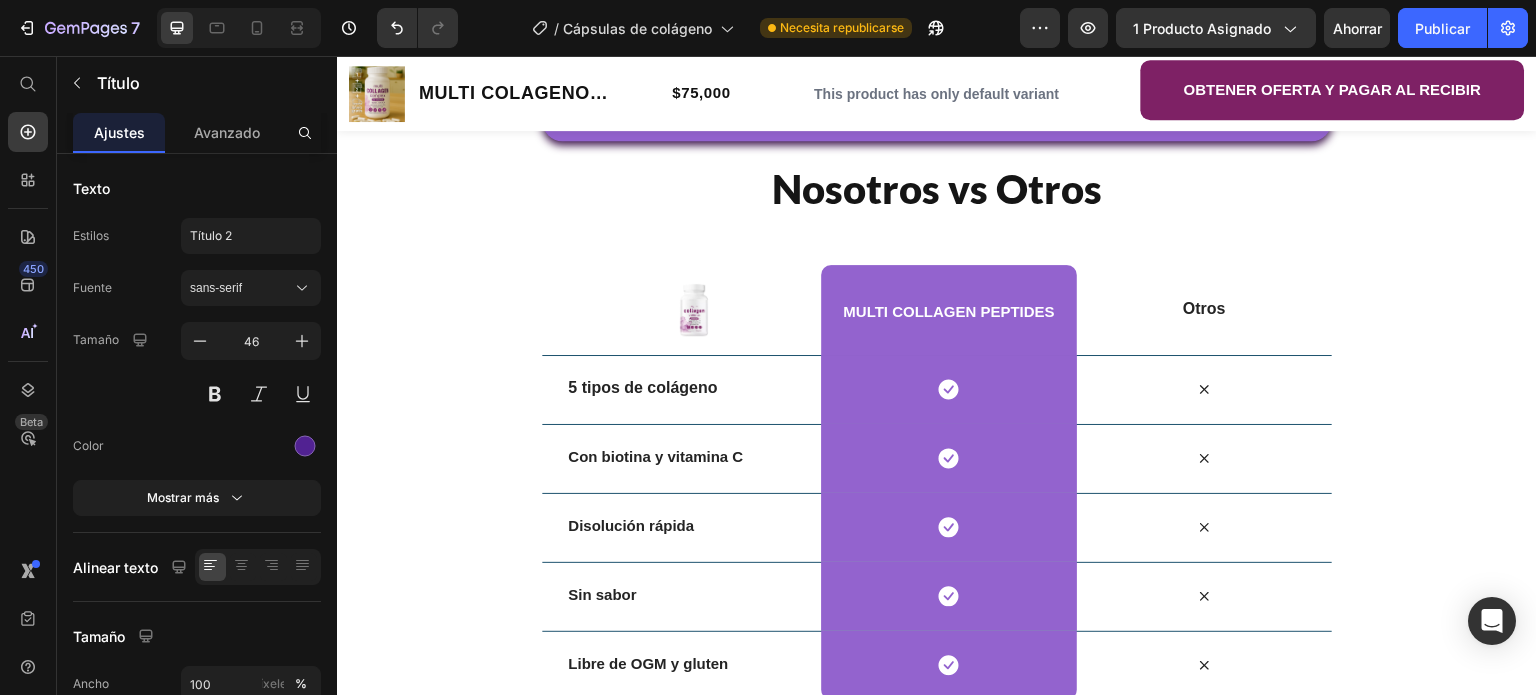 drag, startPoint x: 1276, startPoint y: 490, endPoint x: 938, endPoint y: 432, distance: 342.94022 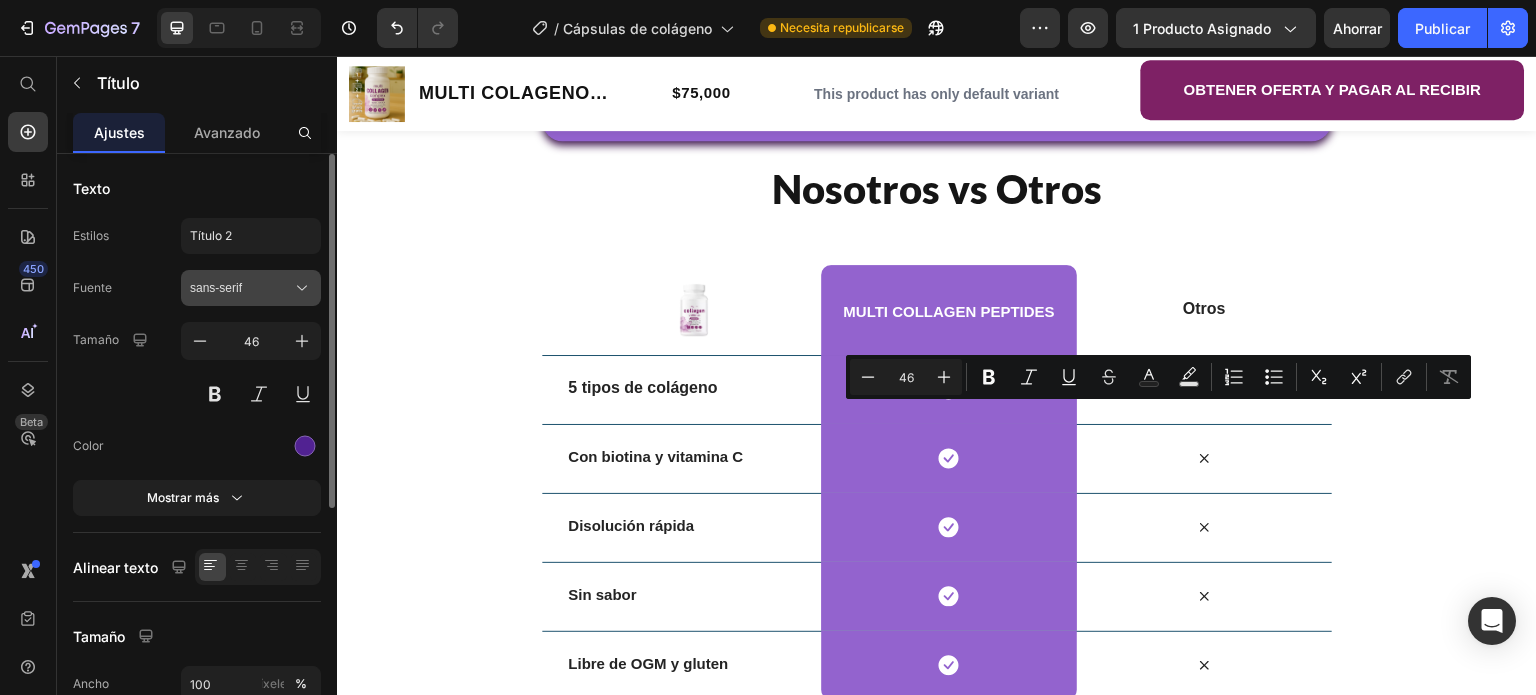 click on "sans-serif" at bounding box center [241, 288] 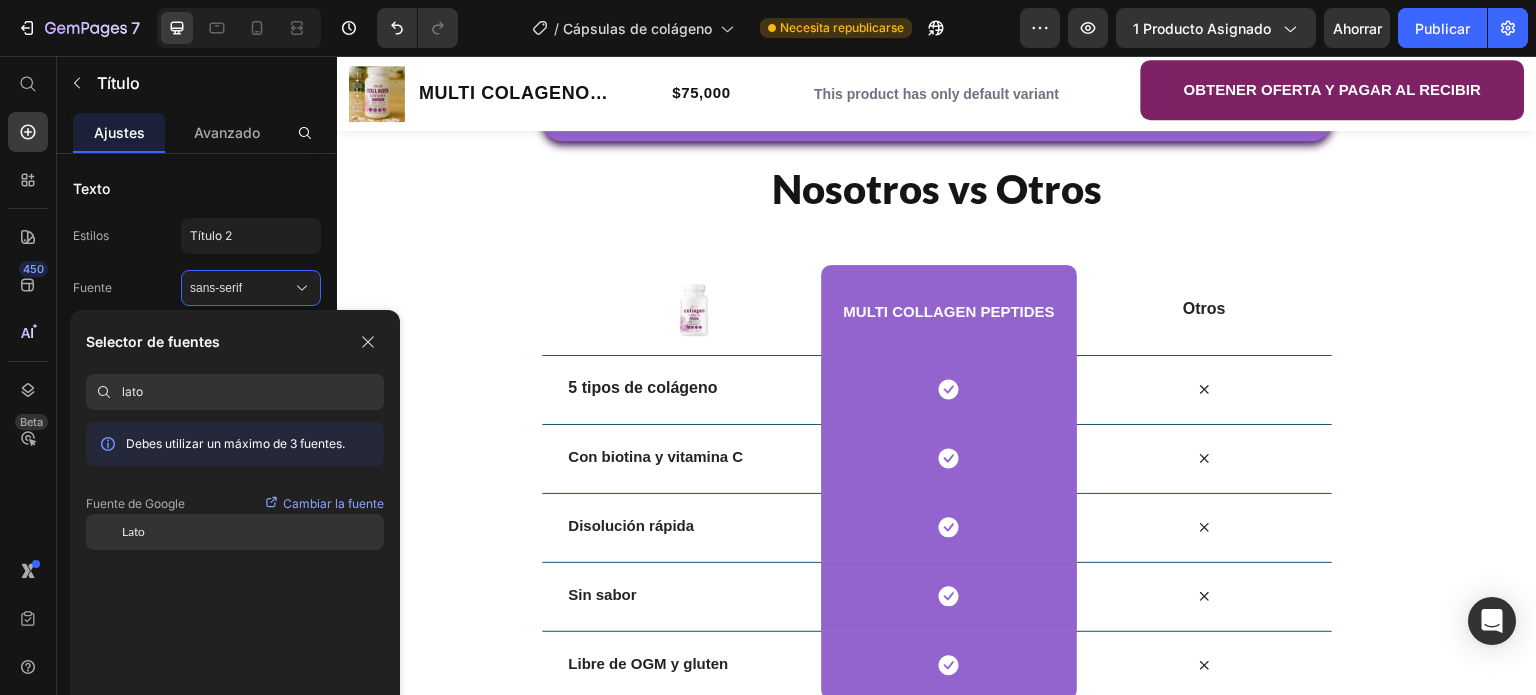 type on "lato" 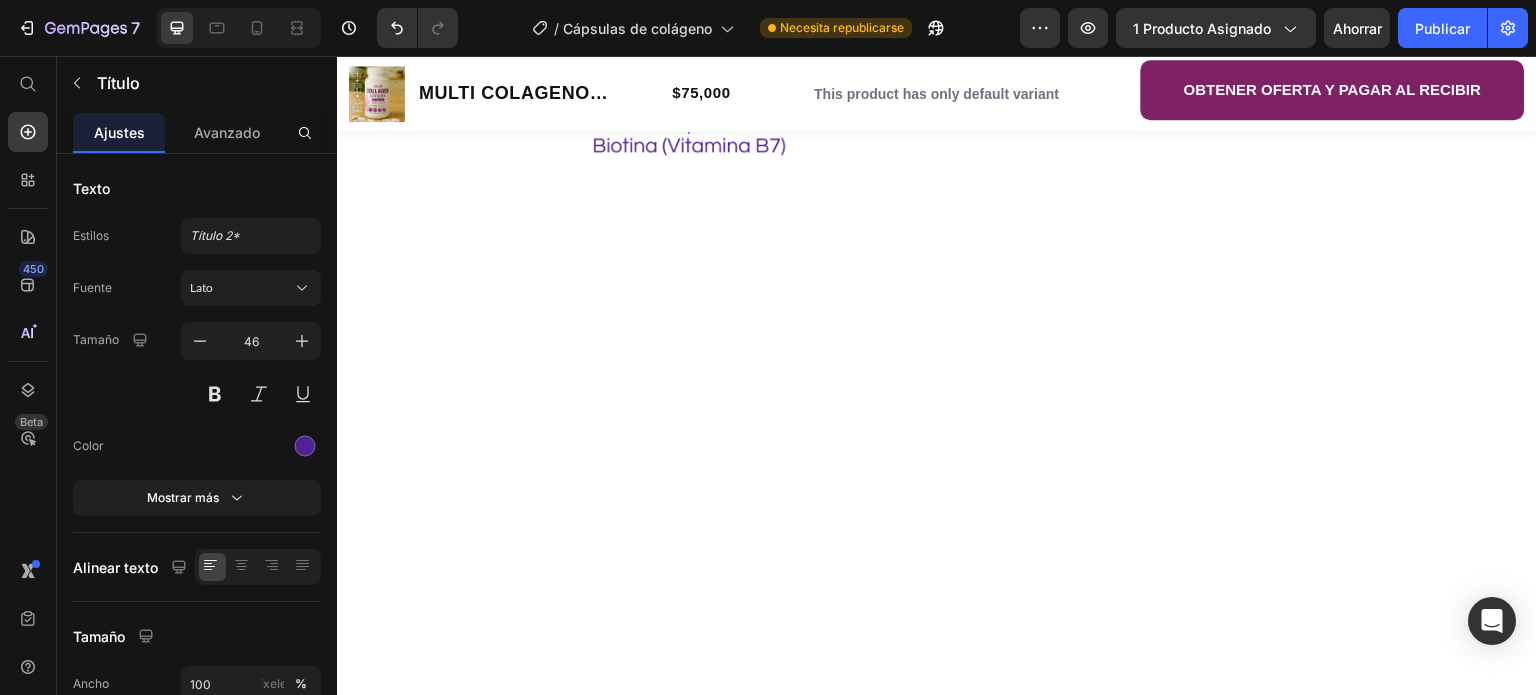 scroll, scrollTop: 3384, scrollLeft: 0, axis: vertical 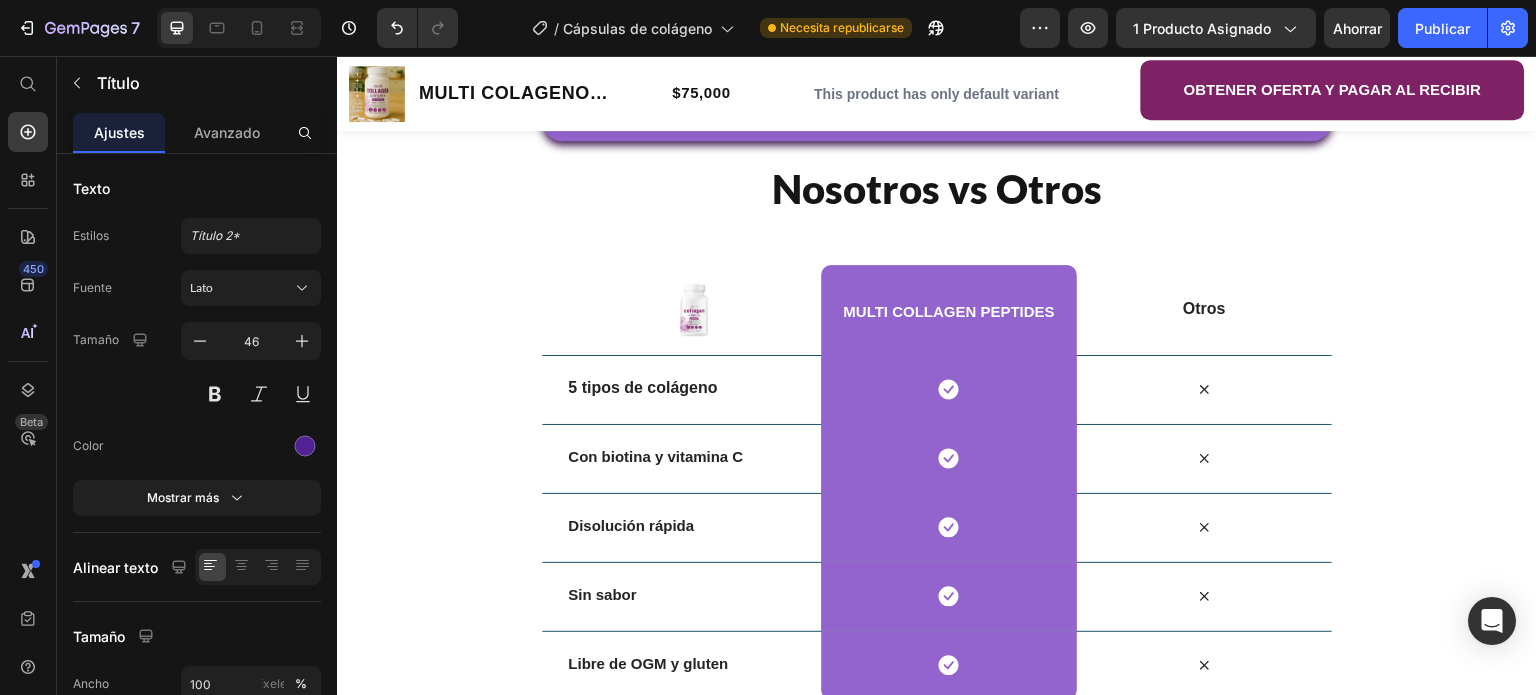 drag, startPoint x: 1280, startPoint y: 499, endPoint x: 926, endPoint y: 447, distance: 357.79883 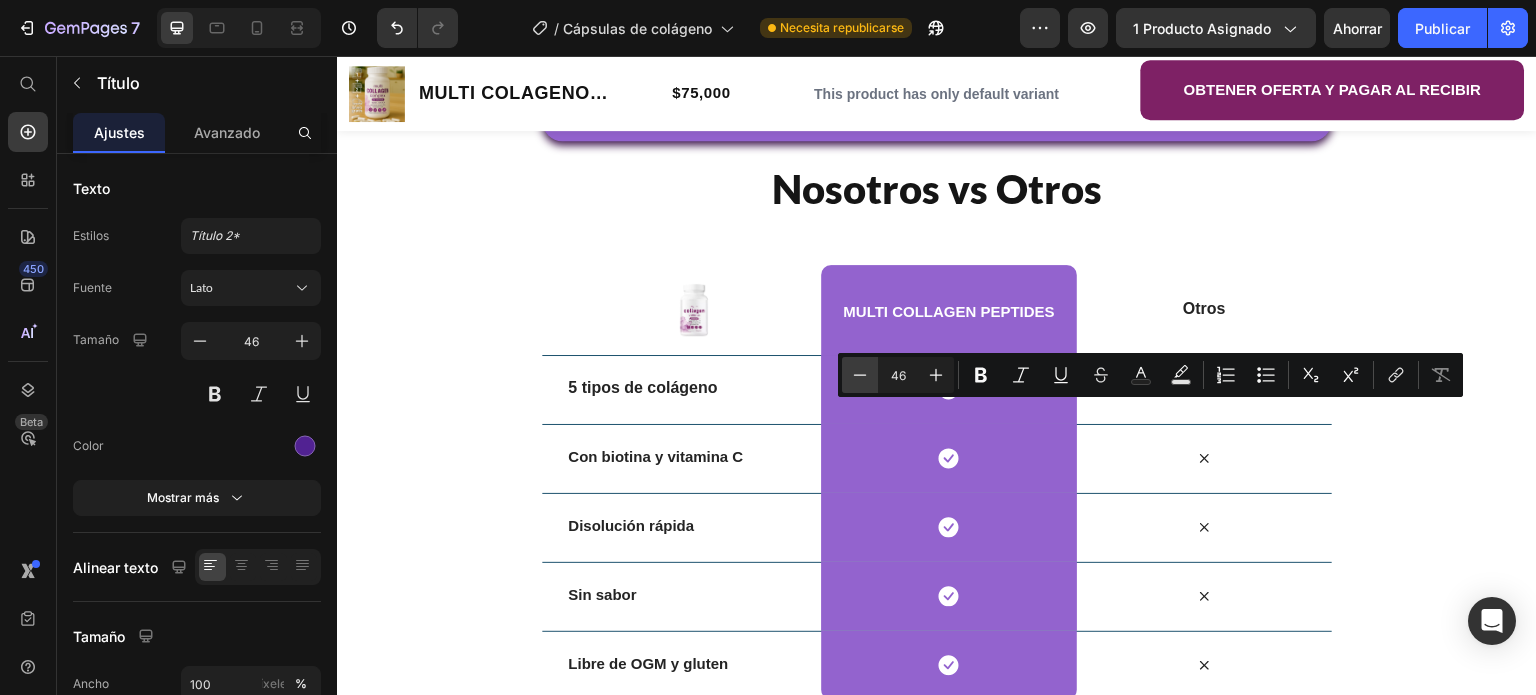 click 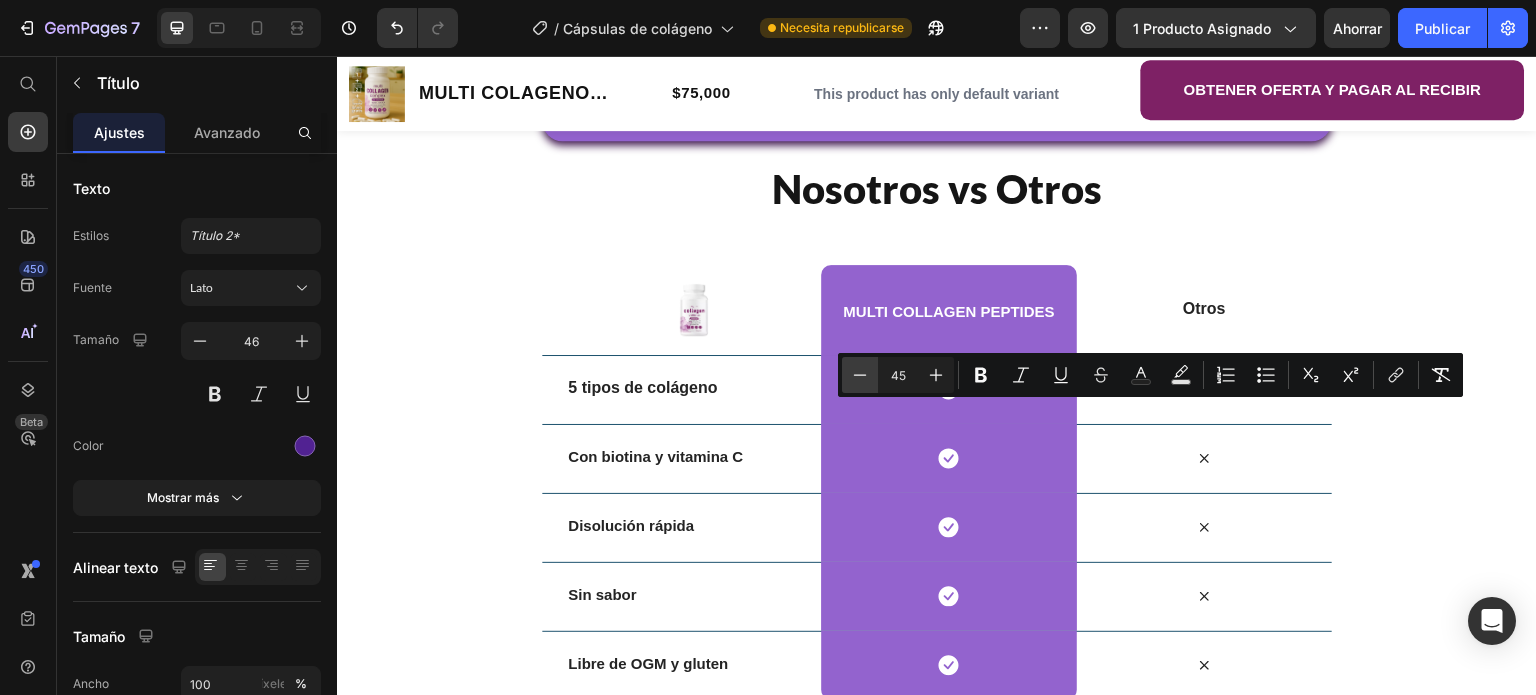 click 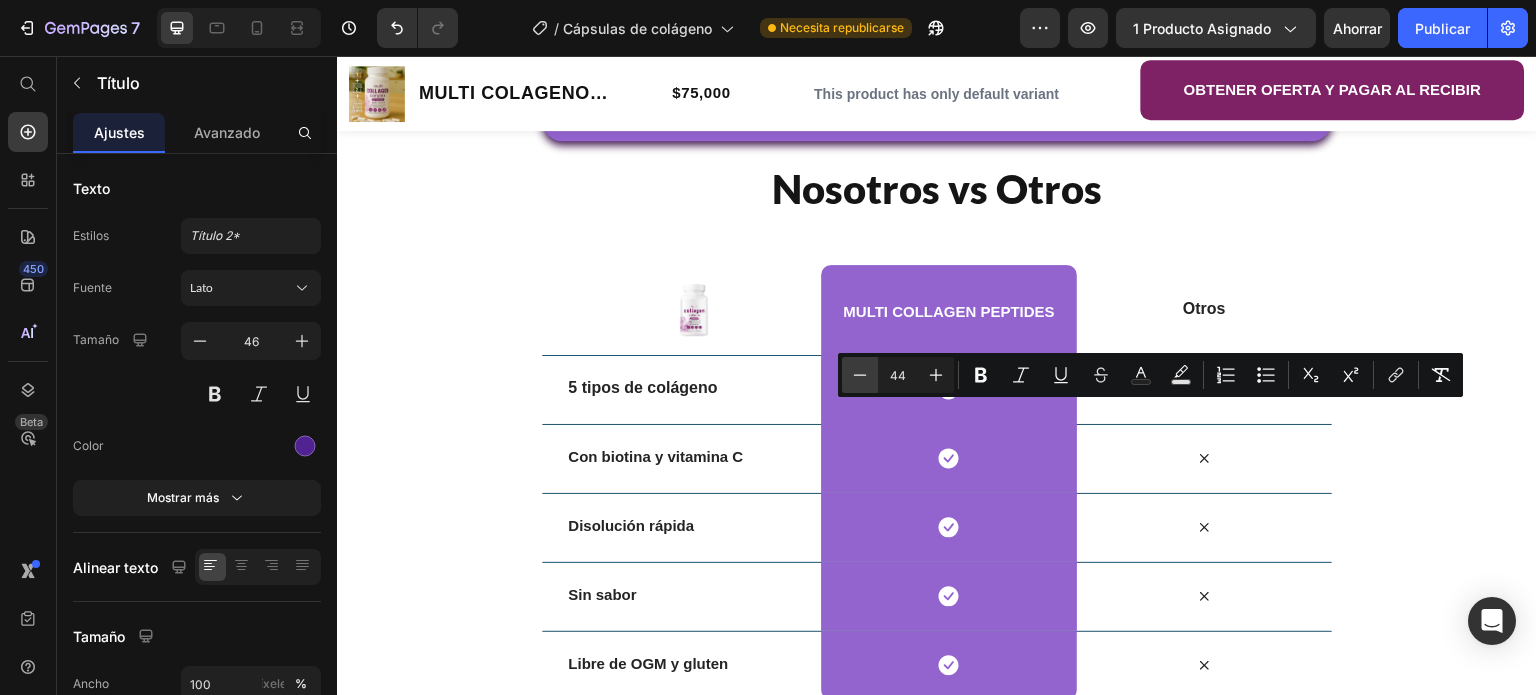 click 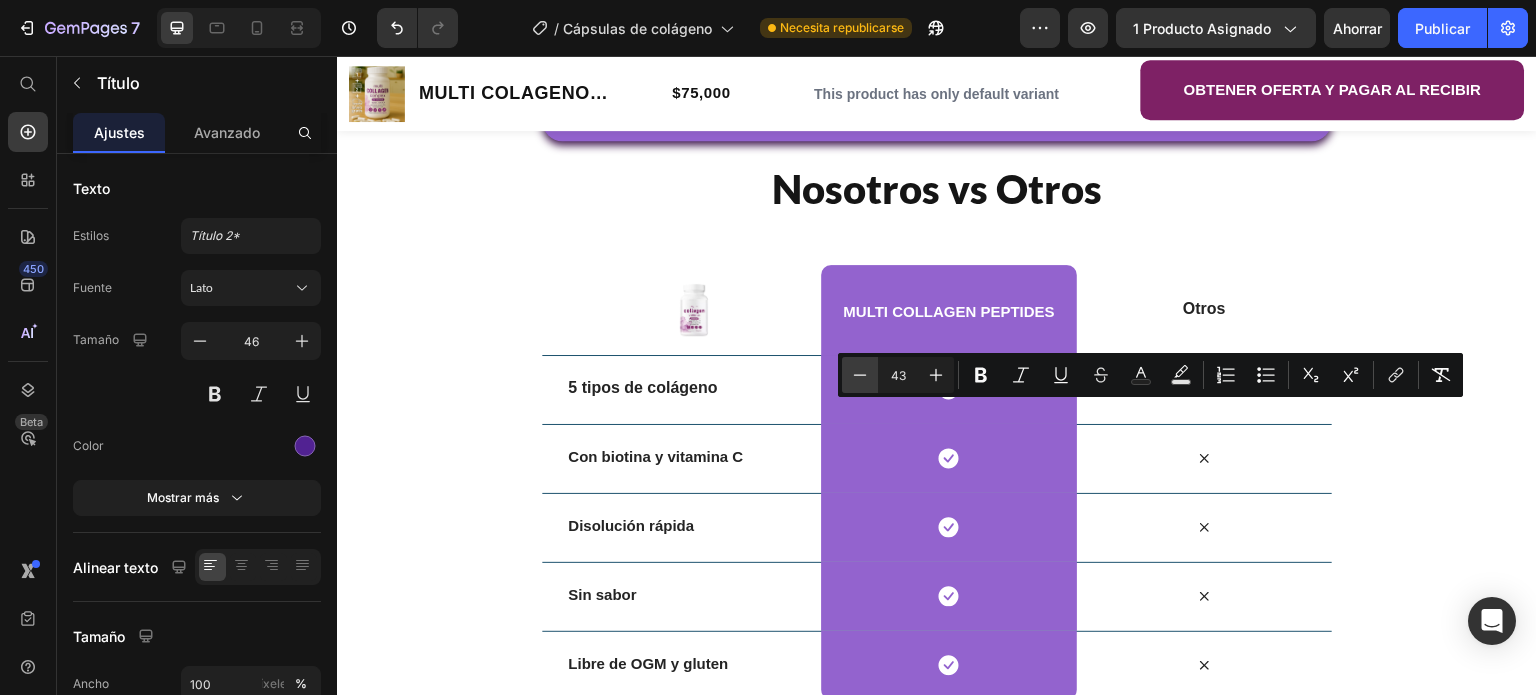 click 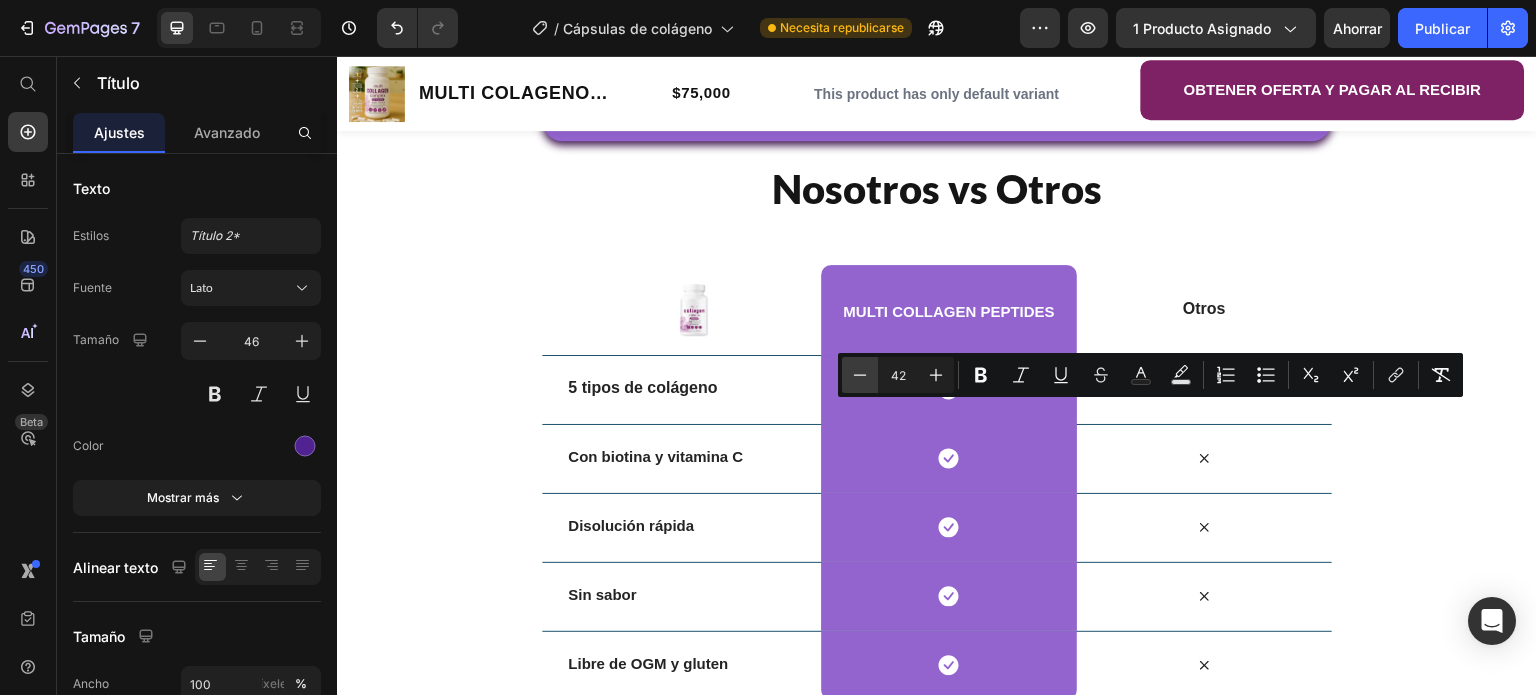 click 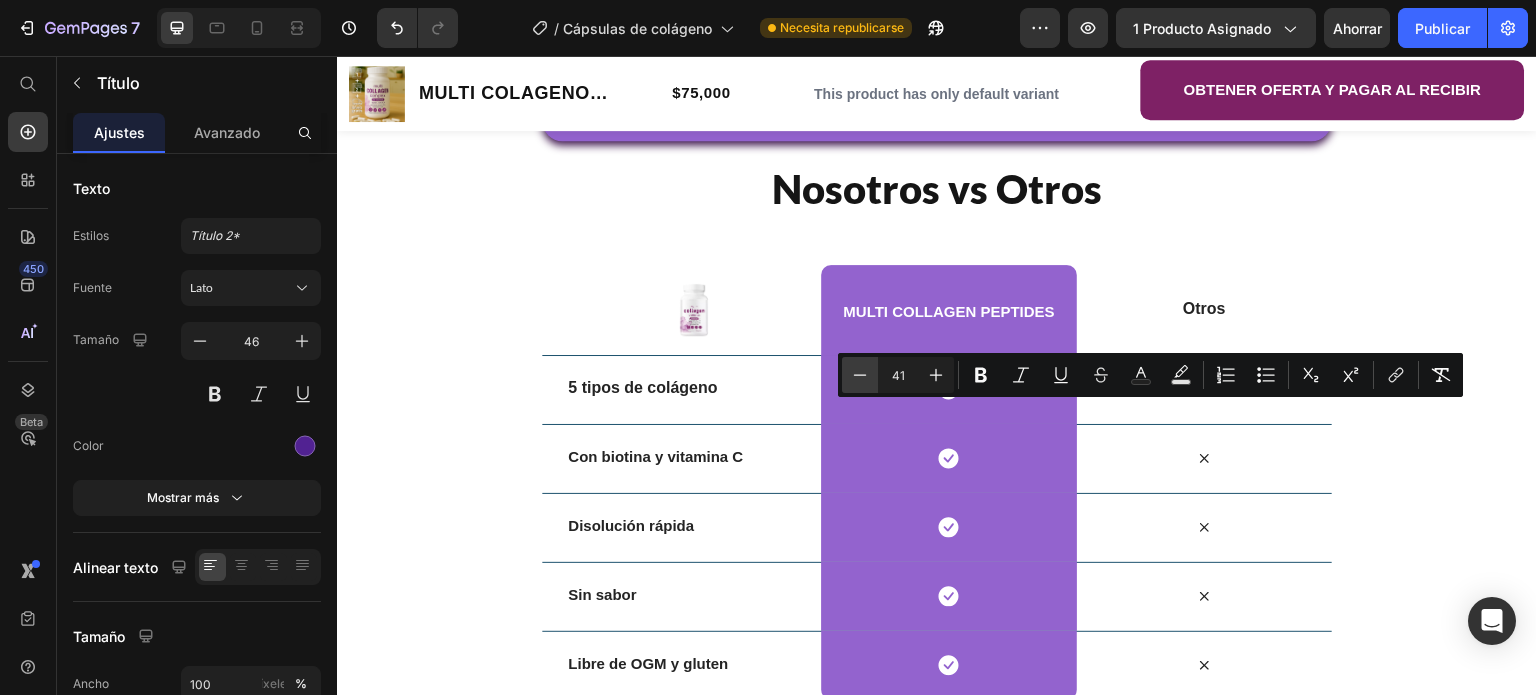 click 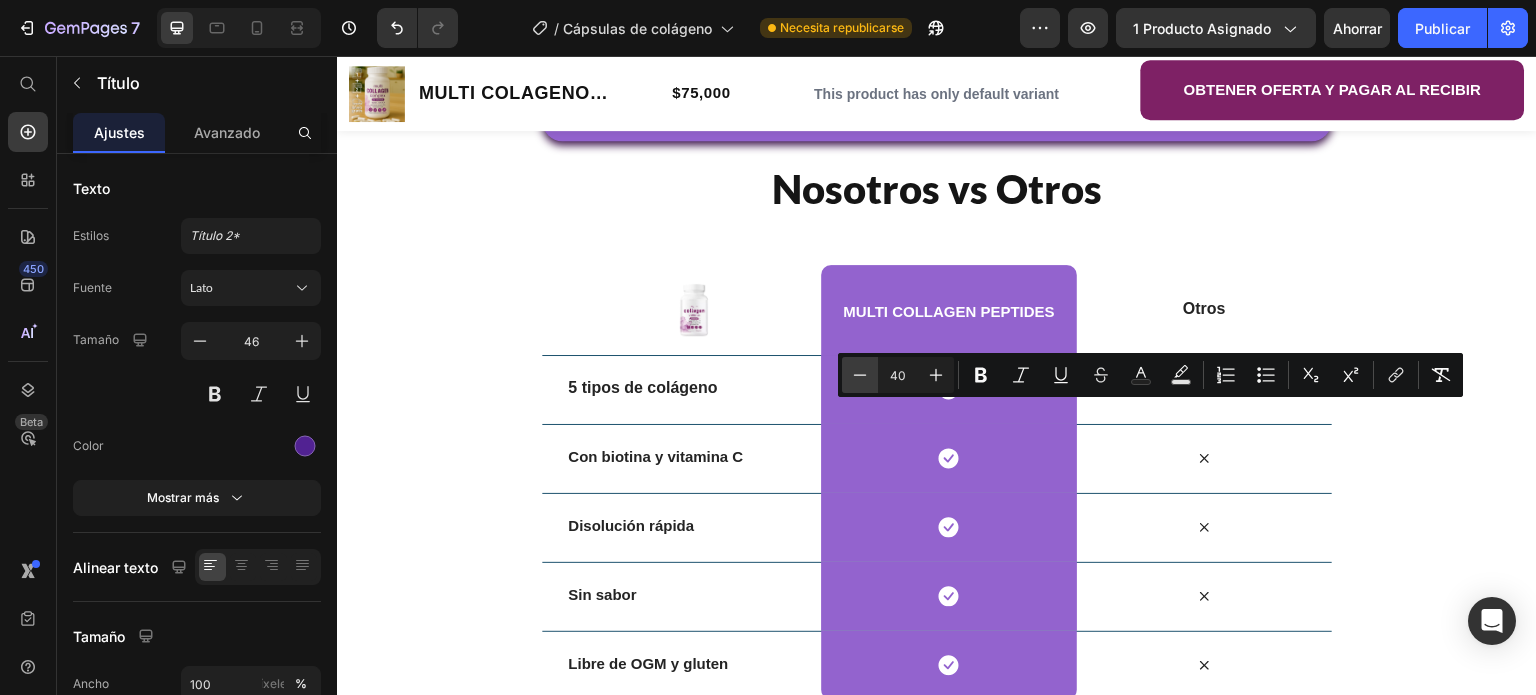 click 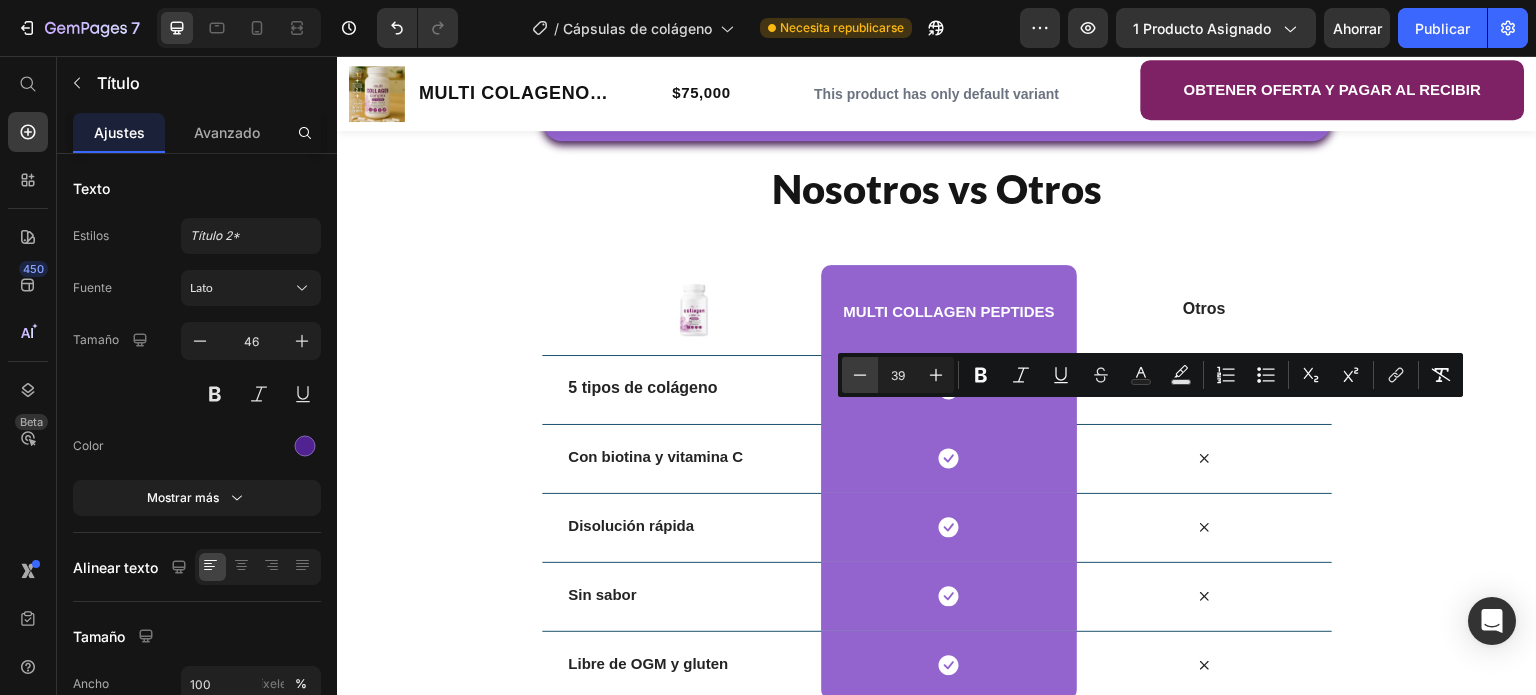 click 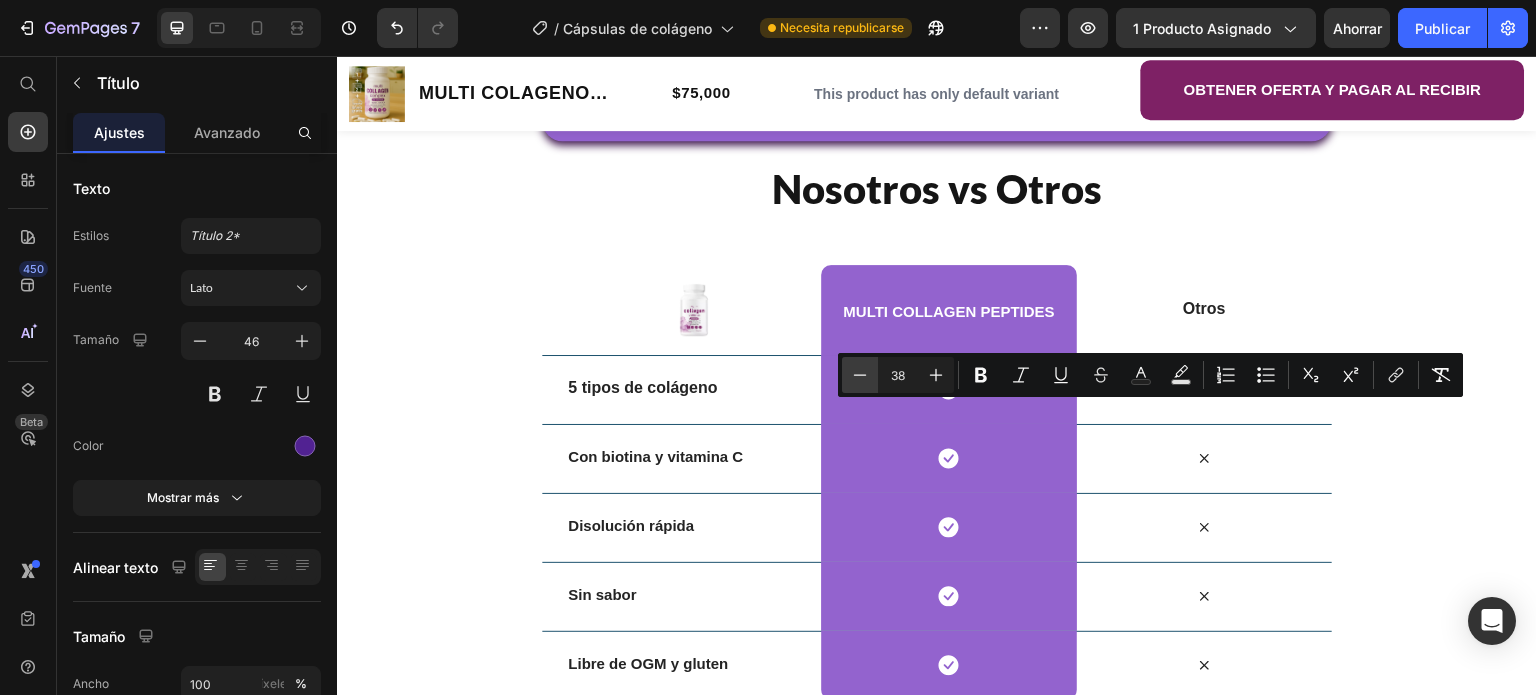 click 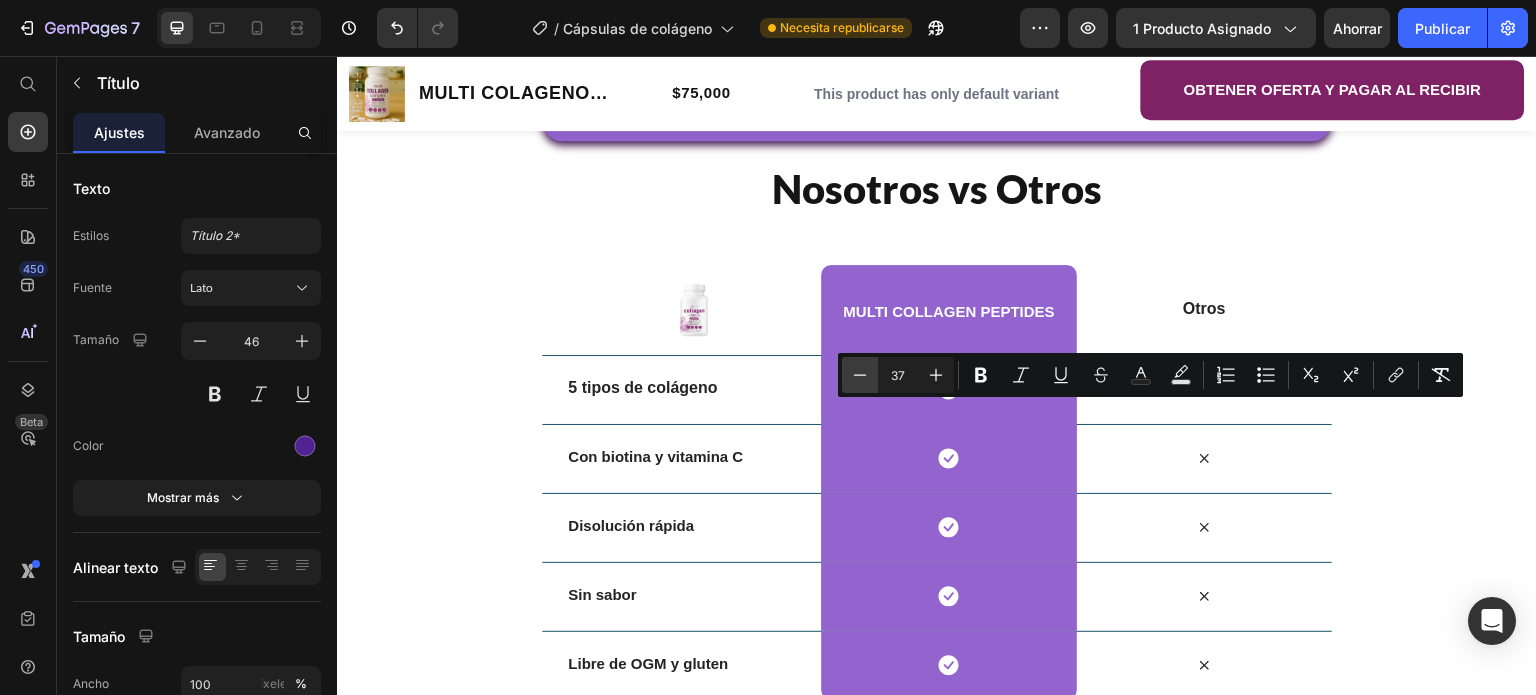 click 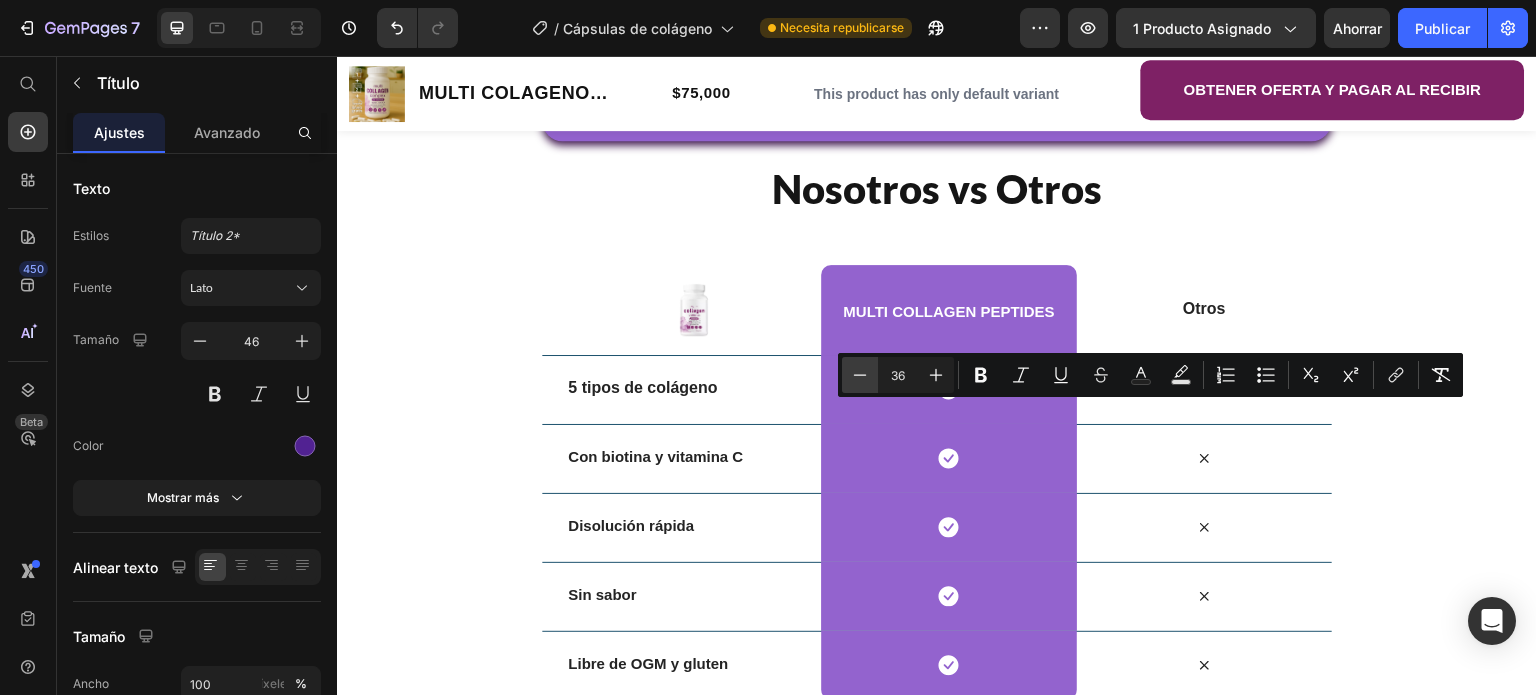 click 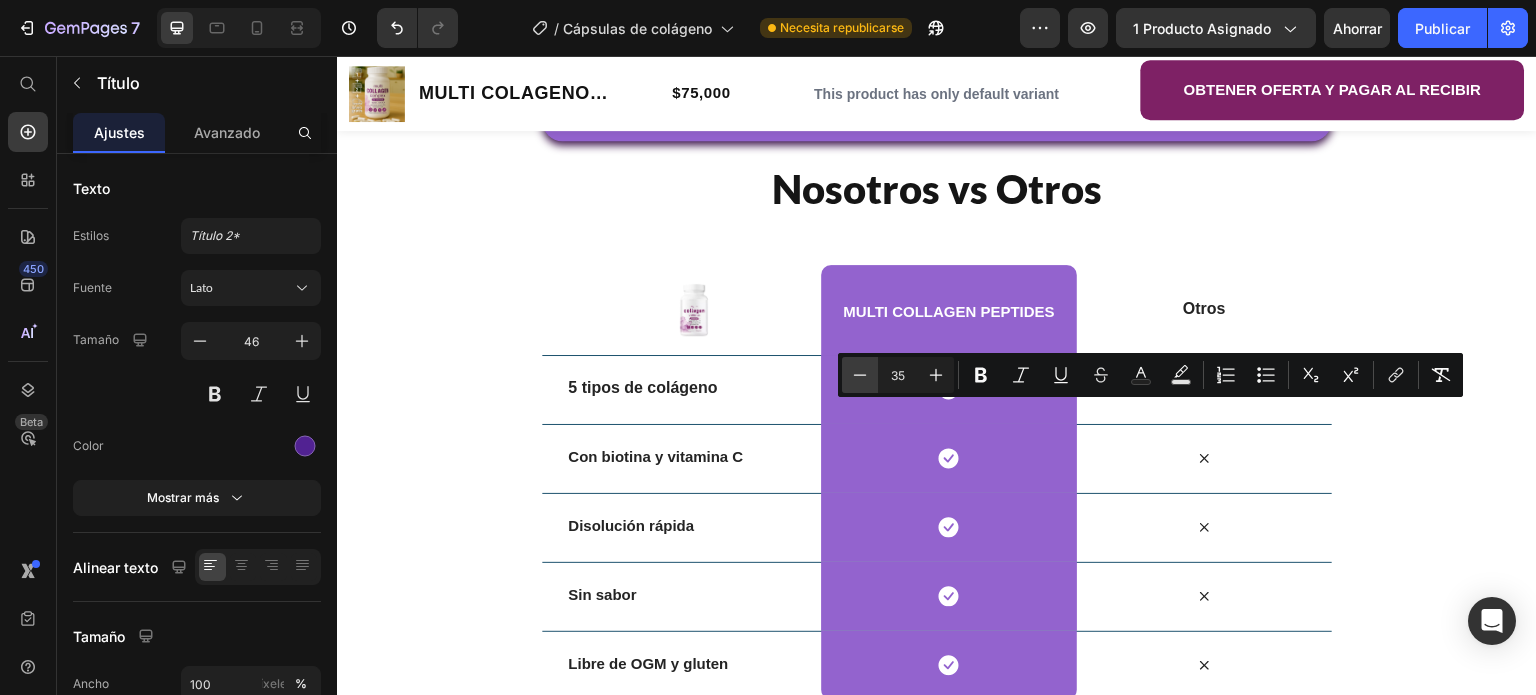 click 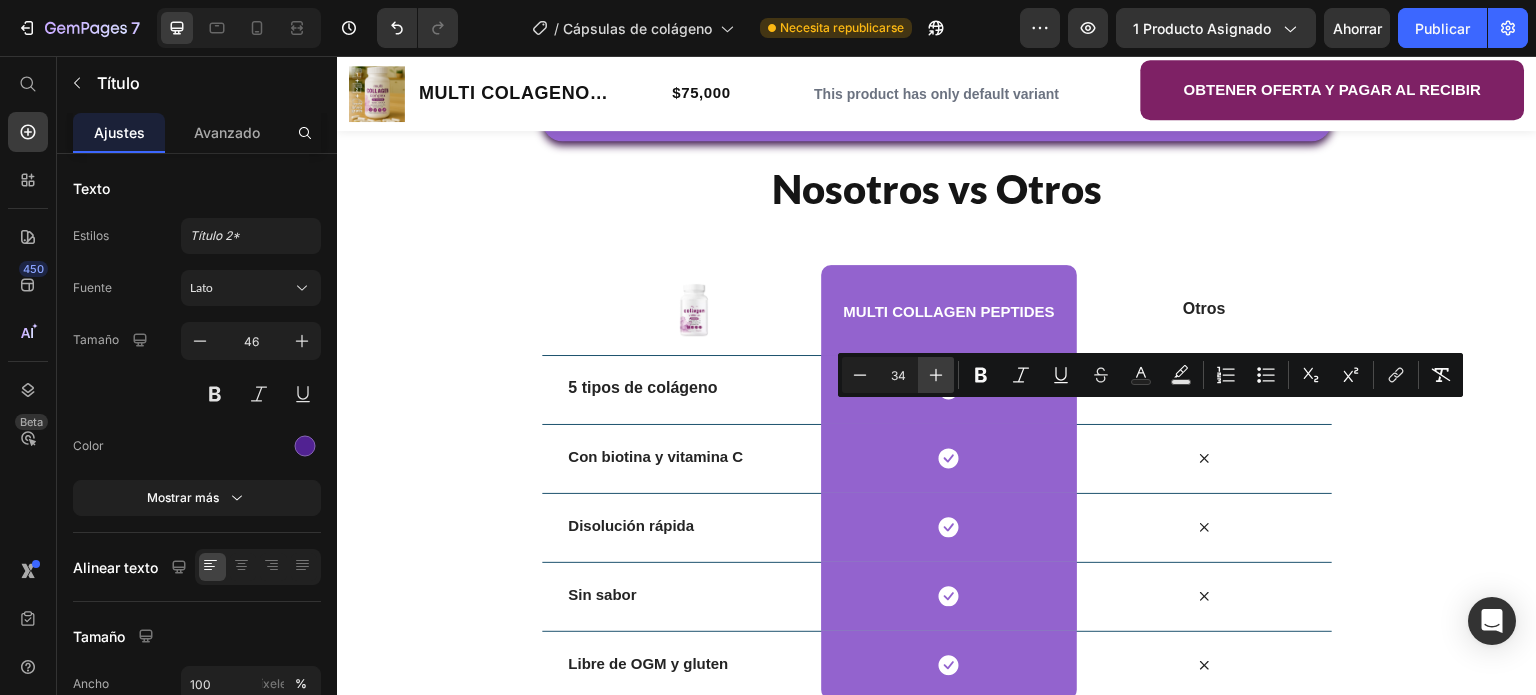 click 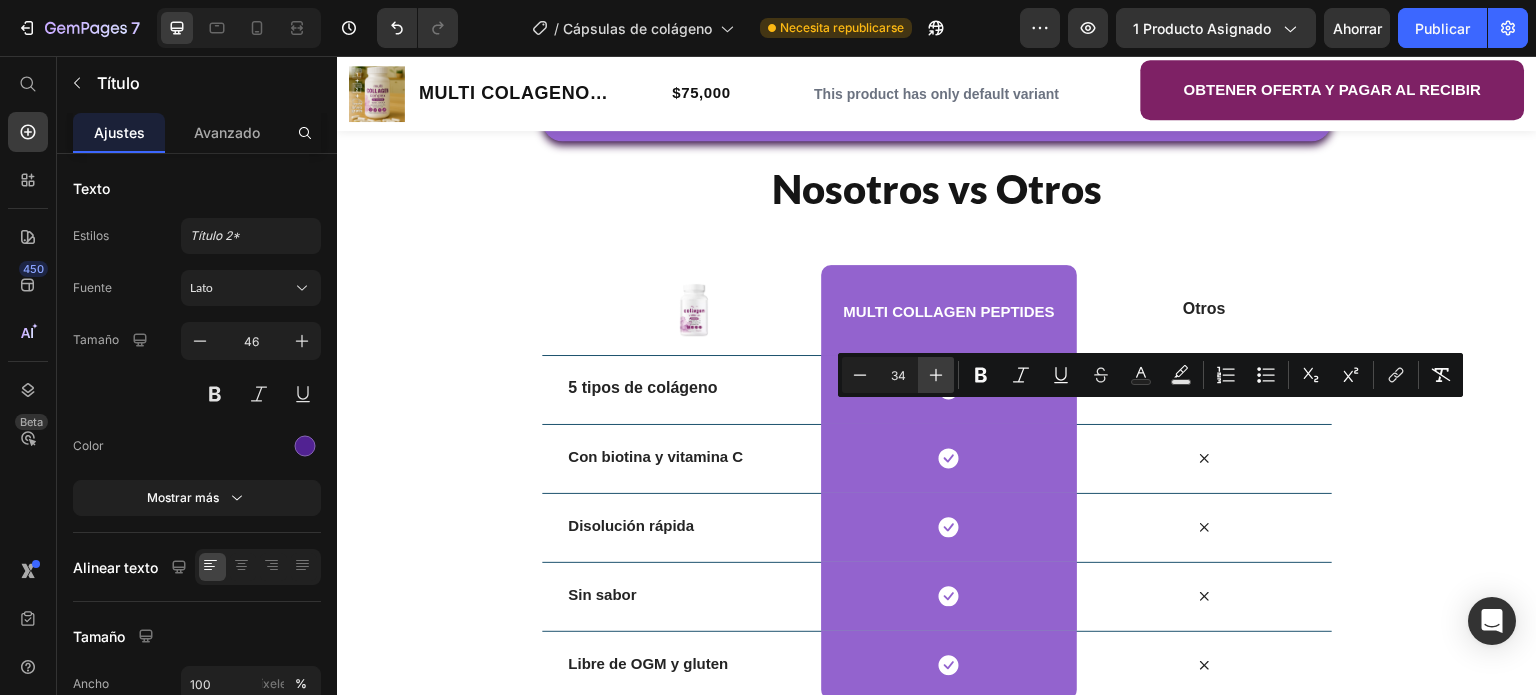 type on "35" 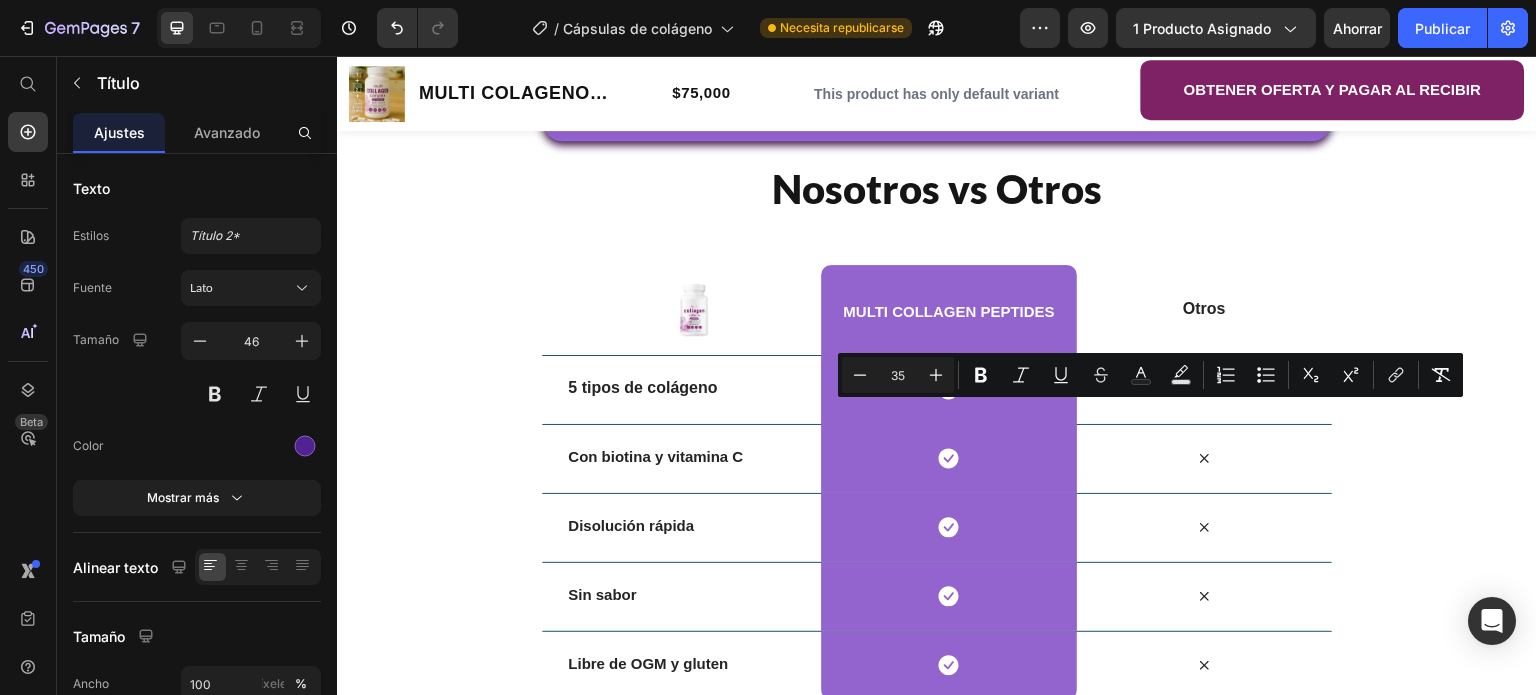 click on "Muchas Clientas satisfechos con uno de los productos más buscados y recomendados para el Bienestar y la salud. RESULTADOS VISIBLES A PARTIR DE LA 4 SEMANA DE USO CONTINUO" at bounding box center [953, -617] 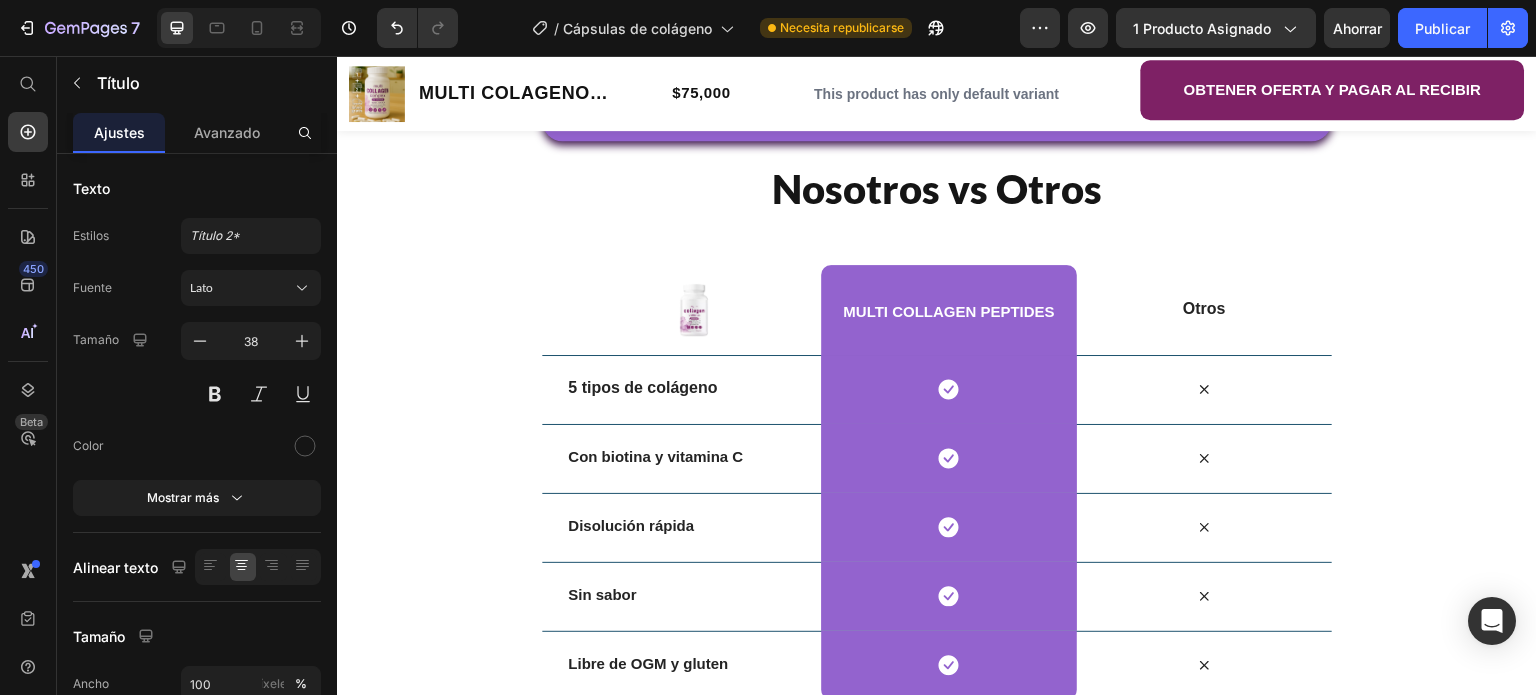 scroll, scrollTop: 3584, scrollLeft: 0, axis: vertical 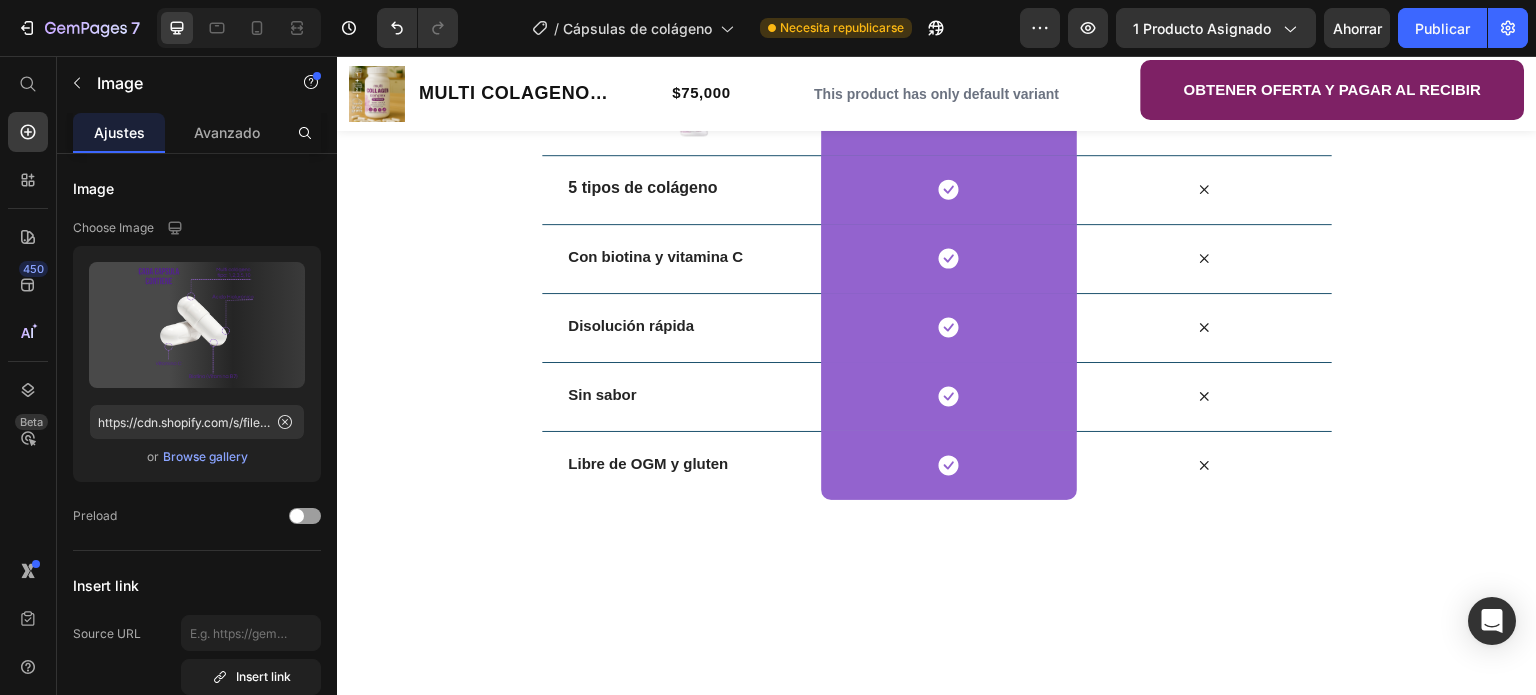 click at bounding box center (635, -411) 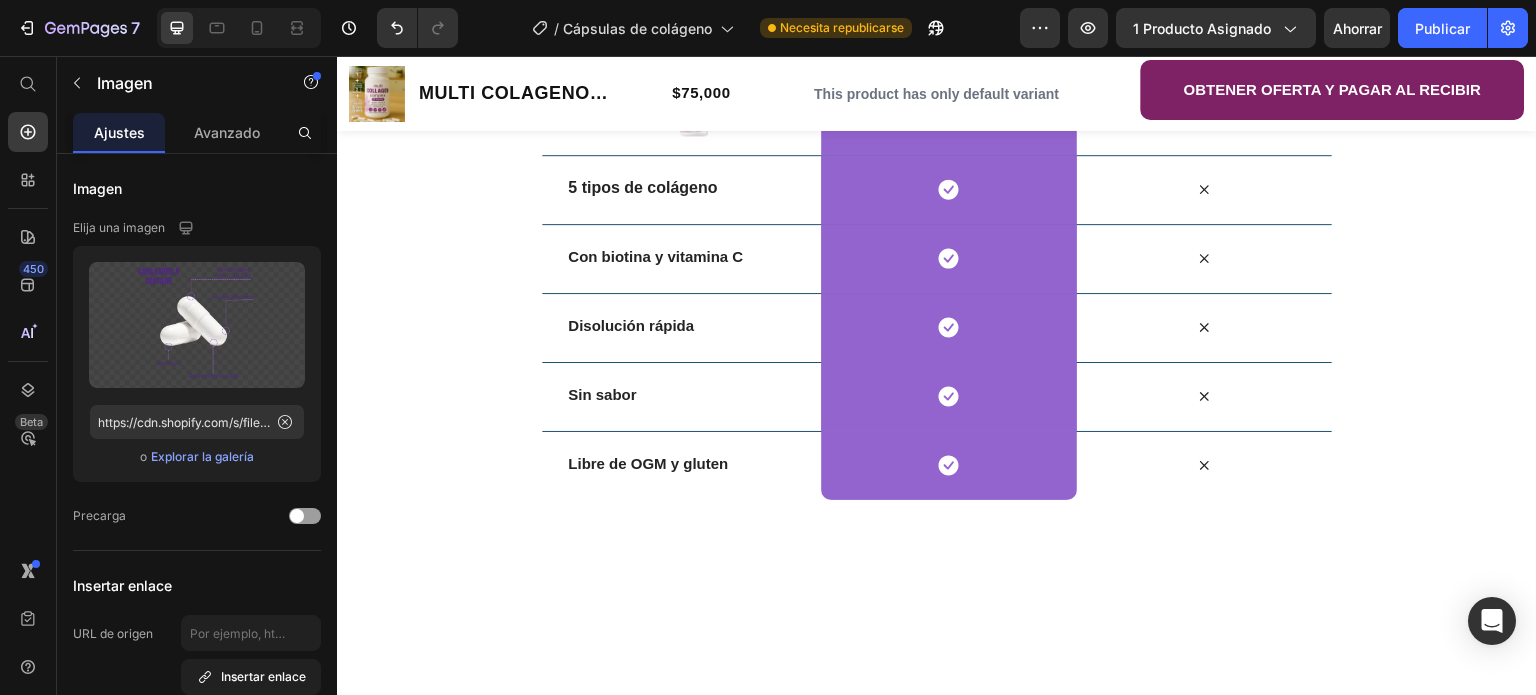 click on "Dr. Carlos Jaramillo, Especialista en Dermatología y Salud Articular .. Text Block Row ⁠⁠⁠⁠⁠⁠⁠ Dosis recomendada 3 capsulas Diarias Heading Row Image El 70% de la piel esta compuesta de colageno, LAS CAPSULAS DE COLAGENO llevan directamente esta proteina a la subdermis para que sea  absorvida de mejor manera 100% recomendado" —  [PERSON], Especialista en Dermatología y Salud Articular . Text Block Image 82%  de los clientes manifestaron  un cambio positivo en su vida  gracias al producto, Text Block Image Row Row Row Image 82%  de los clientes manifestaron  un cambio positivo en su vida  gracias al producto, Text Block Image 96%  de los encuestados dijeron estar  satisfechos o muy satisfechos  con el producto y el servicio recibido. Text Block Image 70%  de los clientes  han realizado una compra adicional o se convirtieron en clientes recurrentes. Text Block Advanced List 96%  de los encuestados dijeron estar  satisfechos o muy satisfechos Text Block Image Row 70% Row" at bounding box center [1239, -411] 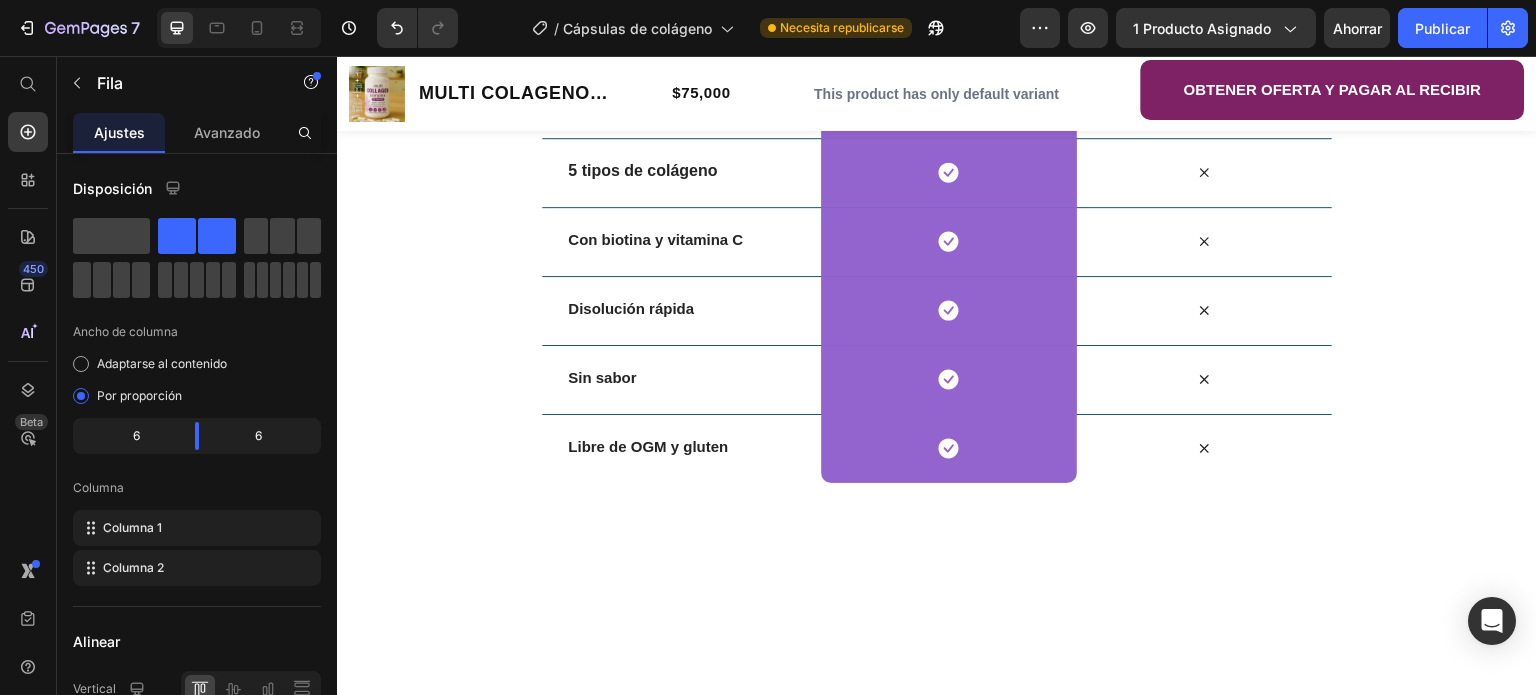 scroll, scrollTop: 3584, scrollLeft: 0, axis: vertical 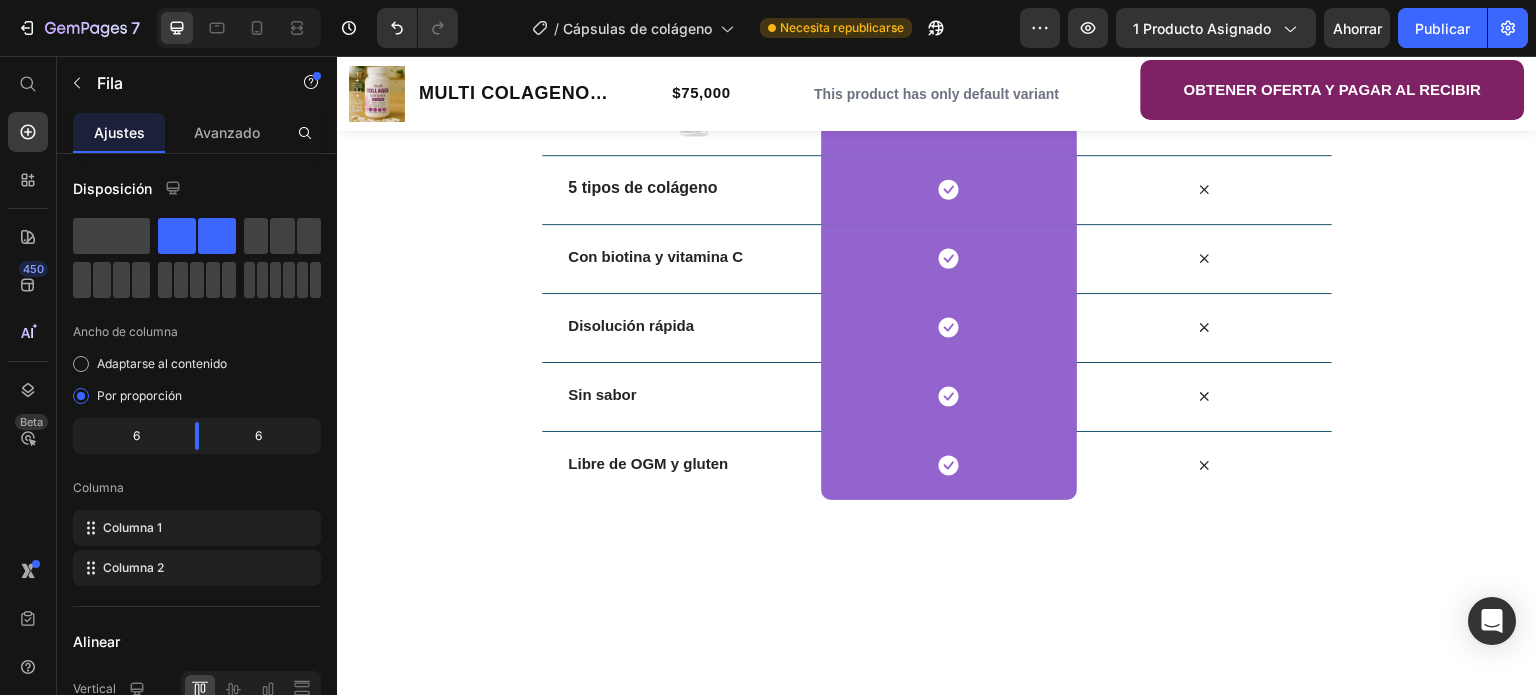 click on "Dr. Carlos Jaramillo, Especialista en Dermatología y Salud Articular .. Text Block Row ⁠⁠⁠⁠⁠⁠⁠ Dosis recomendada 3 capsulas Diarias Heading Row Image El 70% de la piel esta compuesta de colageno, LAS CAPSULAS DE COLAGENO llevan directamente esta proteina a la subdermis para que sea  absorvida de mejor manera 100% recomendado" —  [PERSON], Especialista en Dermatología y Salud Articular . Text Block Image 82%  de los clientes manifestaron  un cambio positivo en su vida  gracias al producto, Text Block Image Row Row Row Image 82%  de los clientes manifestaron  un cambio positivo en su vida  gracias al producto, Text Block Image 96%  de los encuestados dijeron estar  satisfechos o muy satisfechos  con el producto y el servicio recibido. Text Block Image 70%  de los clientes  han realizado una compra adicional o se convirtieron en clientes recurrentes. Text Block Advanced List 96%  de los encuestados dijeron estar  satisfechos o muy satisfechos Text Block Image Row 70% Row" at bounding box center (1239, -411) 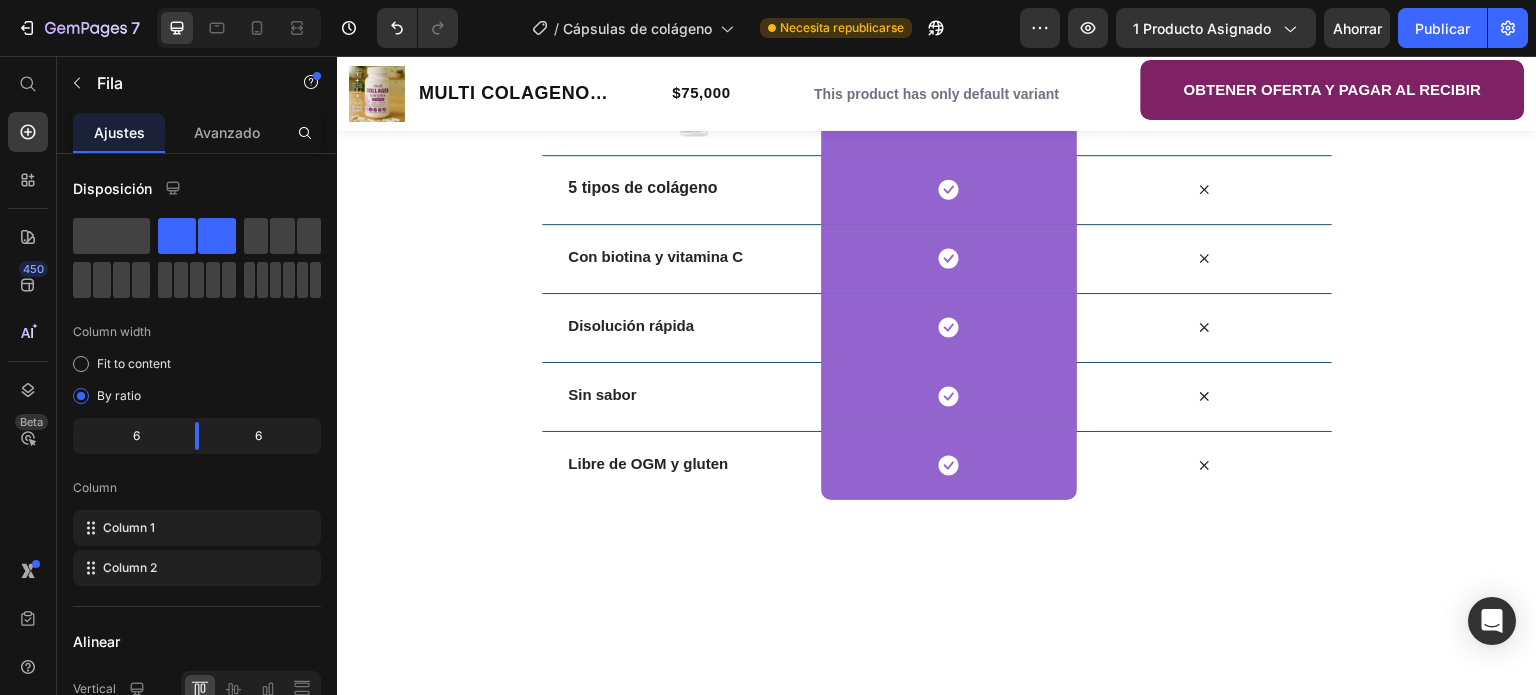 click on "Image El 70% de la piel esta compuesta de colageno, LAS CAPSULAS DE COLAGENO llevan directamente esta proteina a la subdermis para que sea  absorvida de mejor manera 100% recomendado" —  [PERSON], Especialista en Dermatología y Salud Articular . Text Block Image 82%  de los clientes manifestaron  un cambio positivo en su vida  gracias al producto, Text Block Image Row Row Row" at bounding box center (1239, -449) 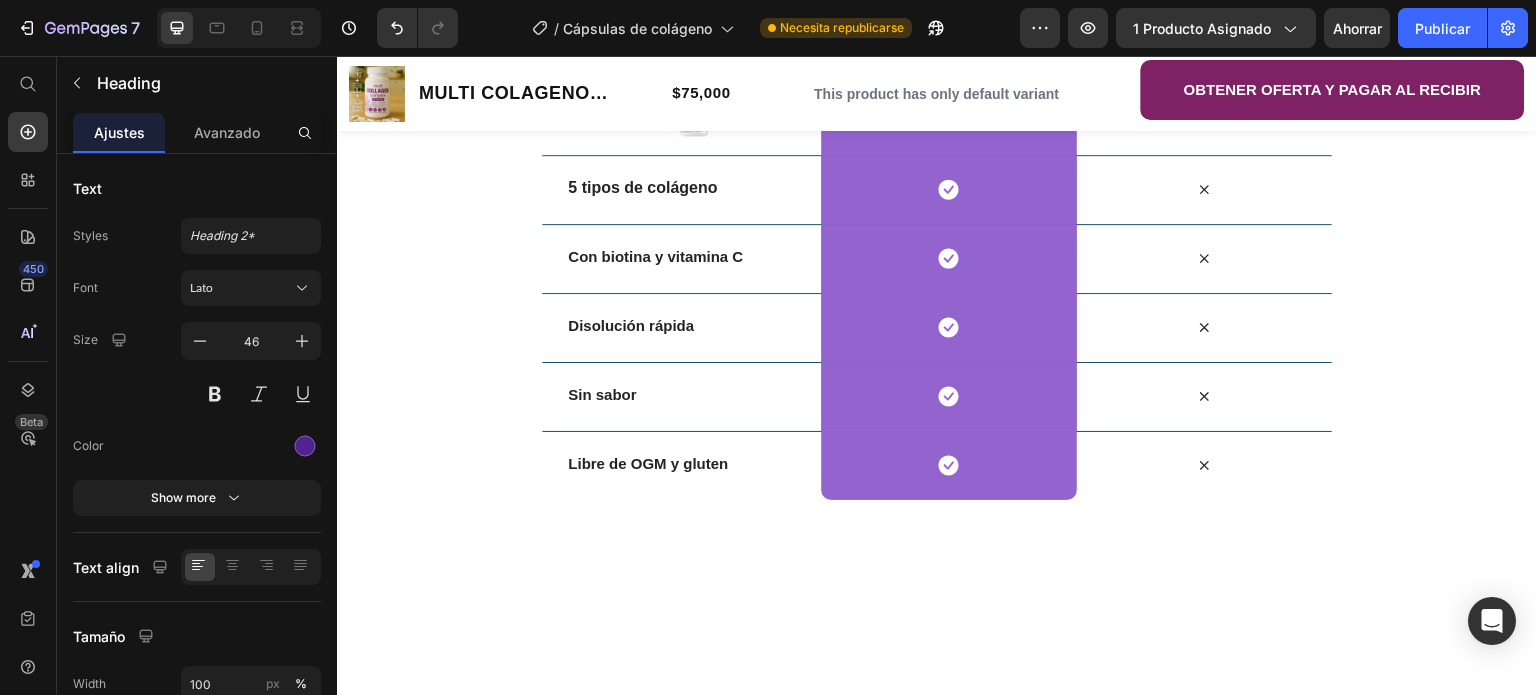 click on "Dosis recomendada 3 capsulas Diarias" at bounding box center [1232, -626] 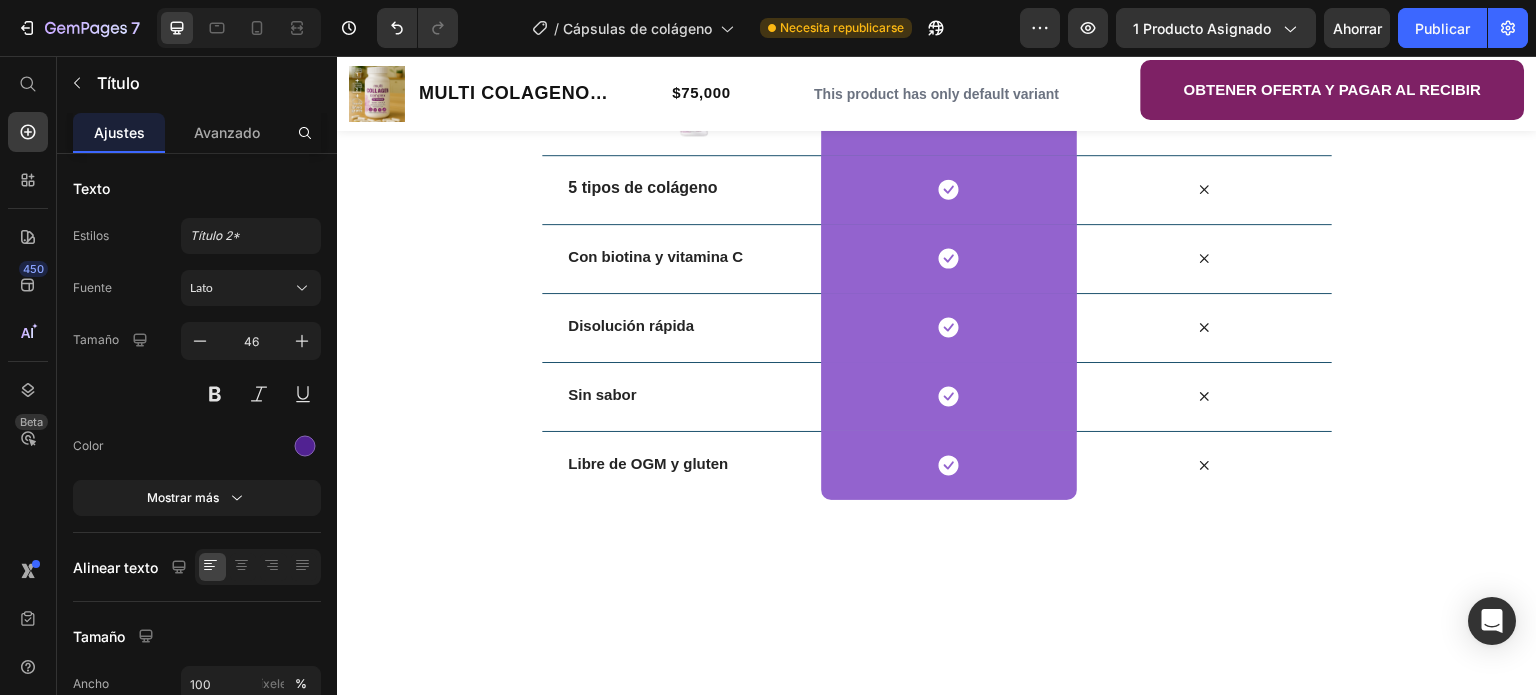 click on "Dosis recomendada 3 capsulas Diarias" at bounding box center [1232, -626] 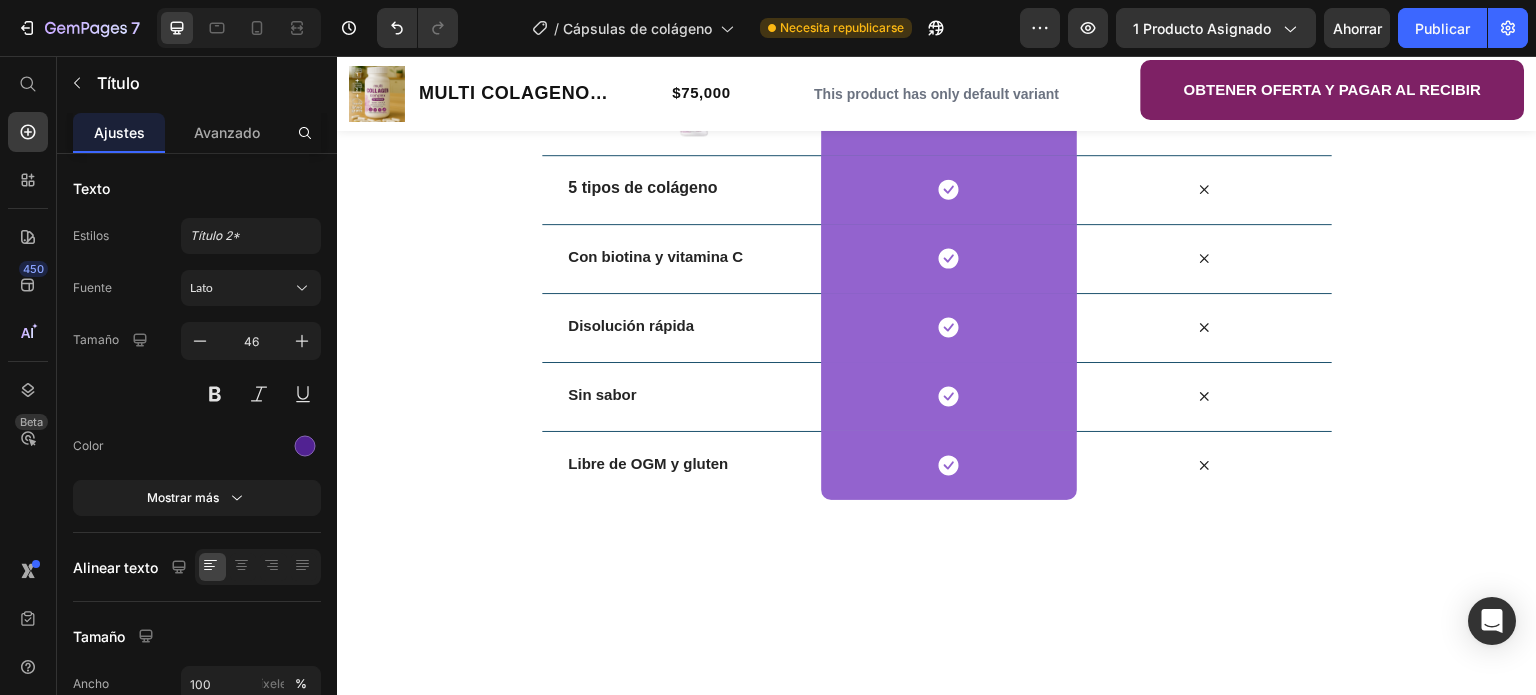 drag, startPoint x: 948, startPoint y: 241, endPoint x: 1516, endPoint y: 235, distance: 568.0317 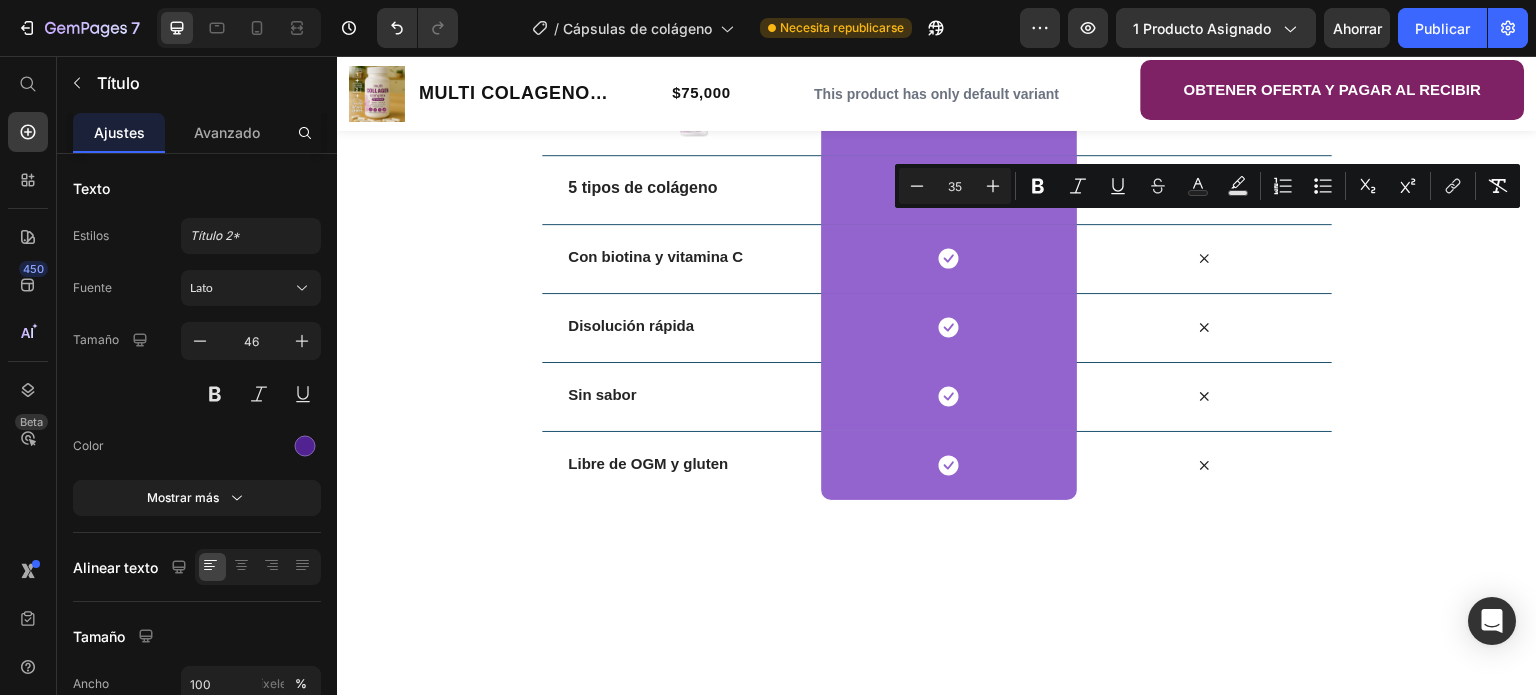 click on "Dosis recomendada 3 capsulas Diarias" at bounding box center [1232, -626] 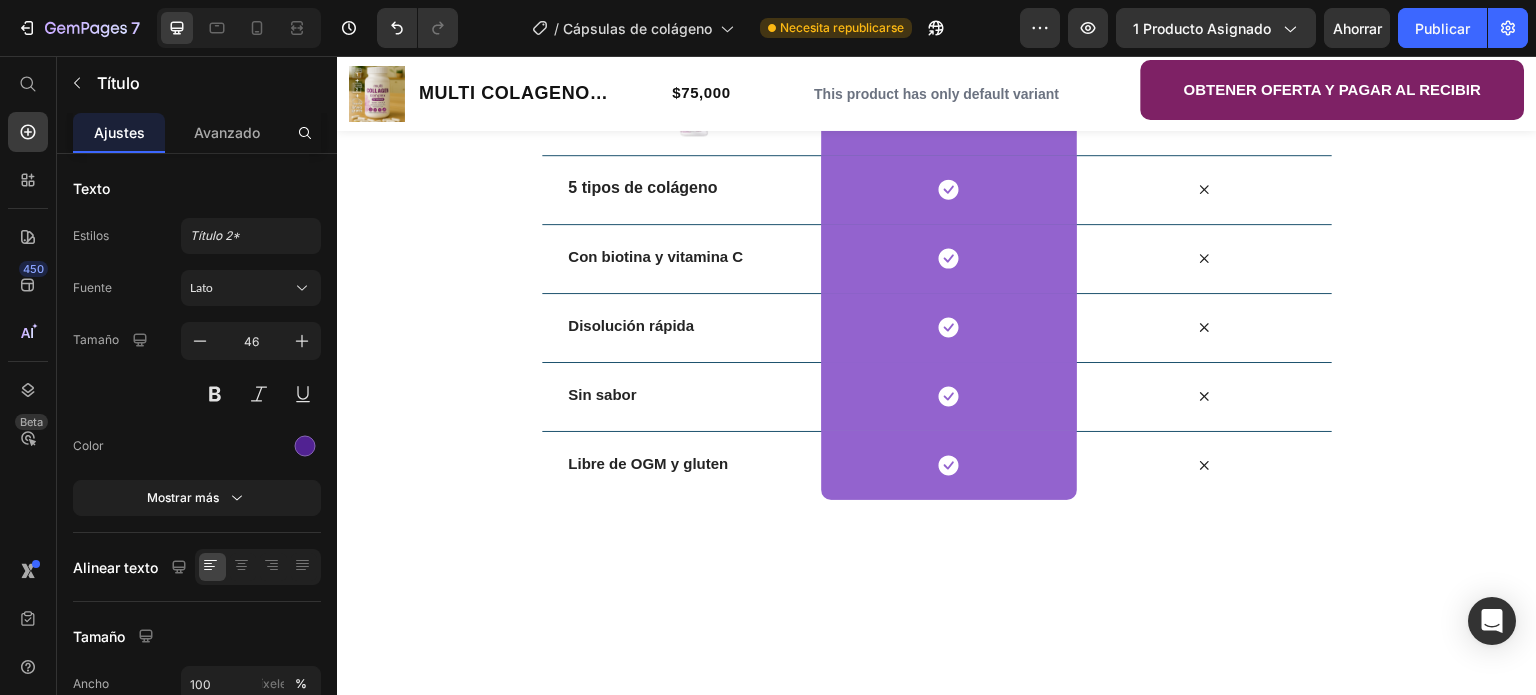 click on "Dosis recomendada 3 capsulas Diarias" at bounding box center (1232, -626) 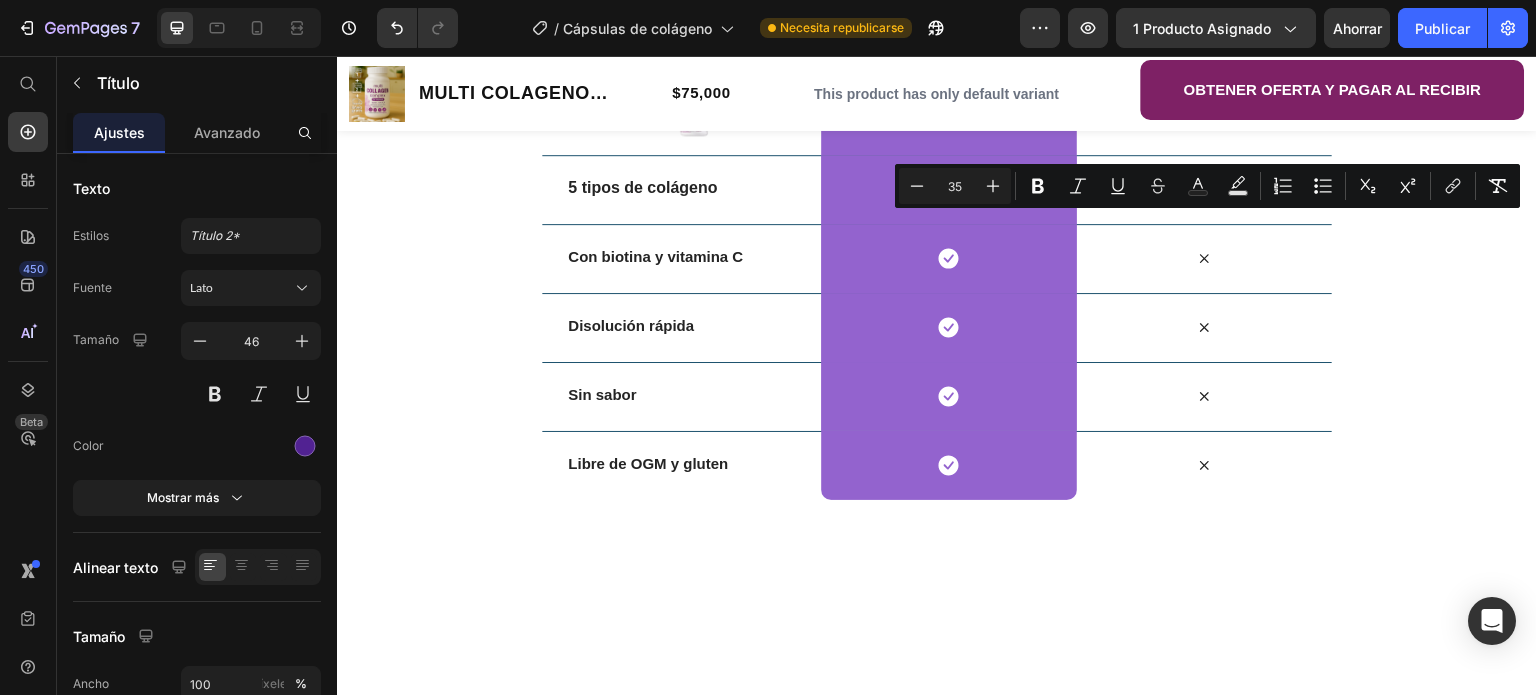 click on "Dosis recomendada 3 capsulas Diarias" at bounding box center [1232, -626] 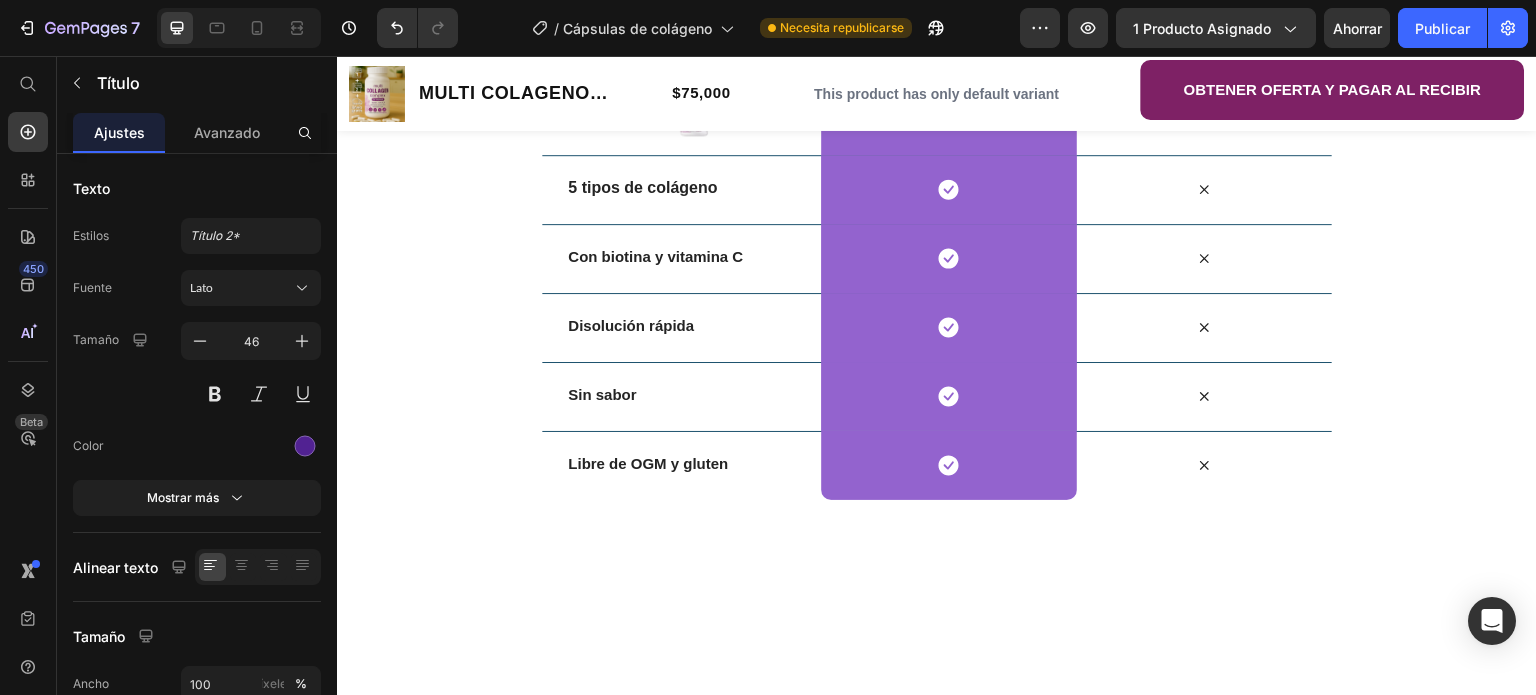 click at bounding box center [635, -411] 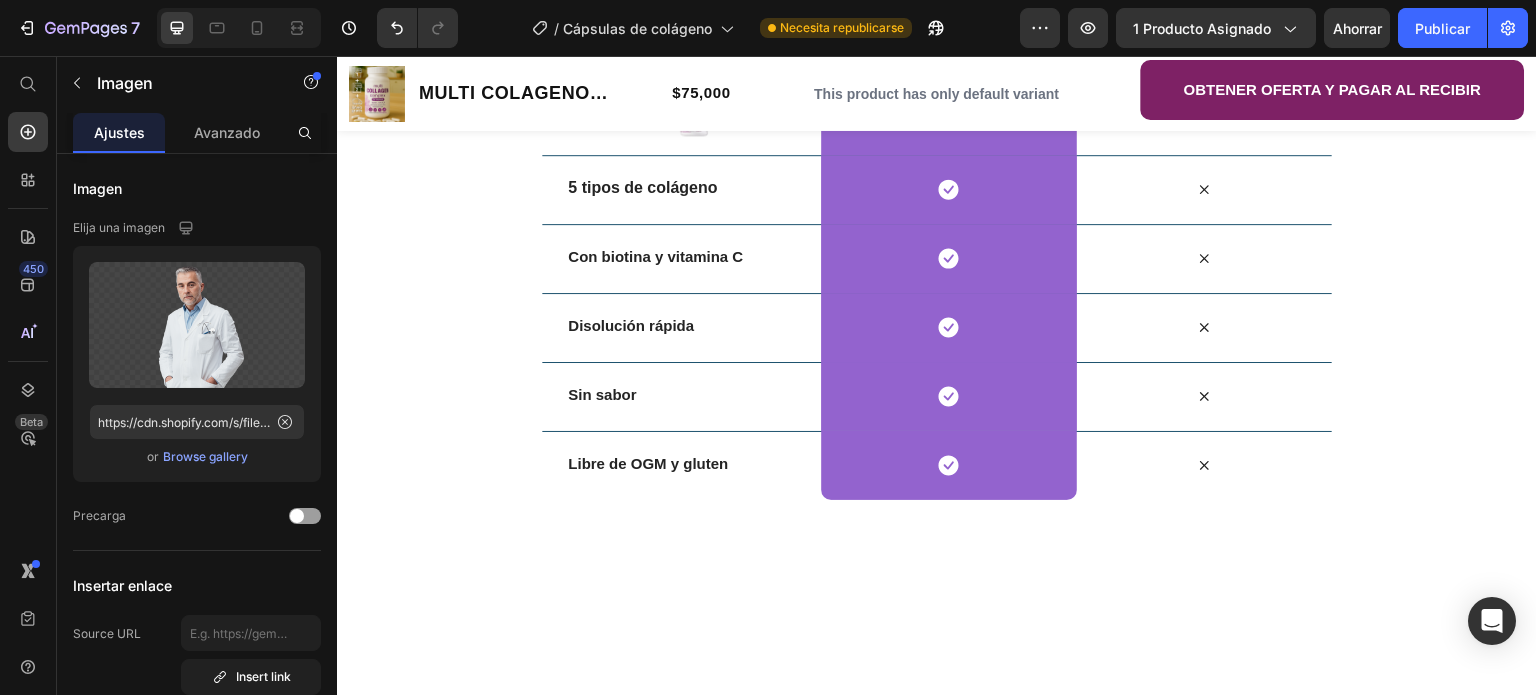 click at bounding box center (1088, -449) 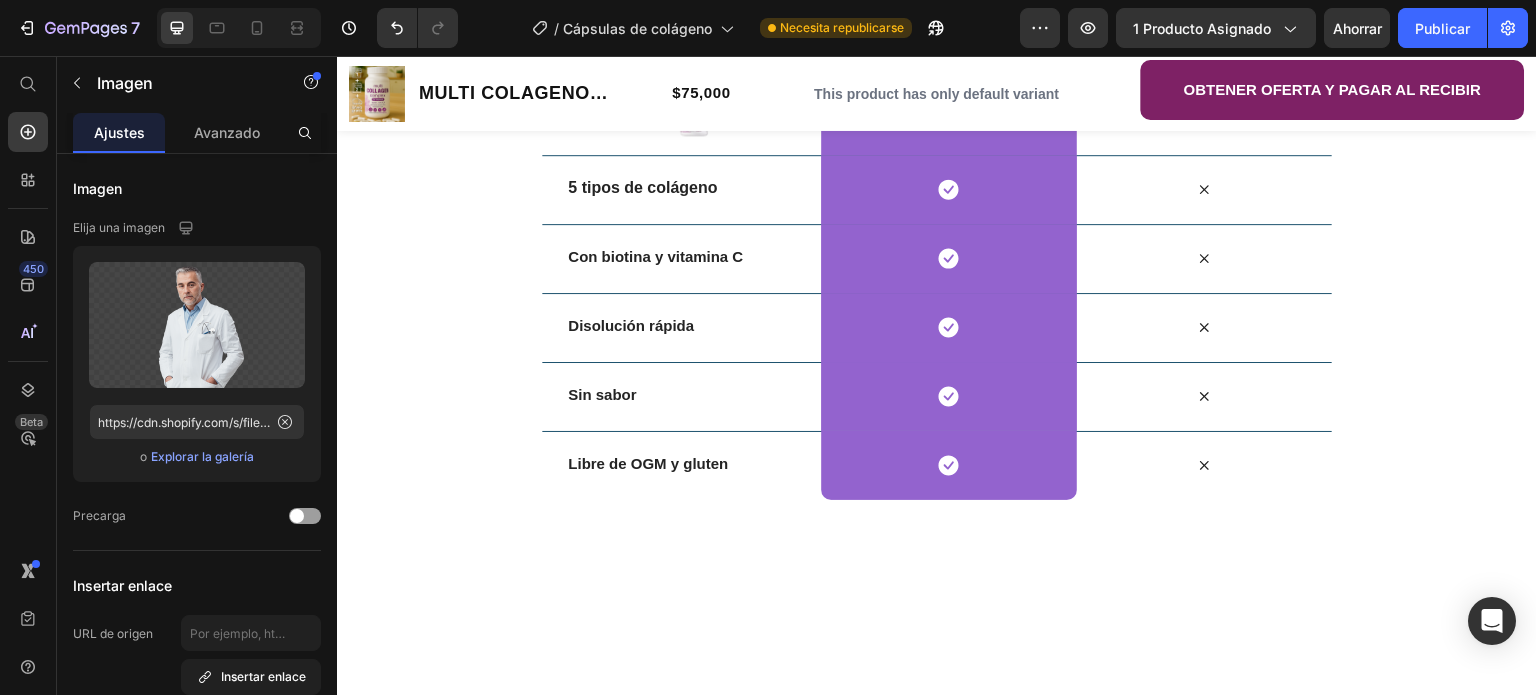 click on "Dosis recomendada 3 cápsulas Diarias" at bounding box center (1232, -626) 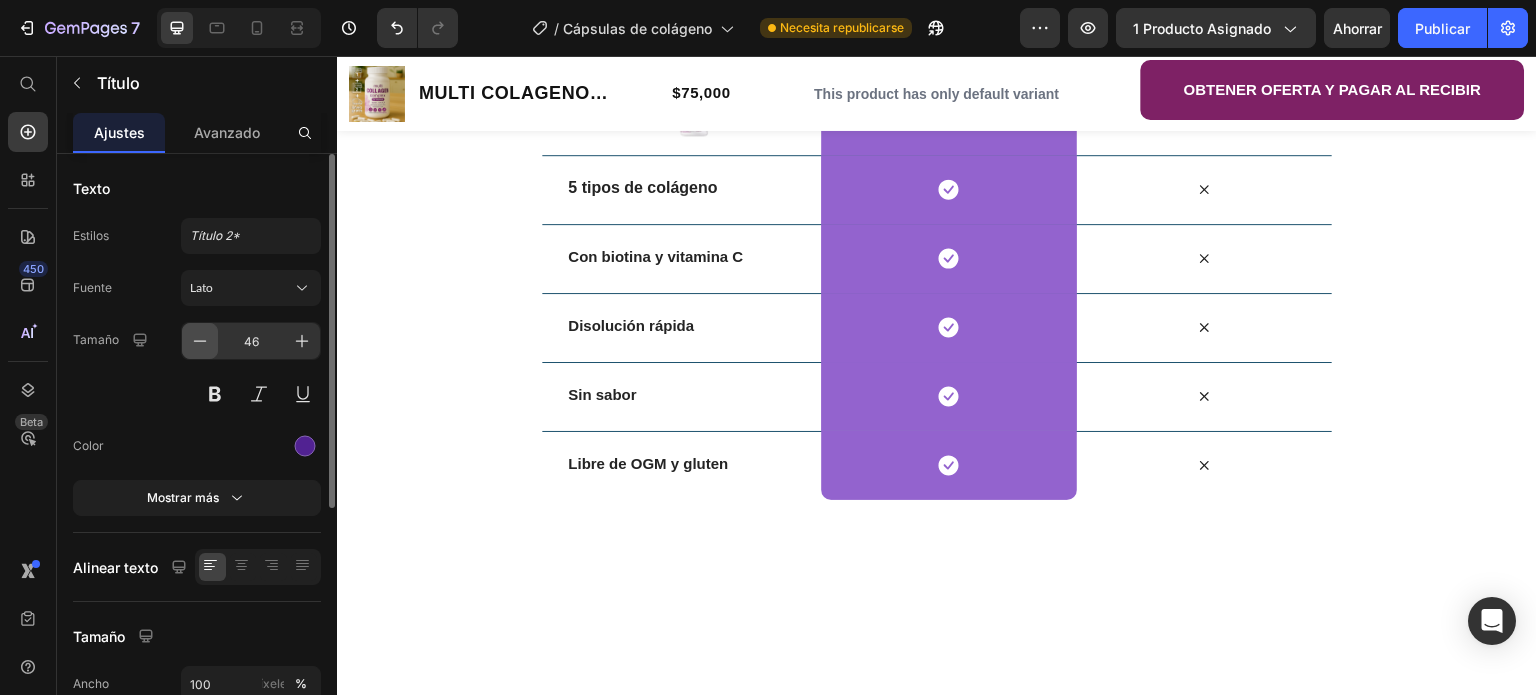 click 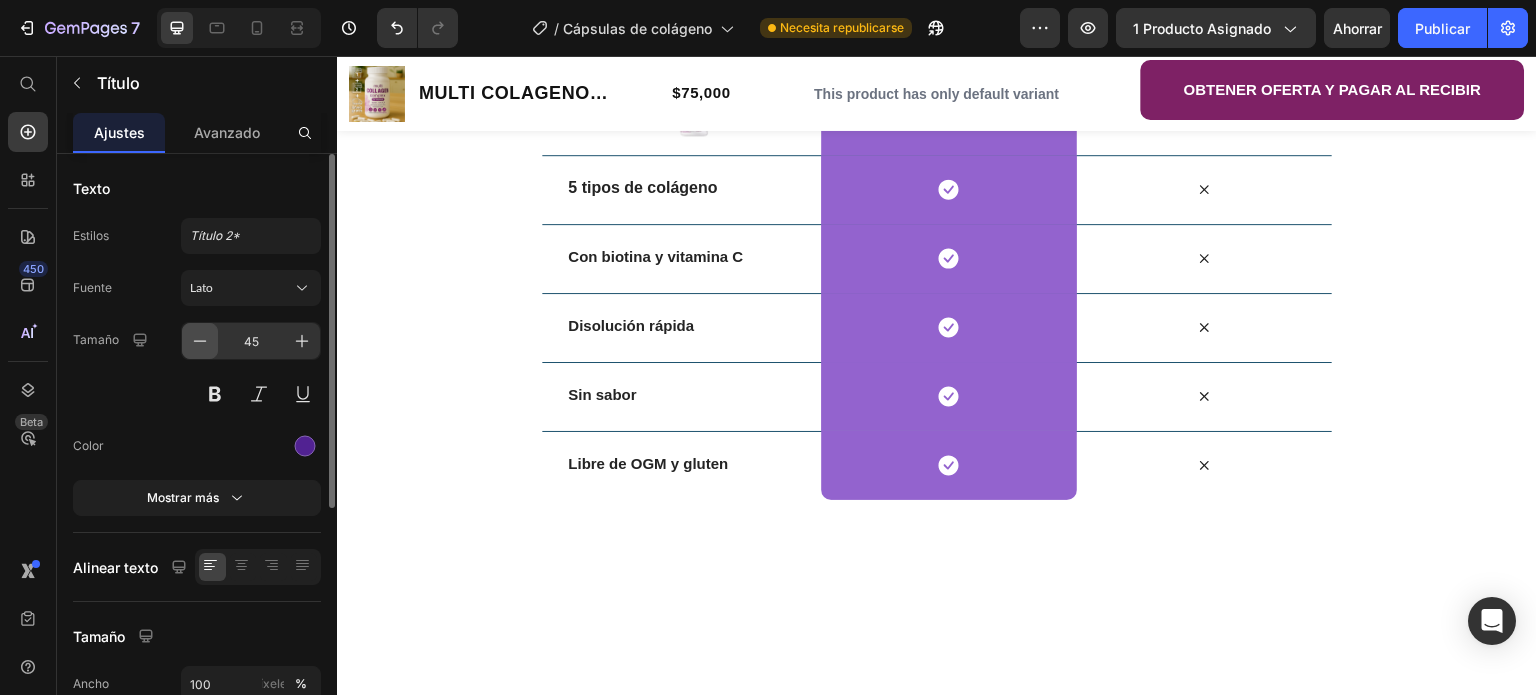 click 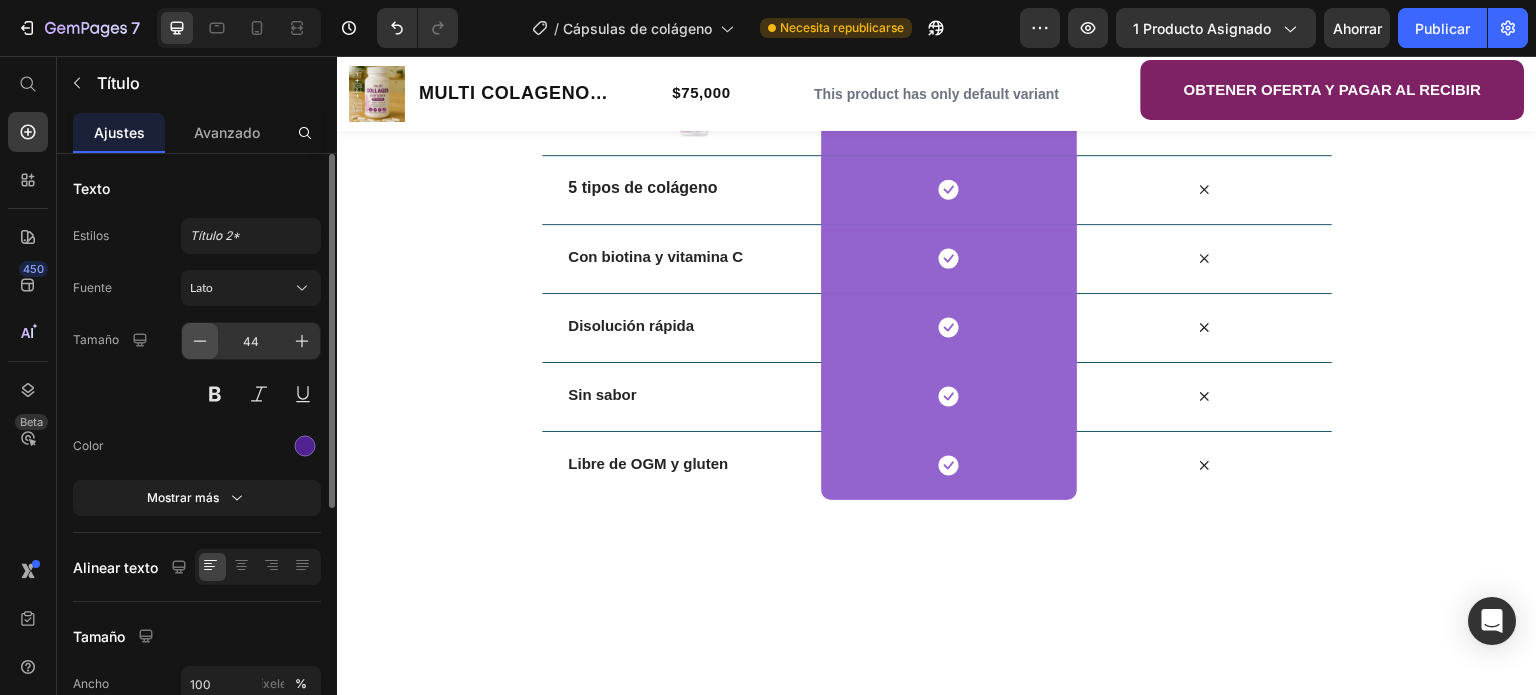 click 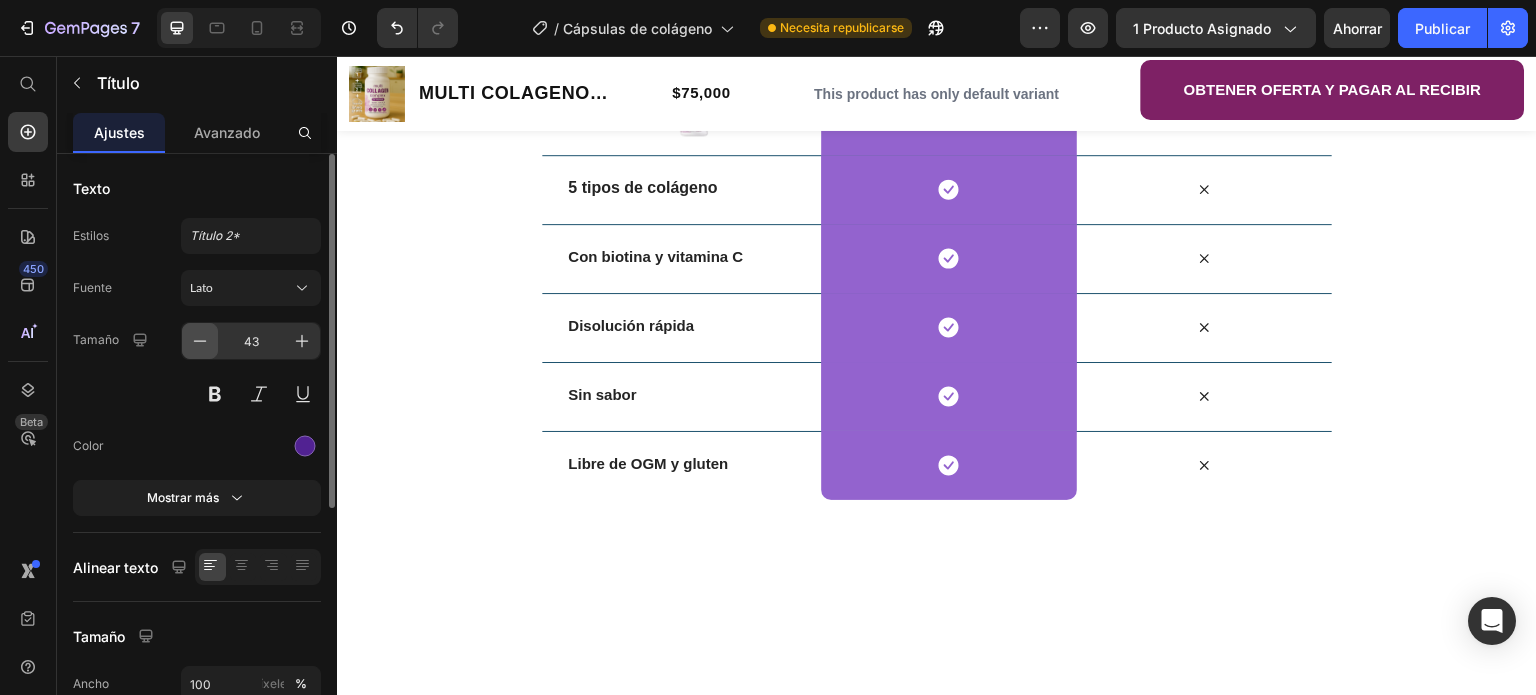 click 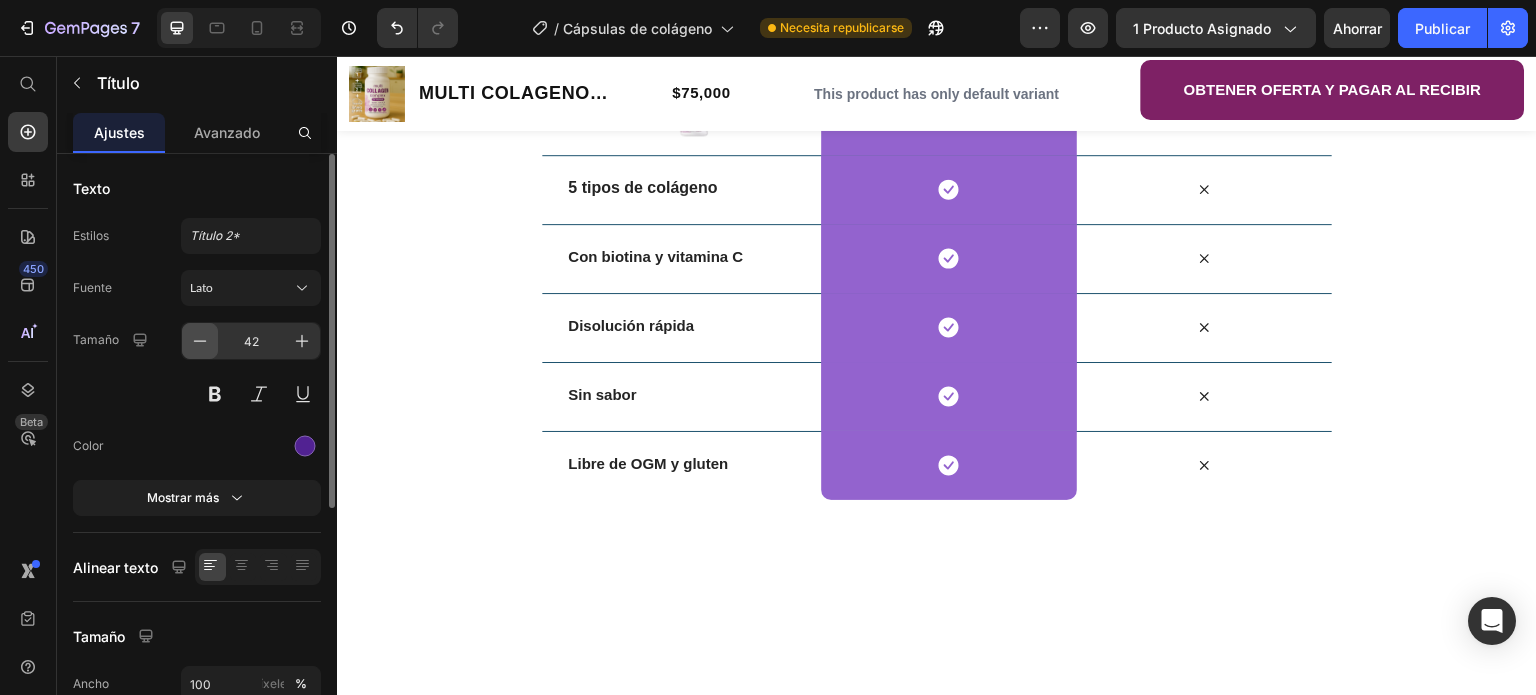 click 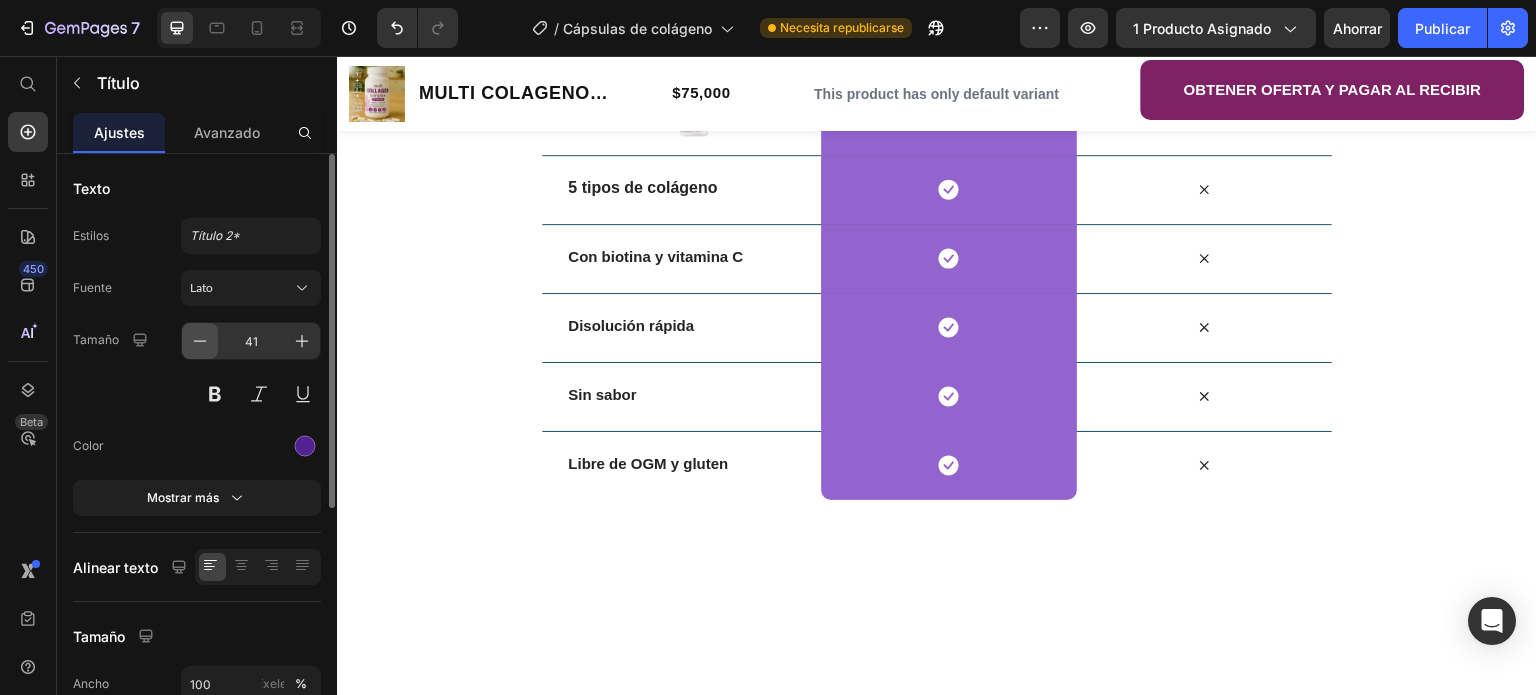 click 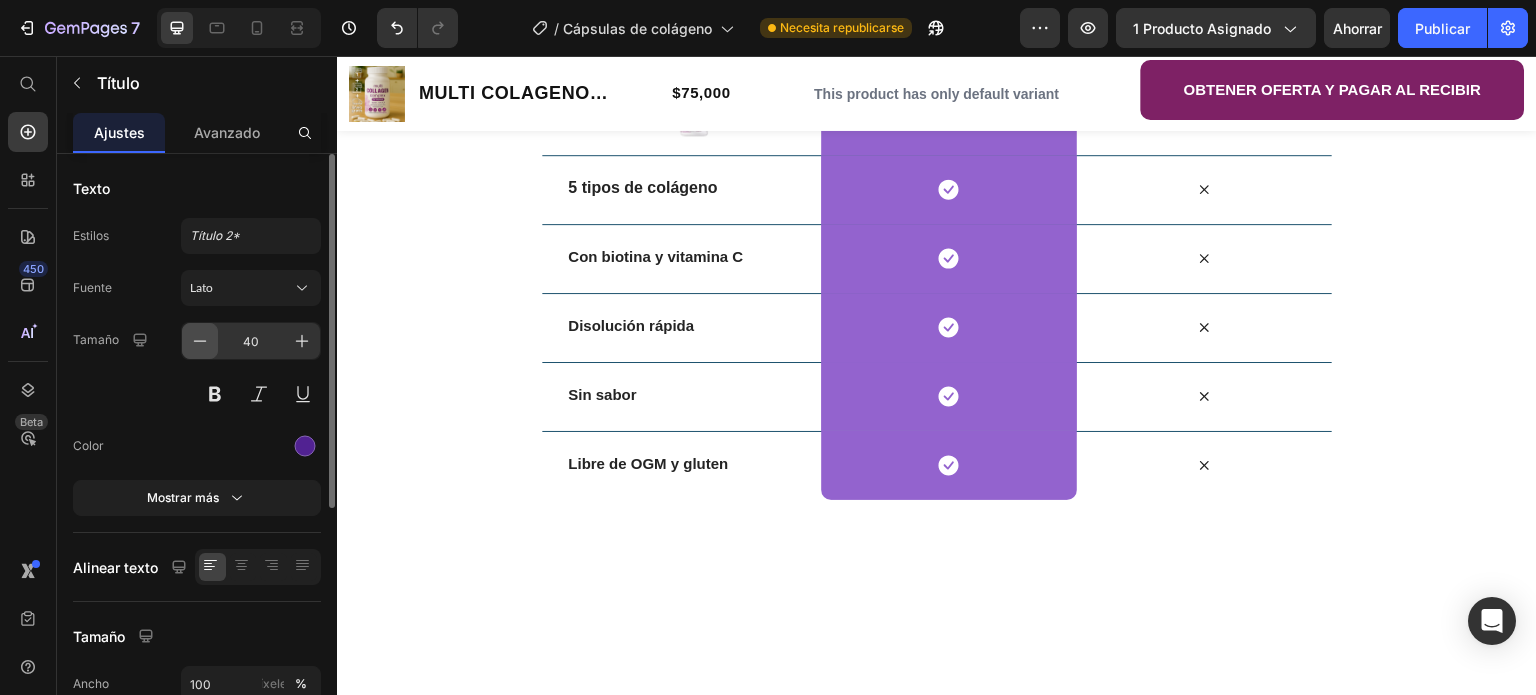 click 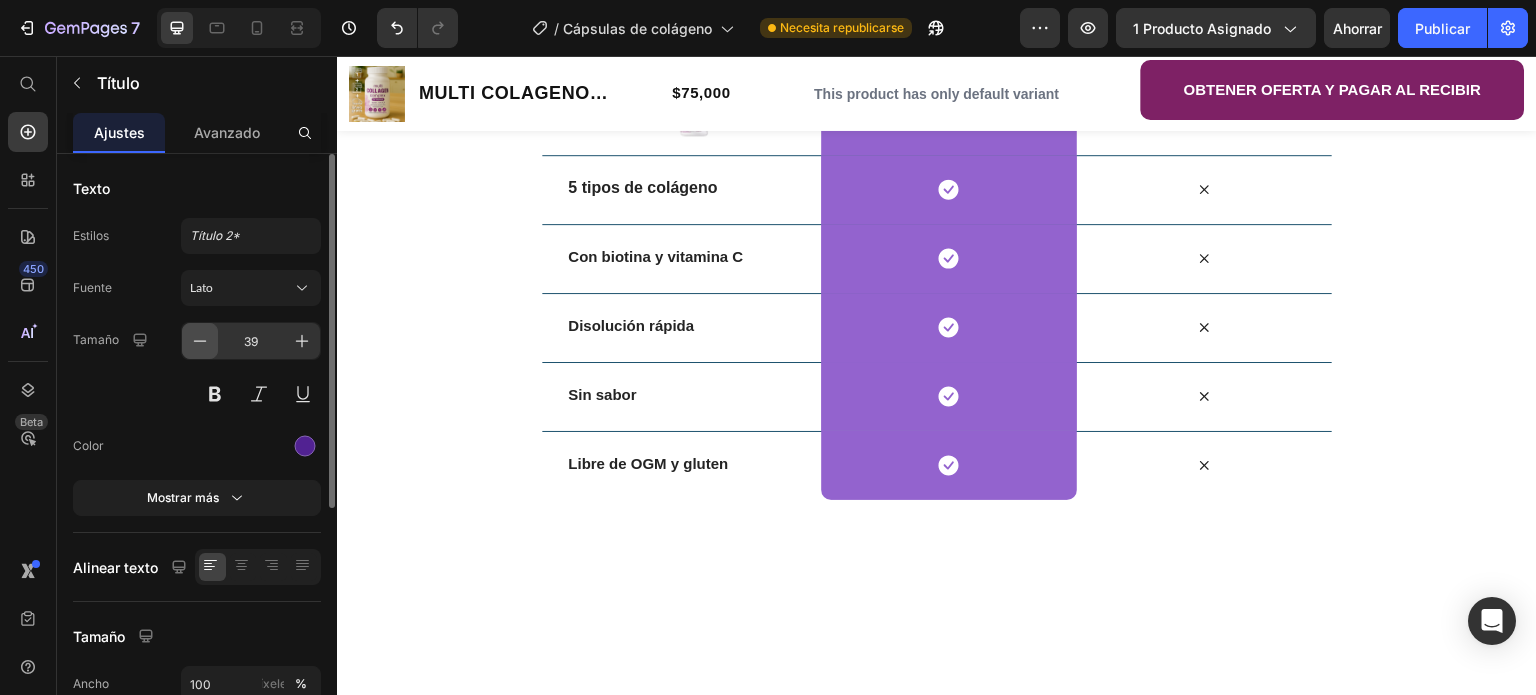 click 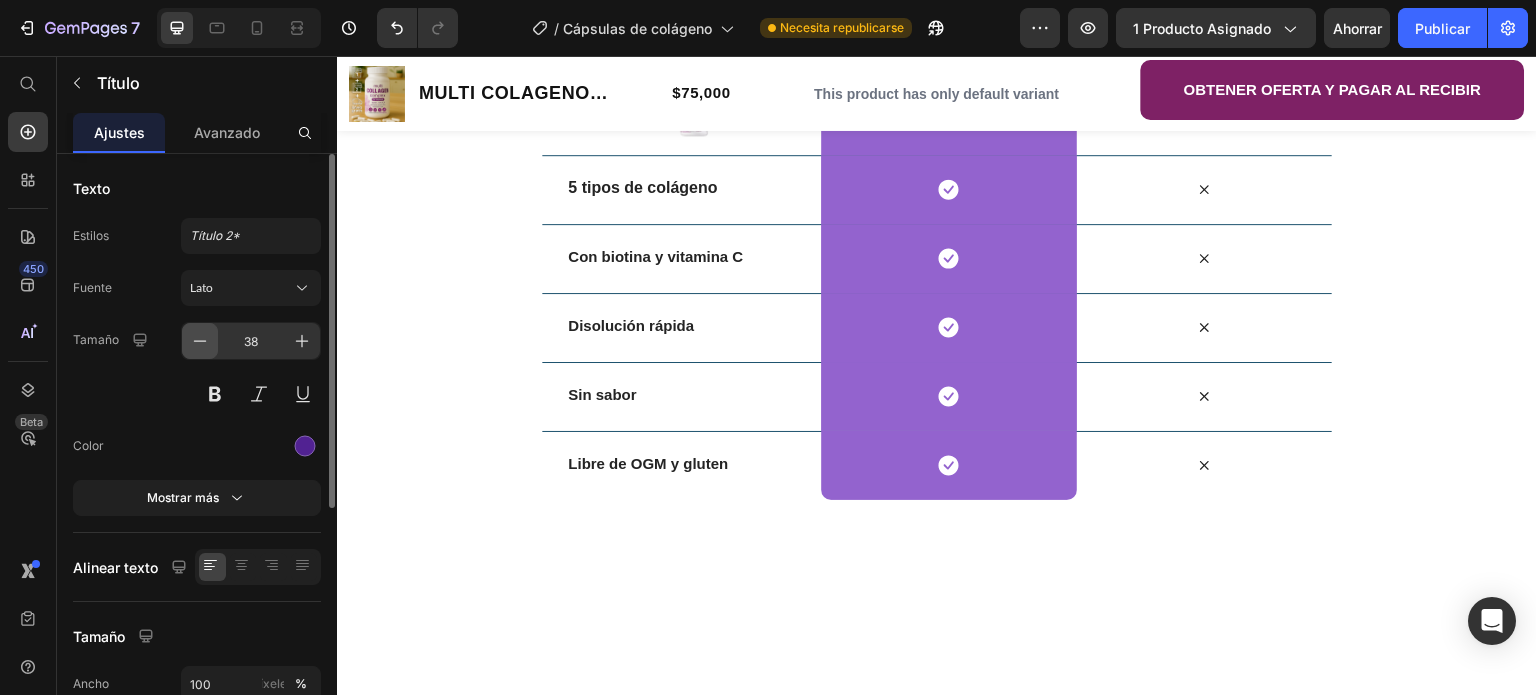 click 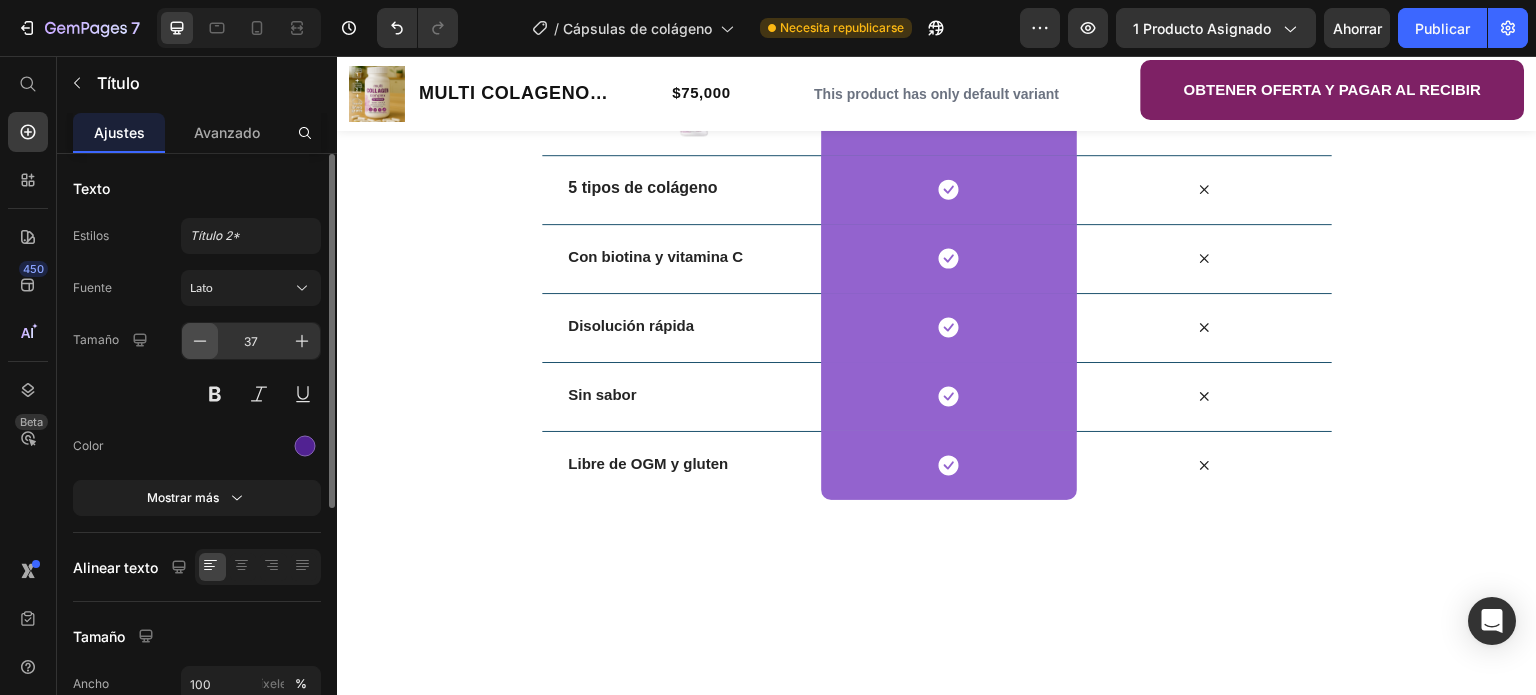 click 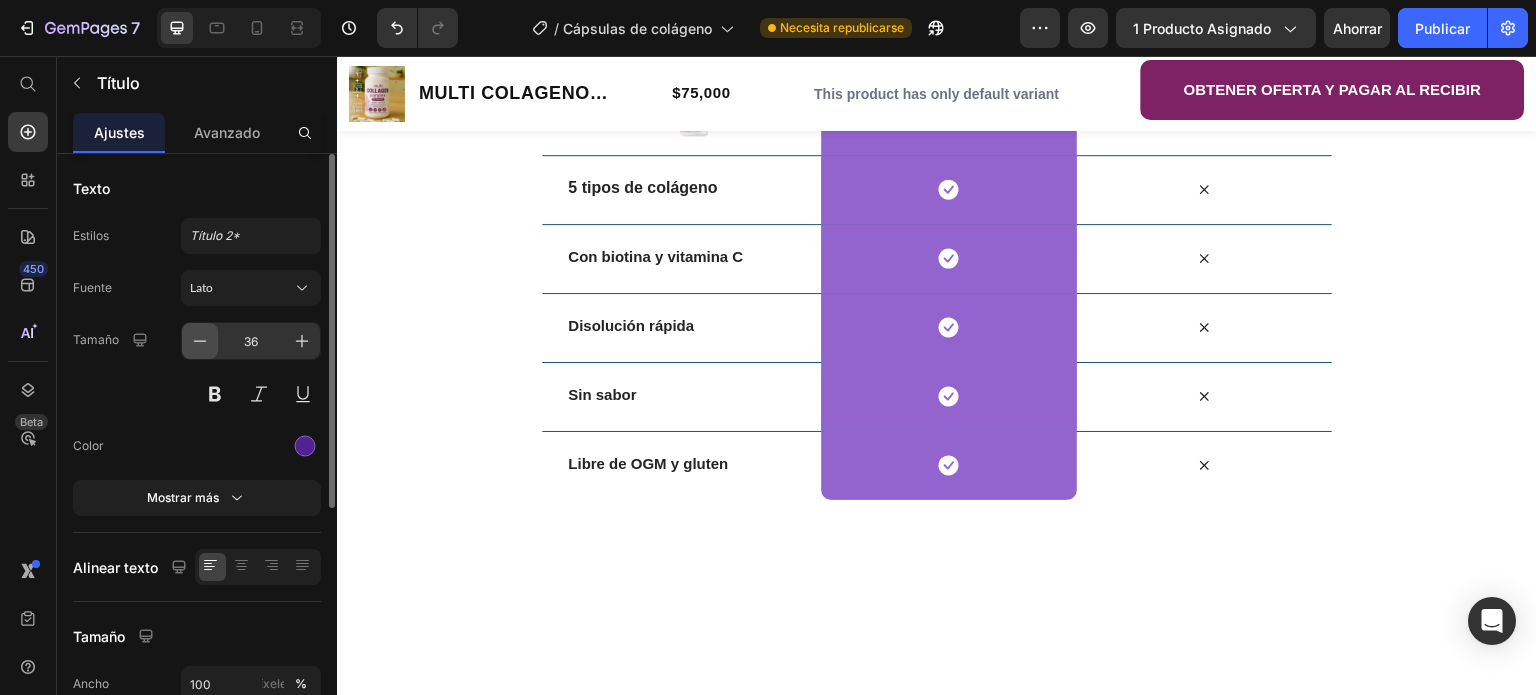click 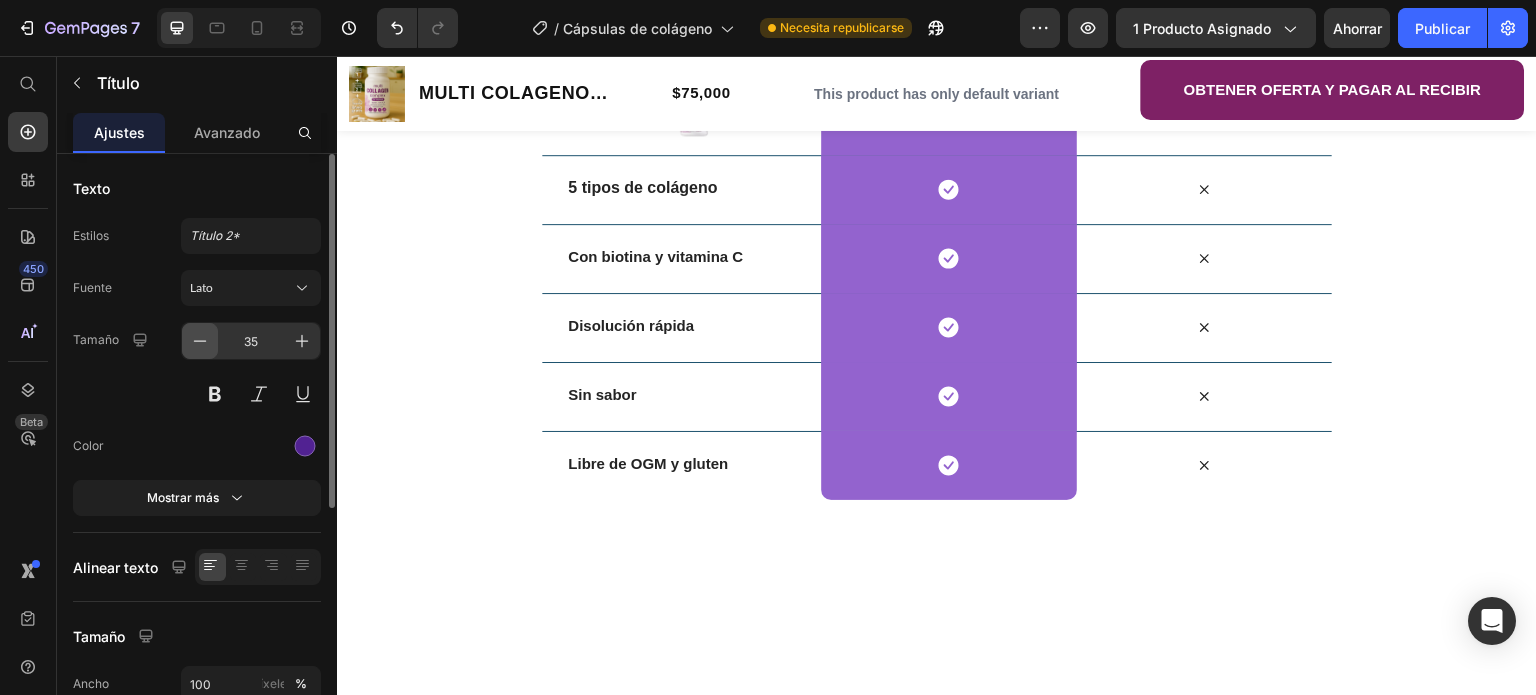 click 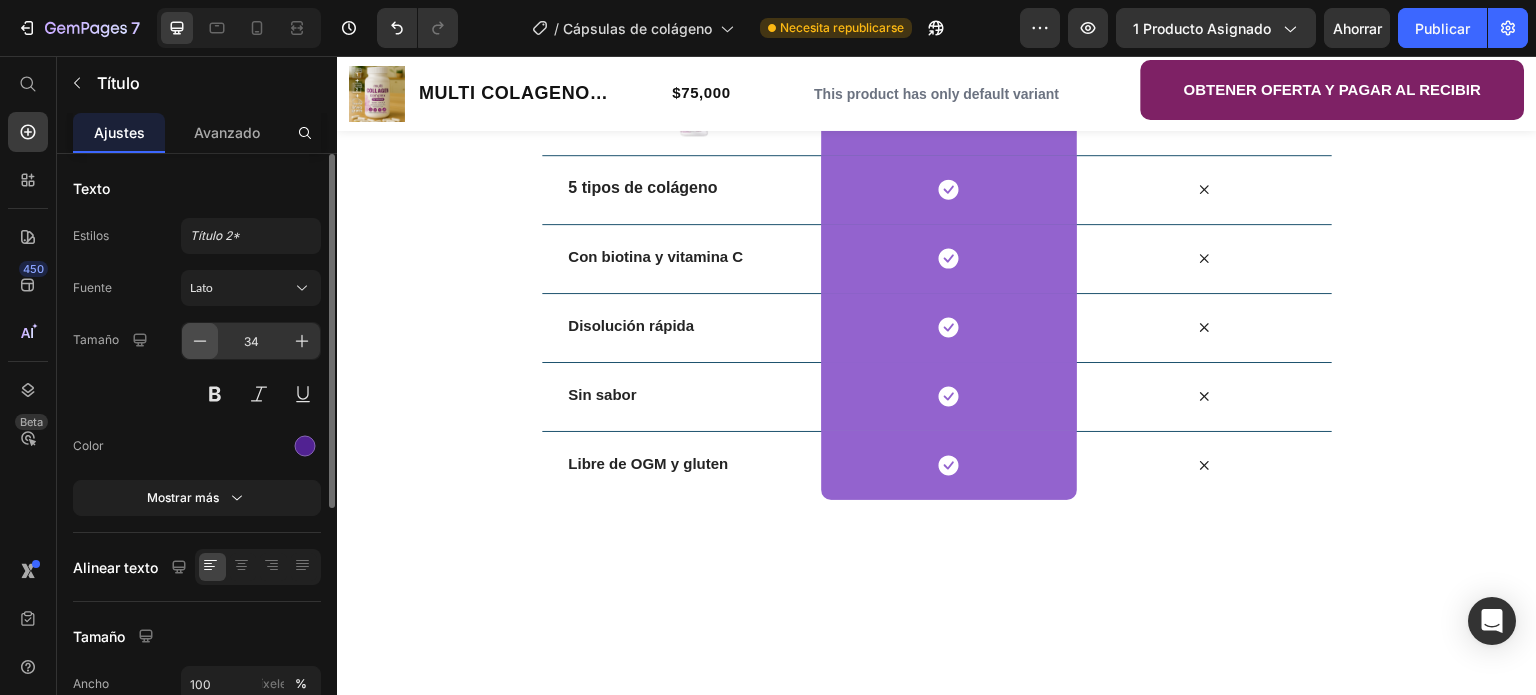 click 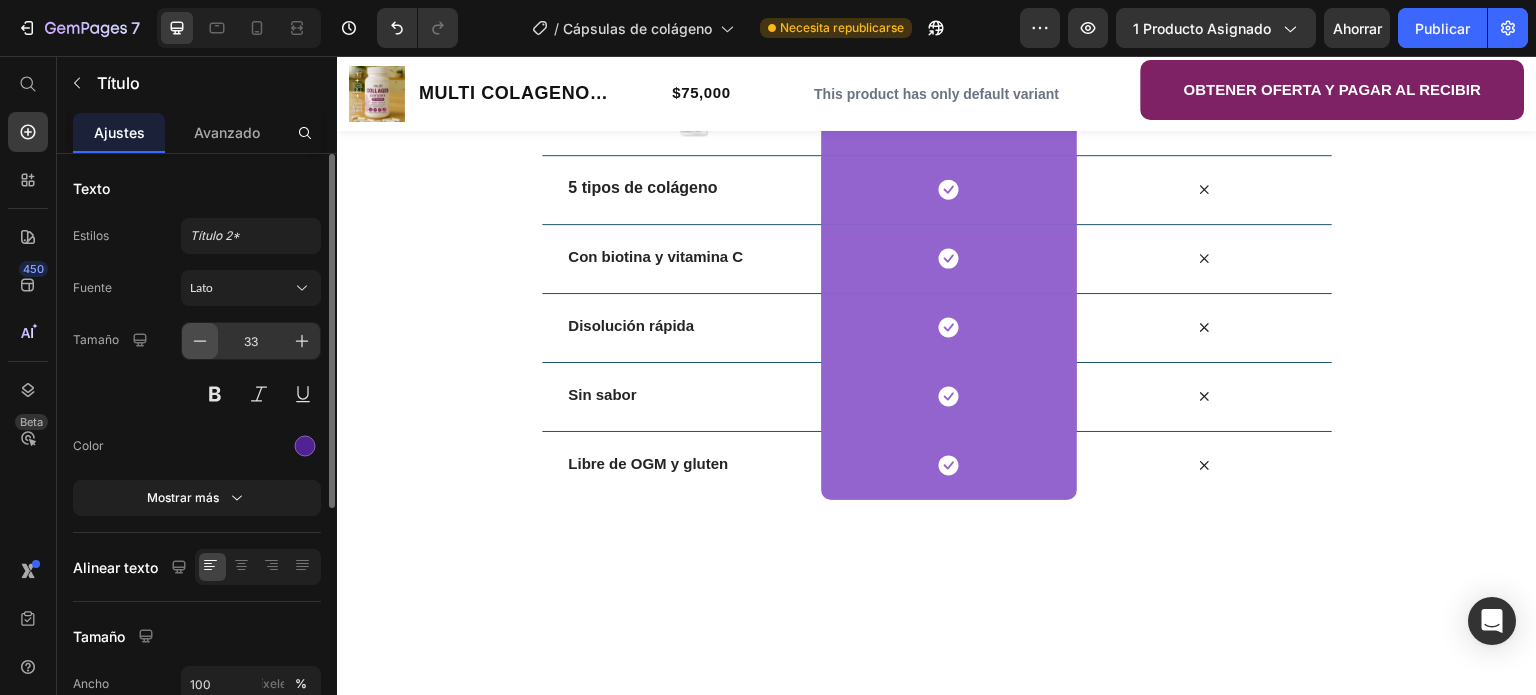 click 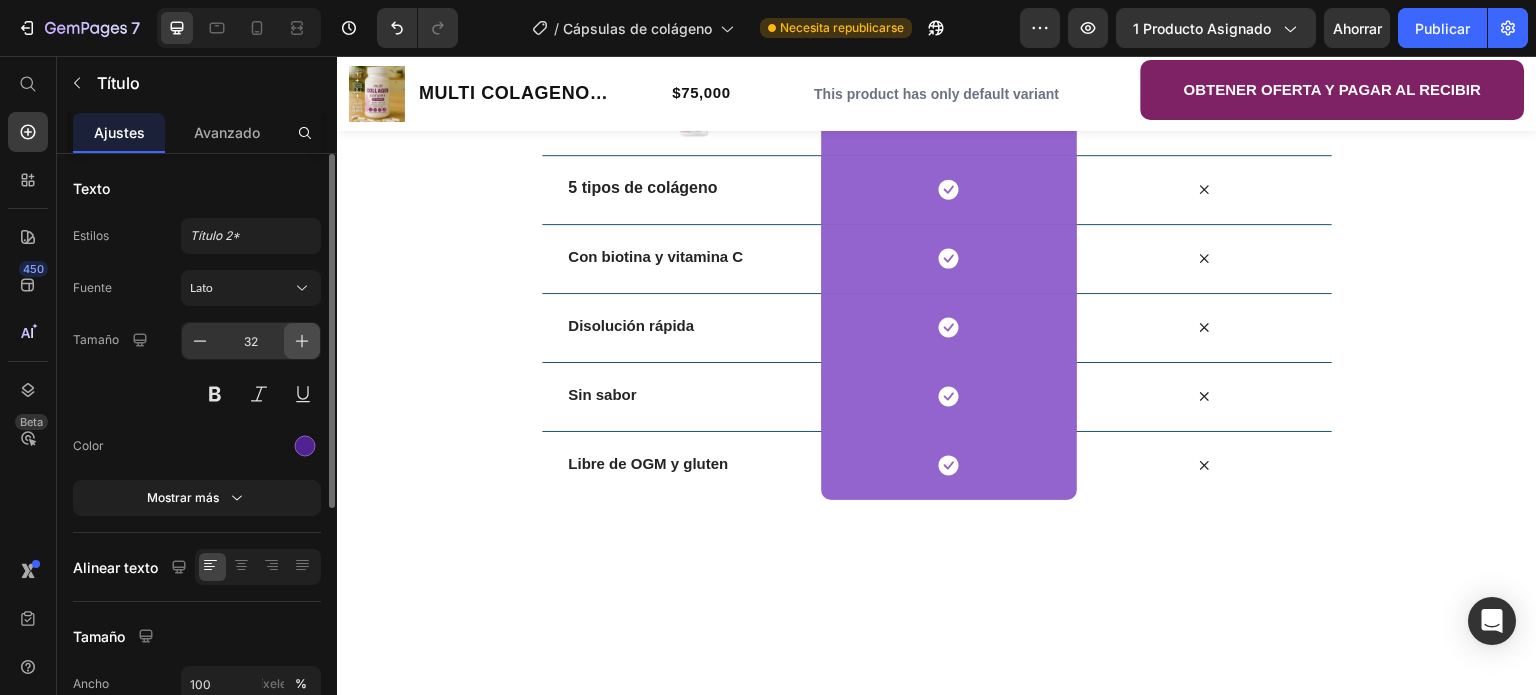click 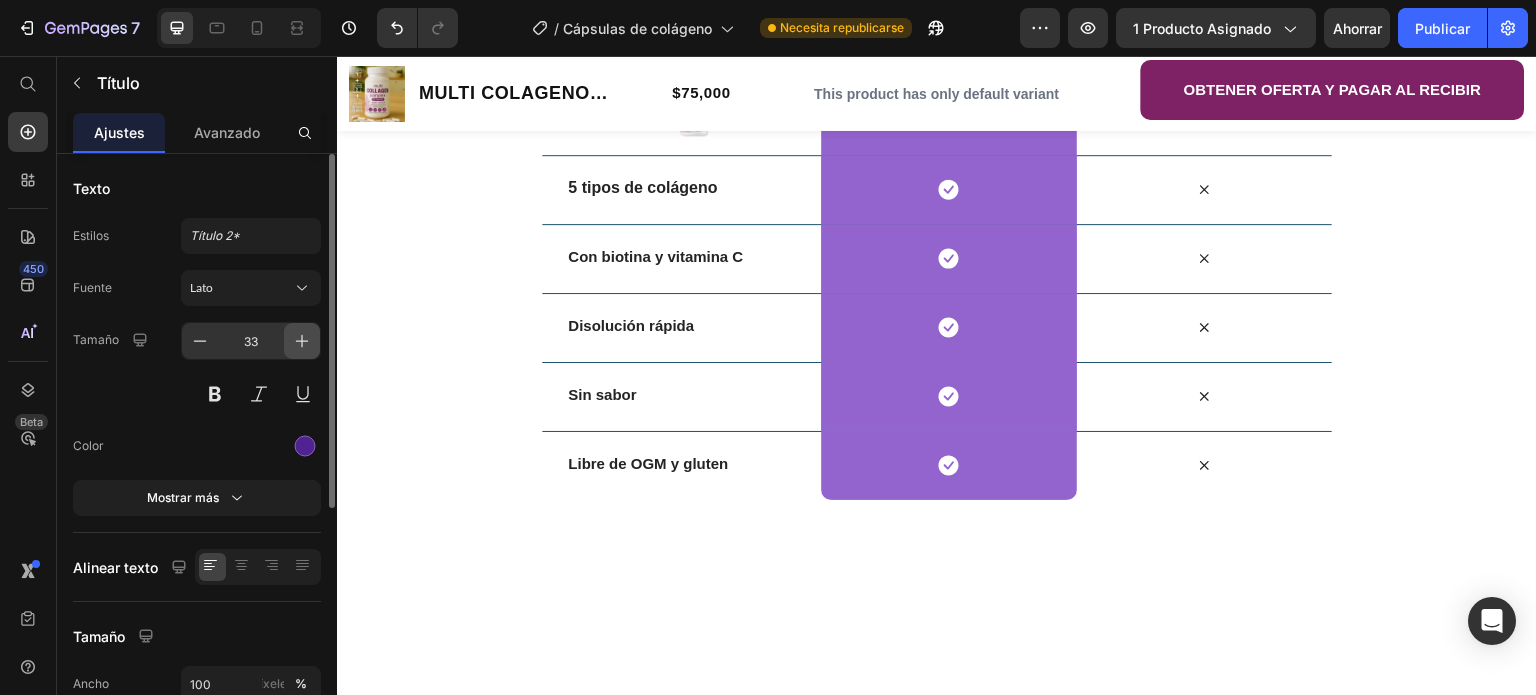click 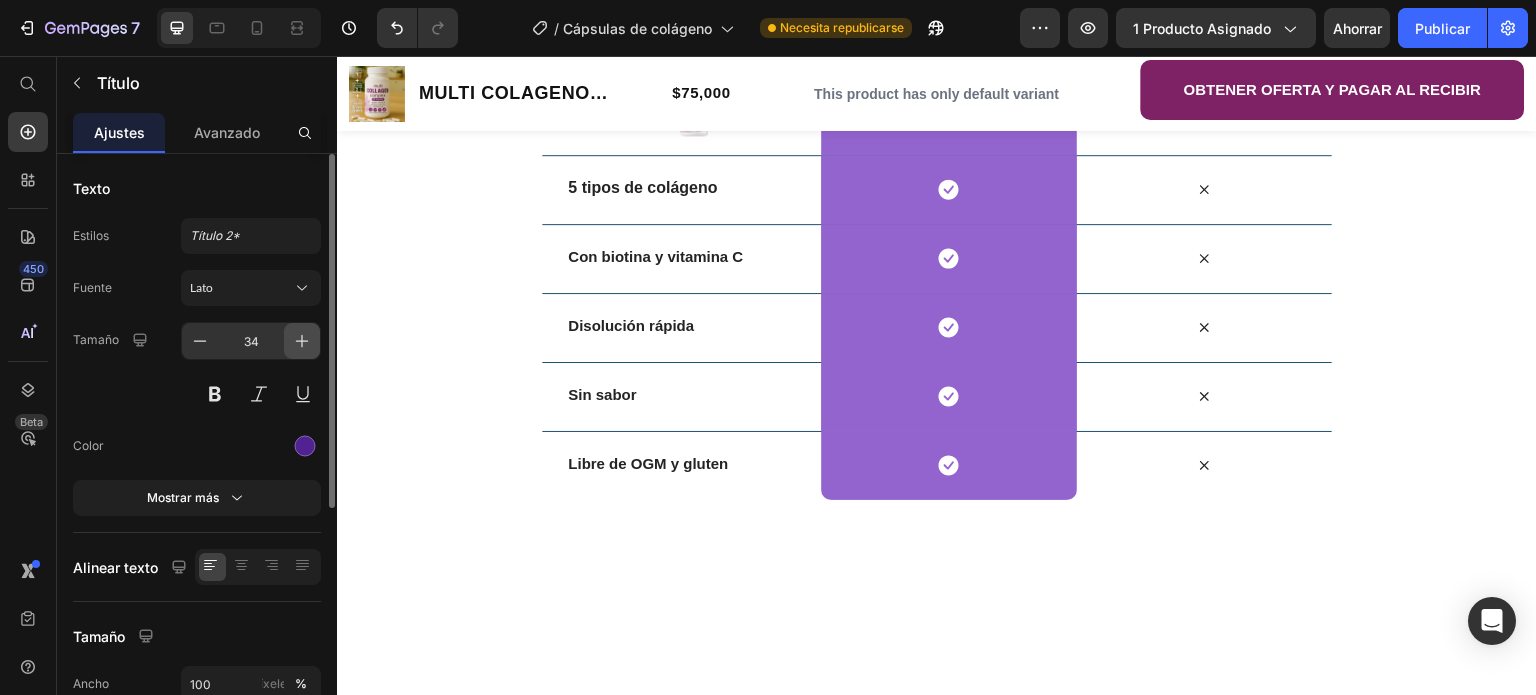 click 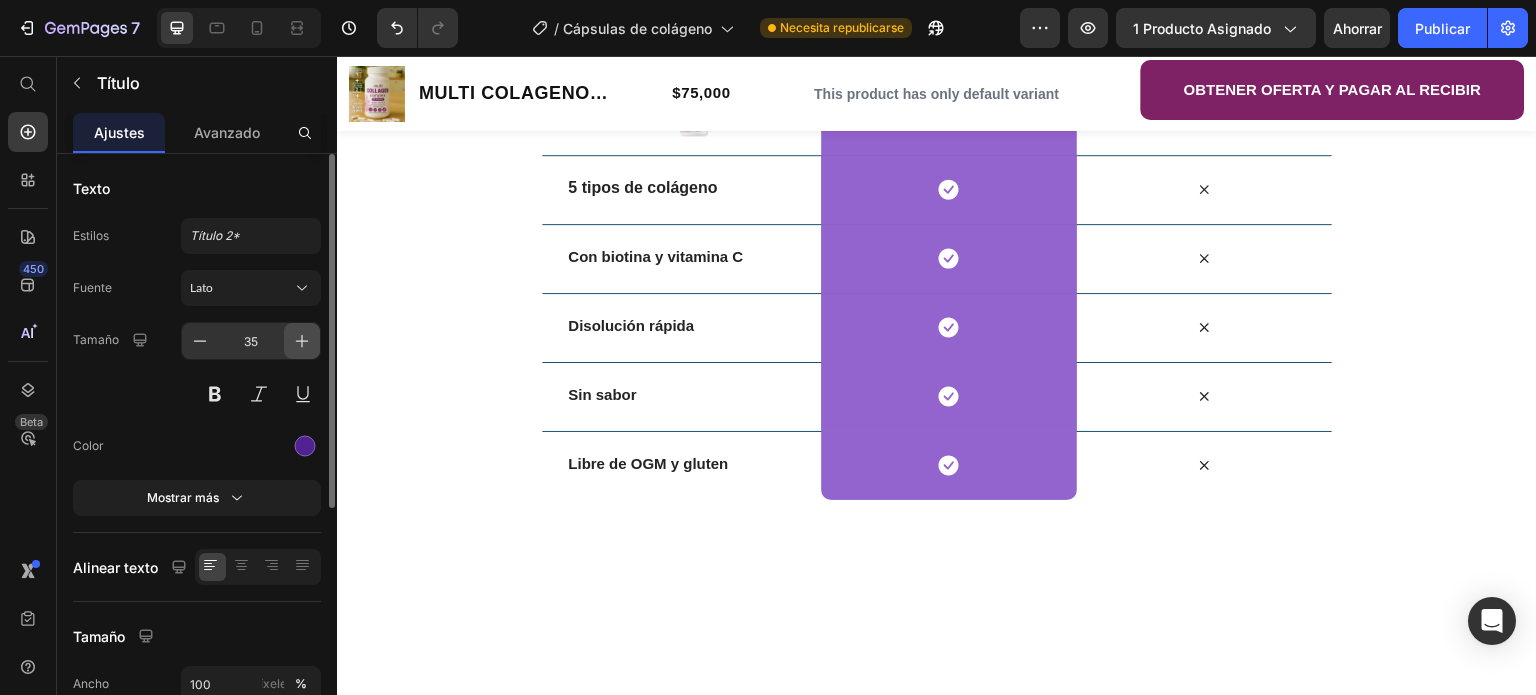 click 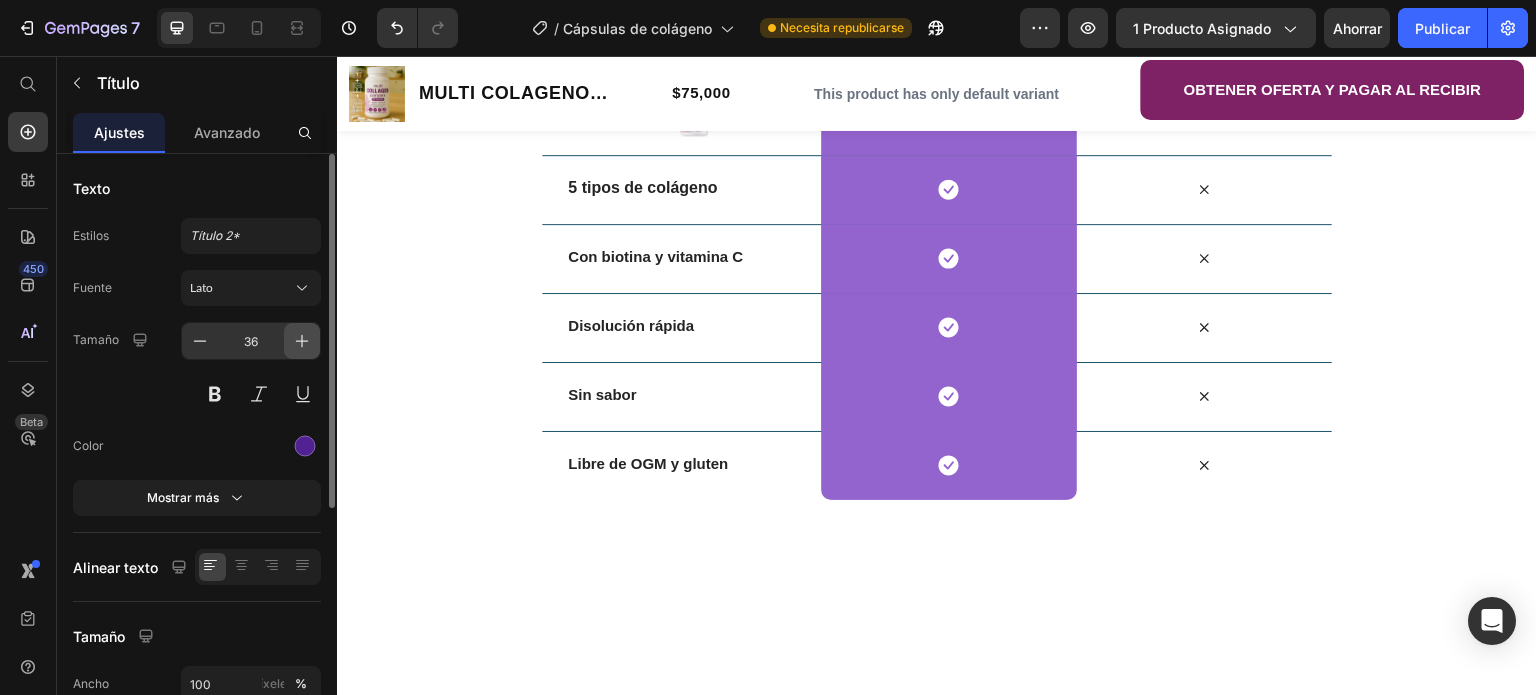 click 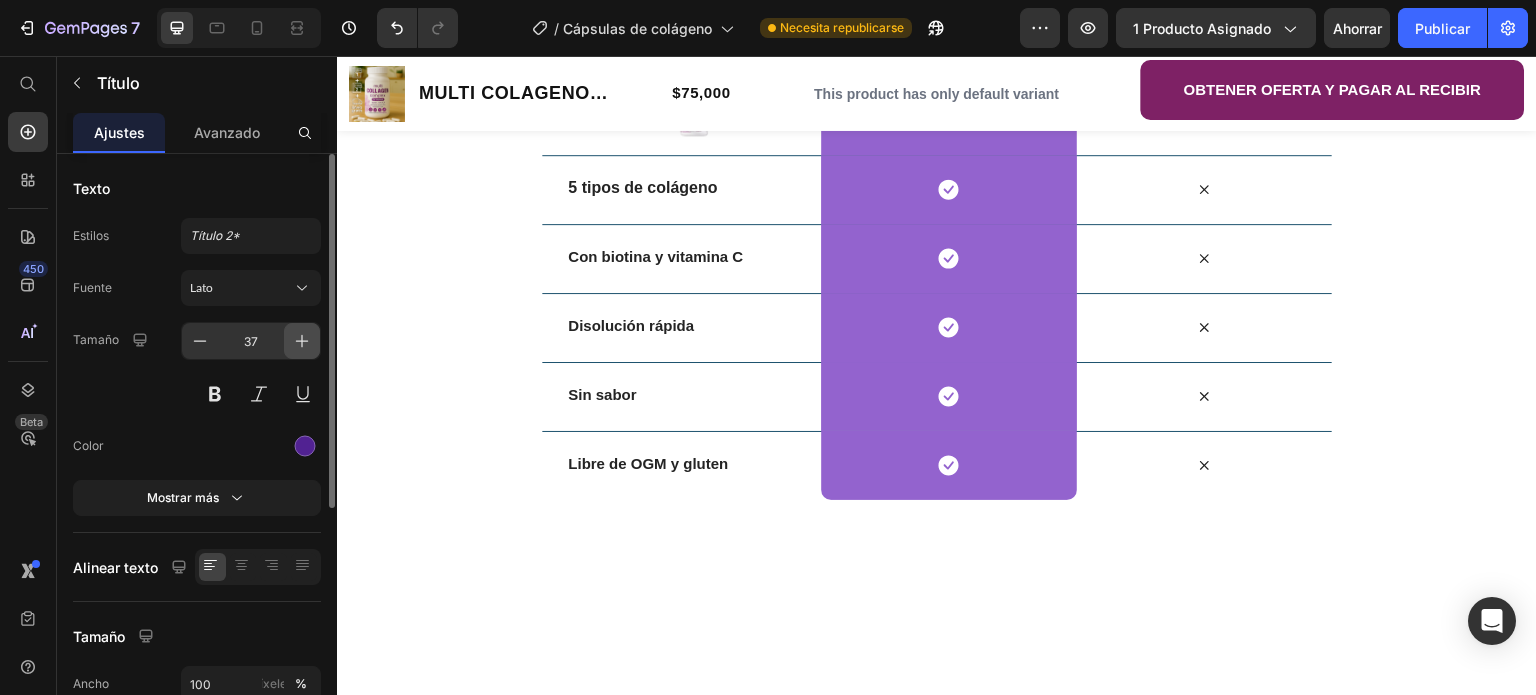 click 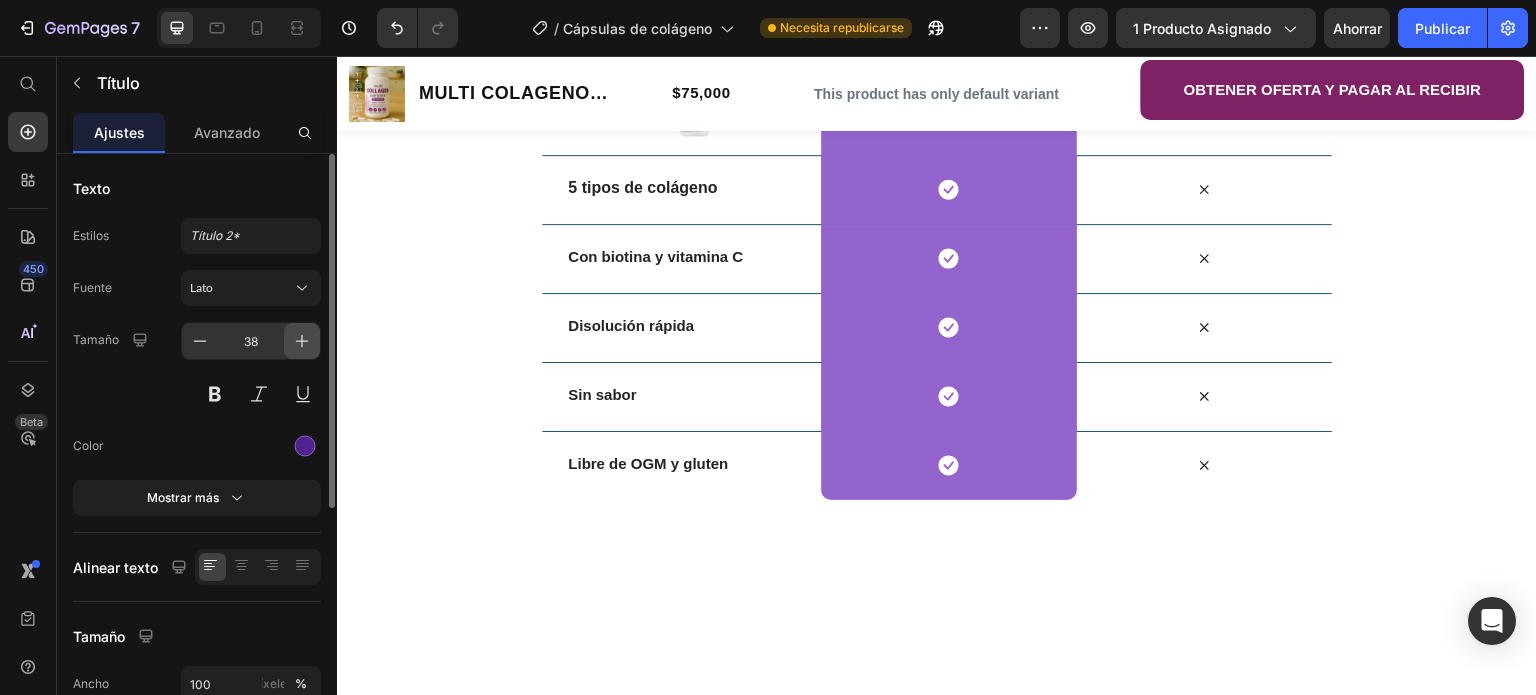 click 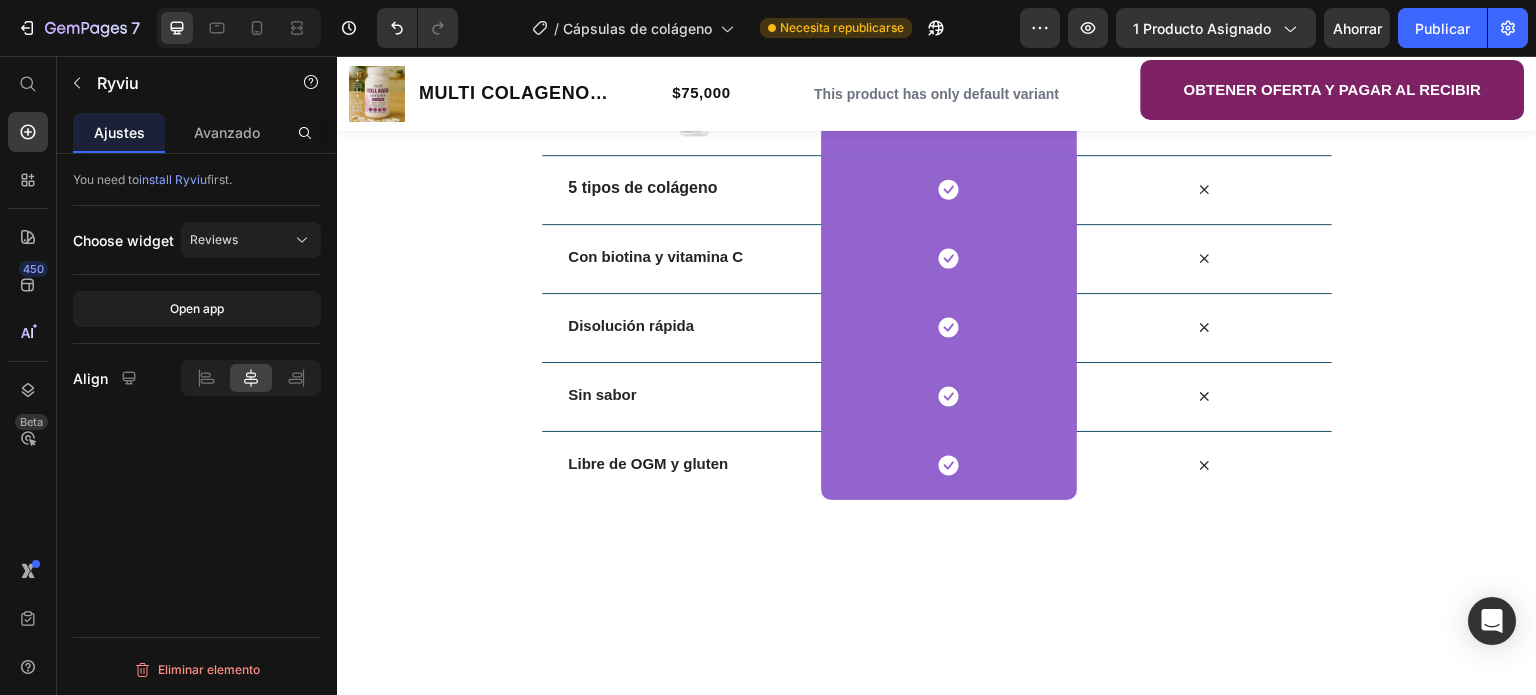 click on "Ryviu - Reviews" at bounding box center (937, -713) 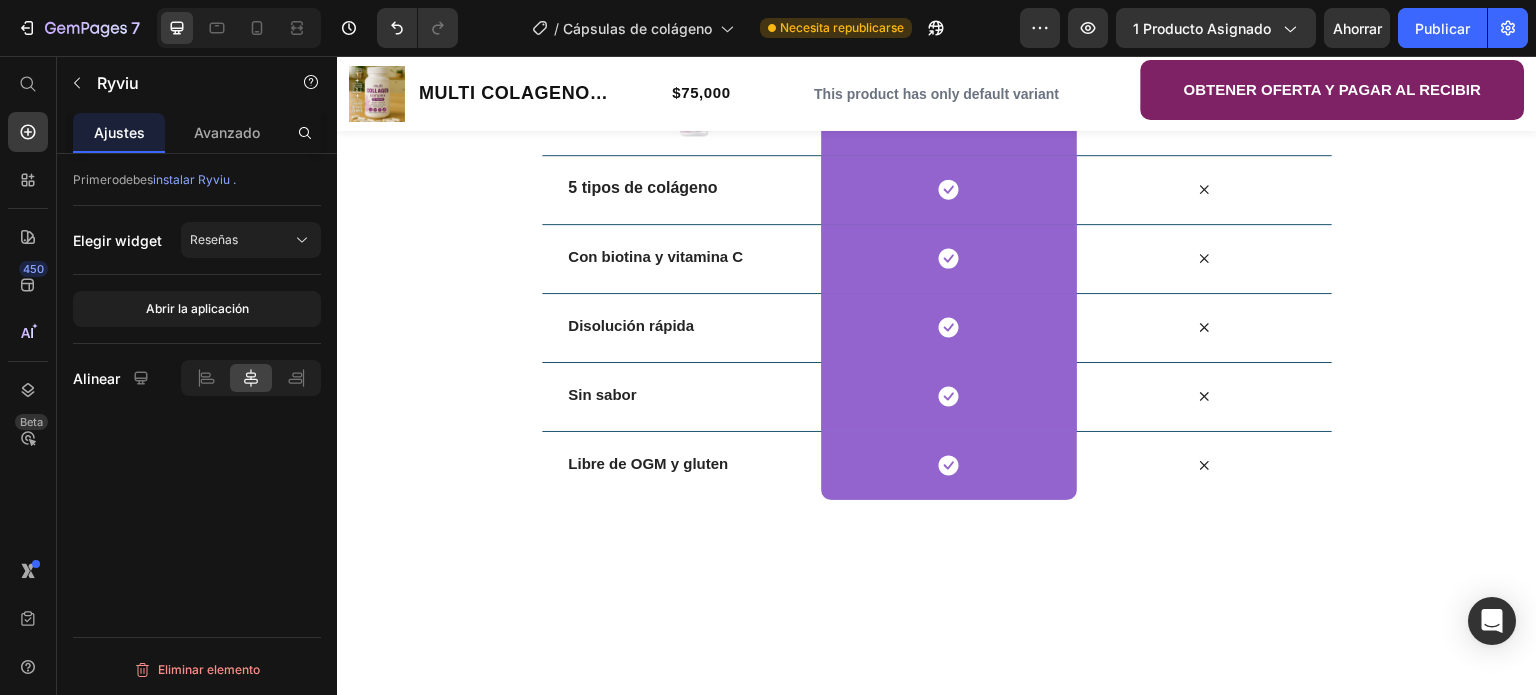 click on "Dosis recomendada 3 cápsulas Diarias" at bounding box center [1232, -633] 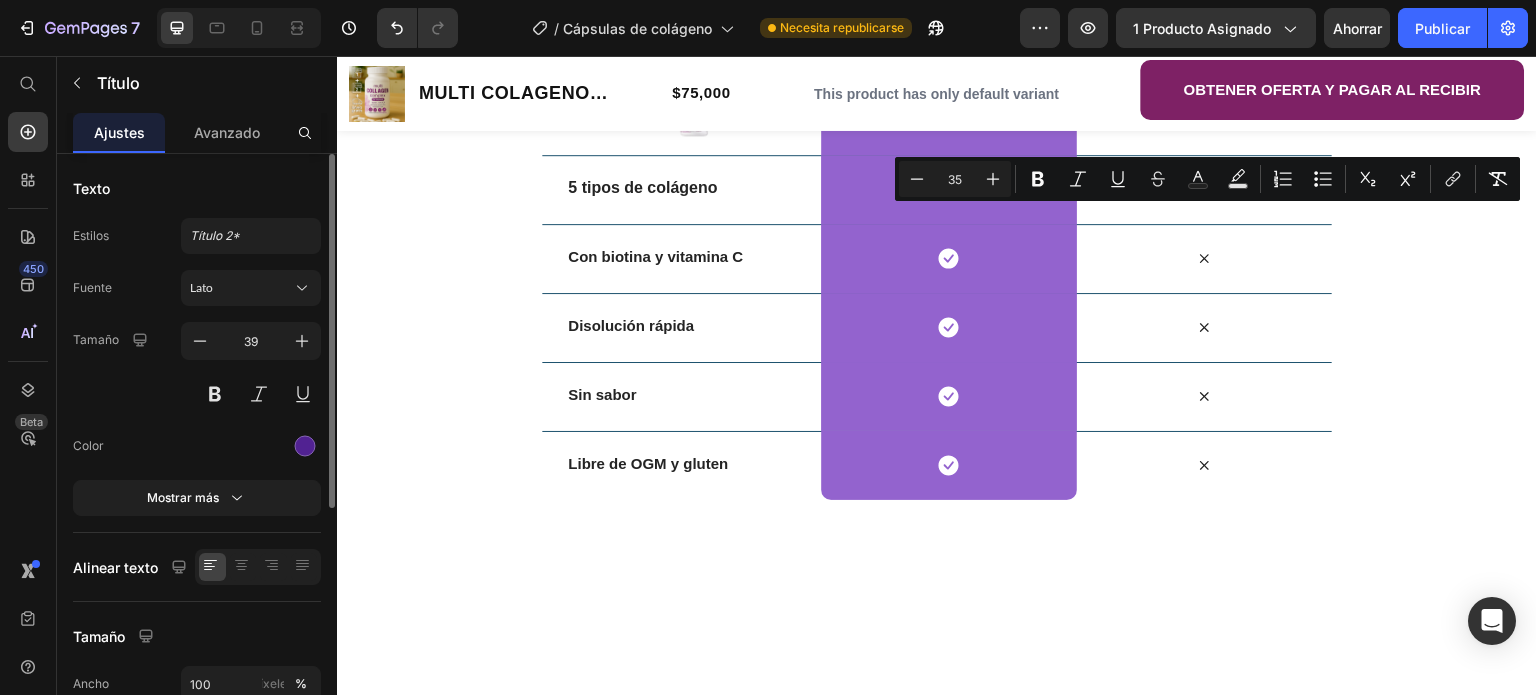 drag, startPoint x: 943, startPoint y: 232, endPoint x: 1536, endPoint y: 276, distance: 594.6301 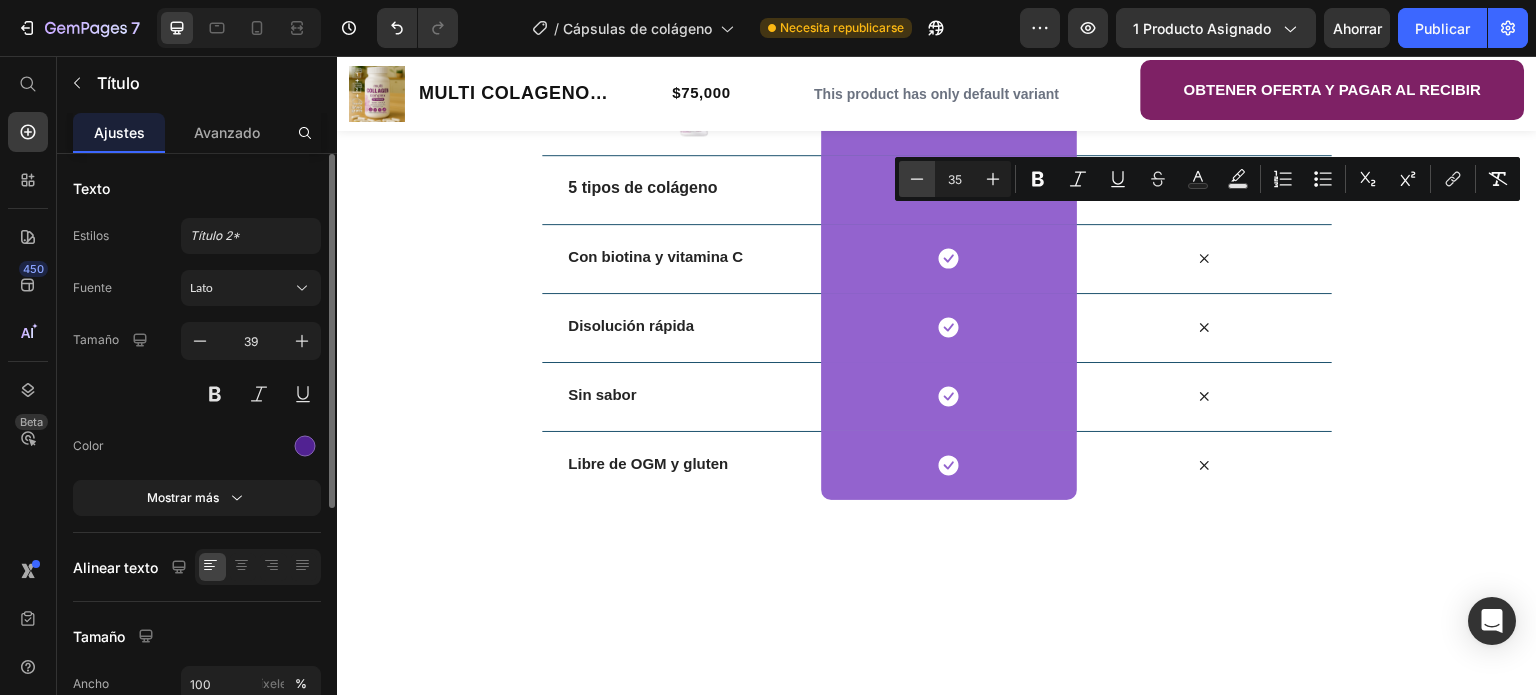 click 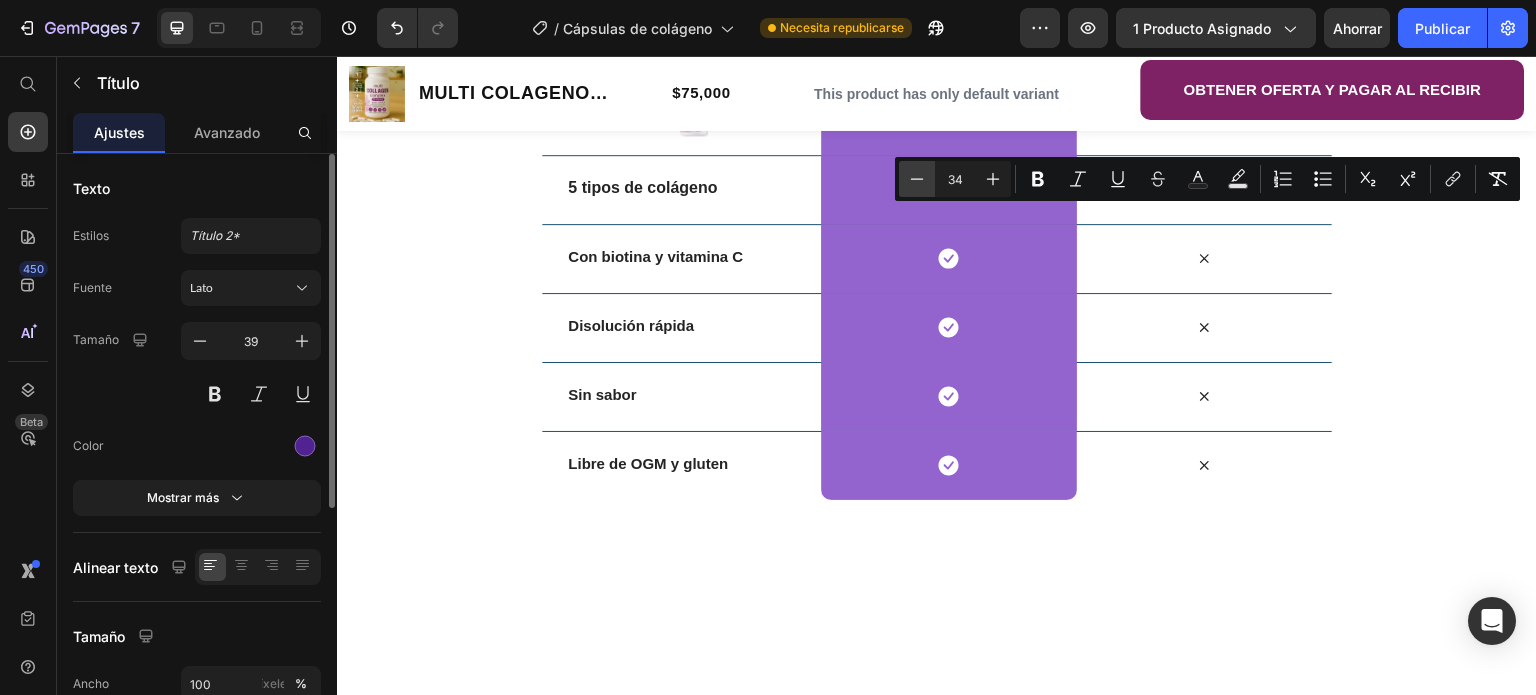click 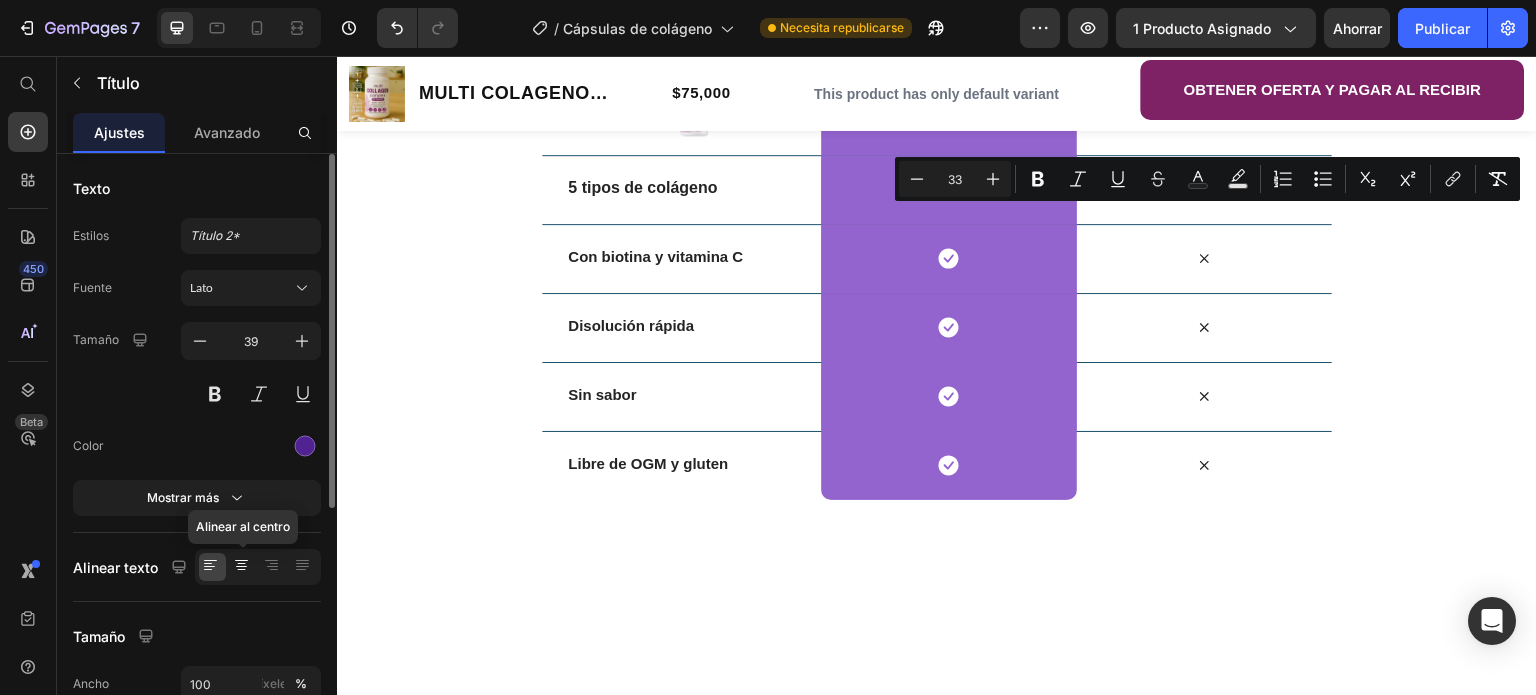 click 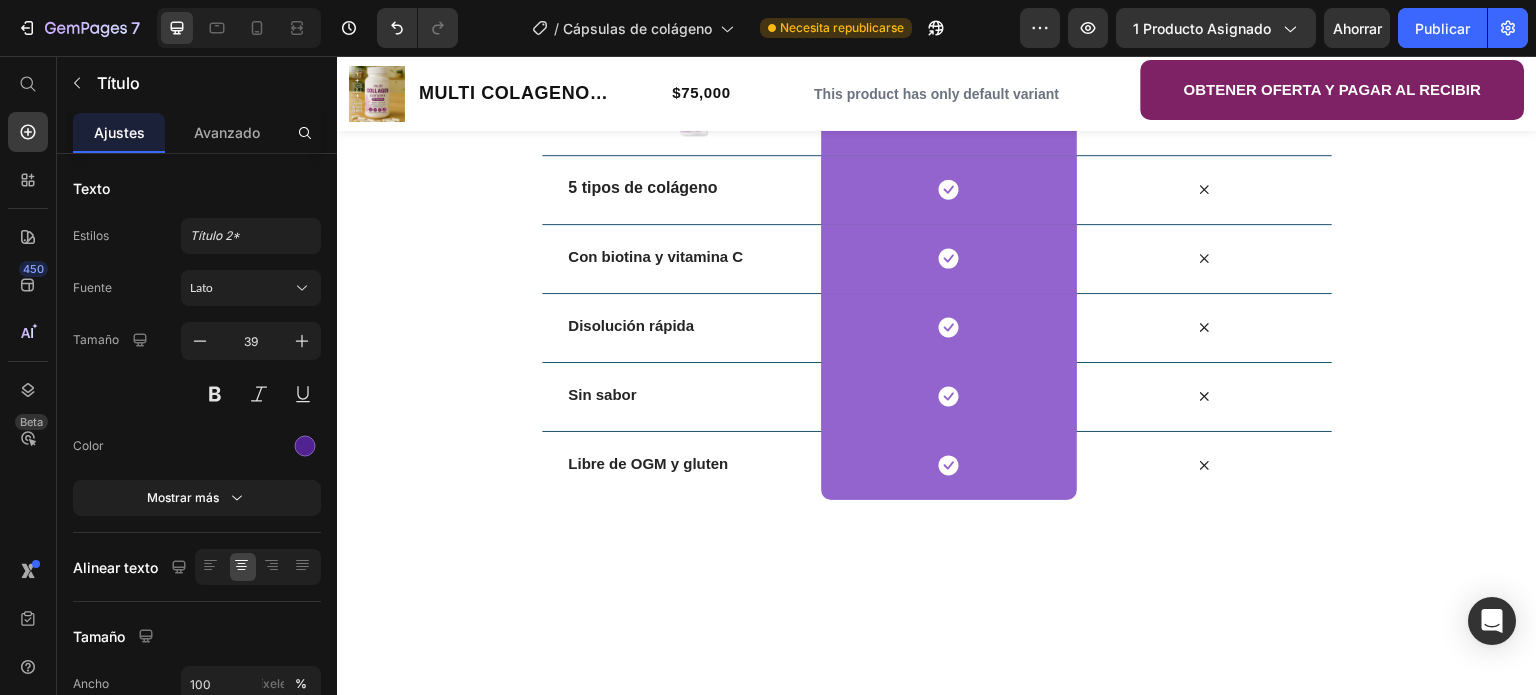 click on "Ryviu - Reviews" at bounding box center (937, -713) 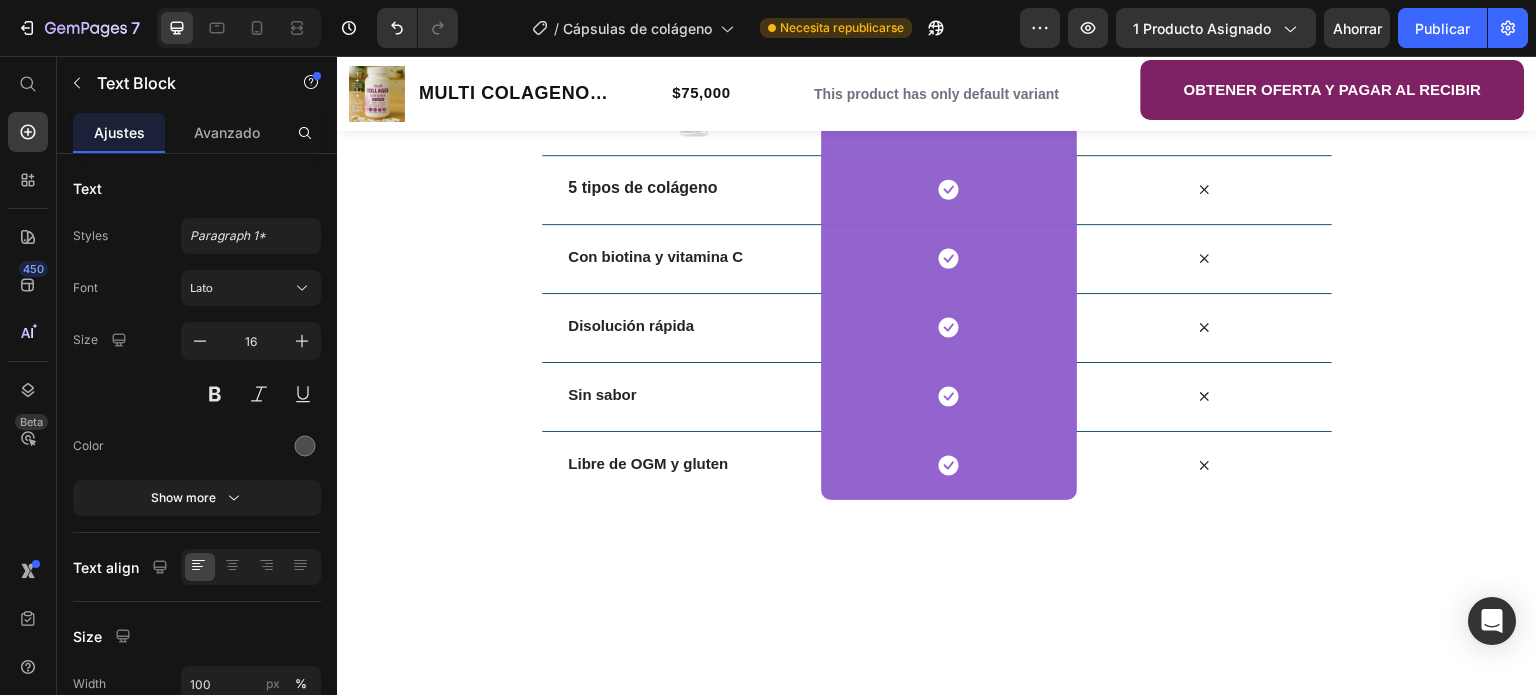 click on "—  [PERSON], Especialista en Dermatología y Salud Articular ." at bounding box center [1390, -381] 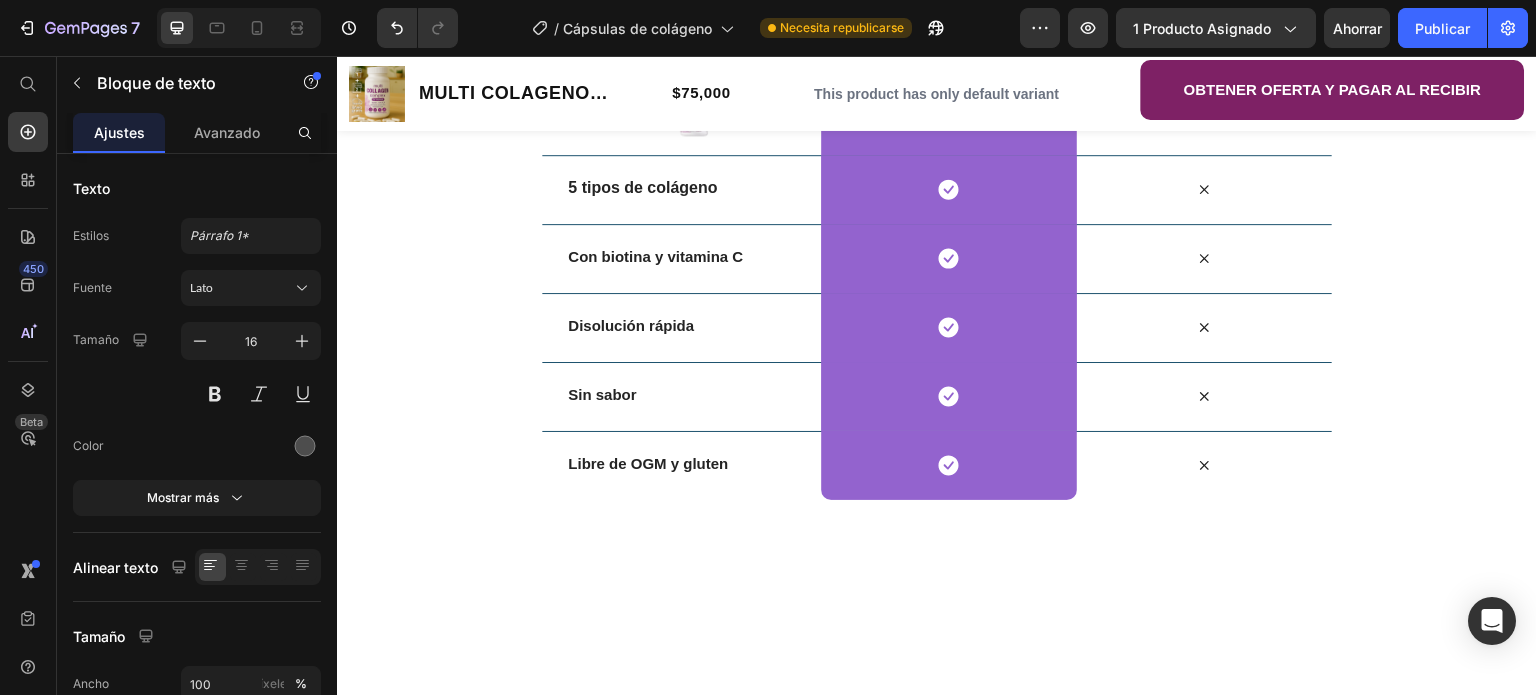 click on "Ryviu - Reviews Ryviu RESULTADOS VISIBLES A PARTIR DE LA 4 SEMANA DE USO CONTINUO Heading Row Image Image El 70% de la piel esta compuesta de colageno, LAS CAPSULAS DE COLAGENO llevan directamente esta proteina a la Hipodermis para que sea Absorbida de mejor manera.  100% recomendado" Text Block Row Row   [PERSON], Especialista en Dermatología y Salud Articular .. Text Block Row ⁠⁠⁠⁠⁠⁠⁠ Dosis recomendada 3 cápsulas Diarias Heading Row Image El 70% de la piel esta compuesta de colageno, LAS CAPSULAS DE COLAGENO llevan directamente esta proteina a la subdermis para que sea  absorvida de mejor manera 100% recomendado" —  [PERSON], Especialista en Dermatología y Salud Articular . Text Block   0 Image 82%  de los clientes manifestaron  un cambio positivo en su vida  gracias al producto, Text Block Image Row Row Row Image 82%  de los clientes manifestaron  un cambio positivo en su vida  gracias al producto, Text Block Image 96%  de los encuestados dijeron estar  Image" at bounding box center [937, -453] 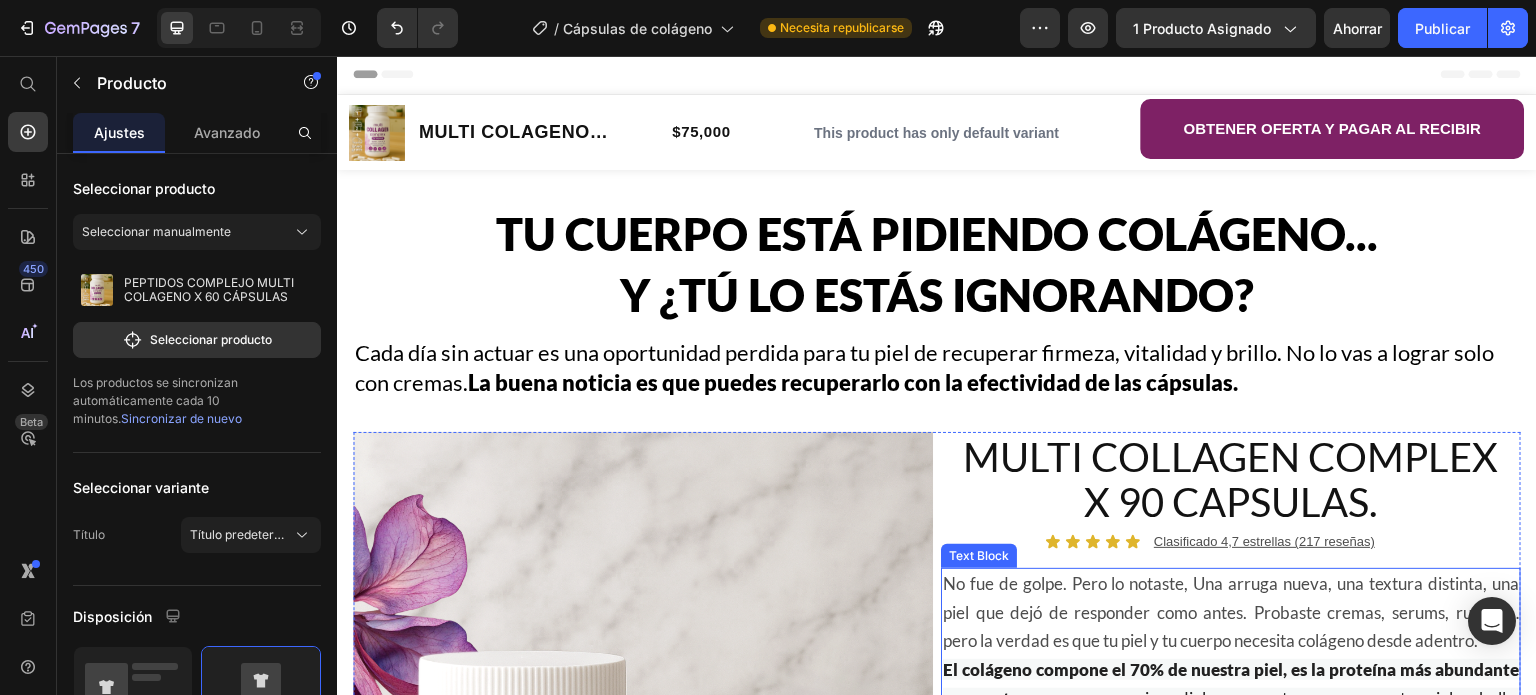 scroll, scrollTop: 0, scrollLeft: 0, axis: both 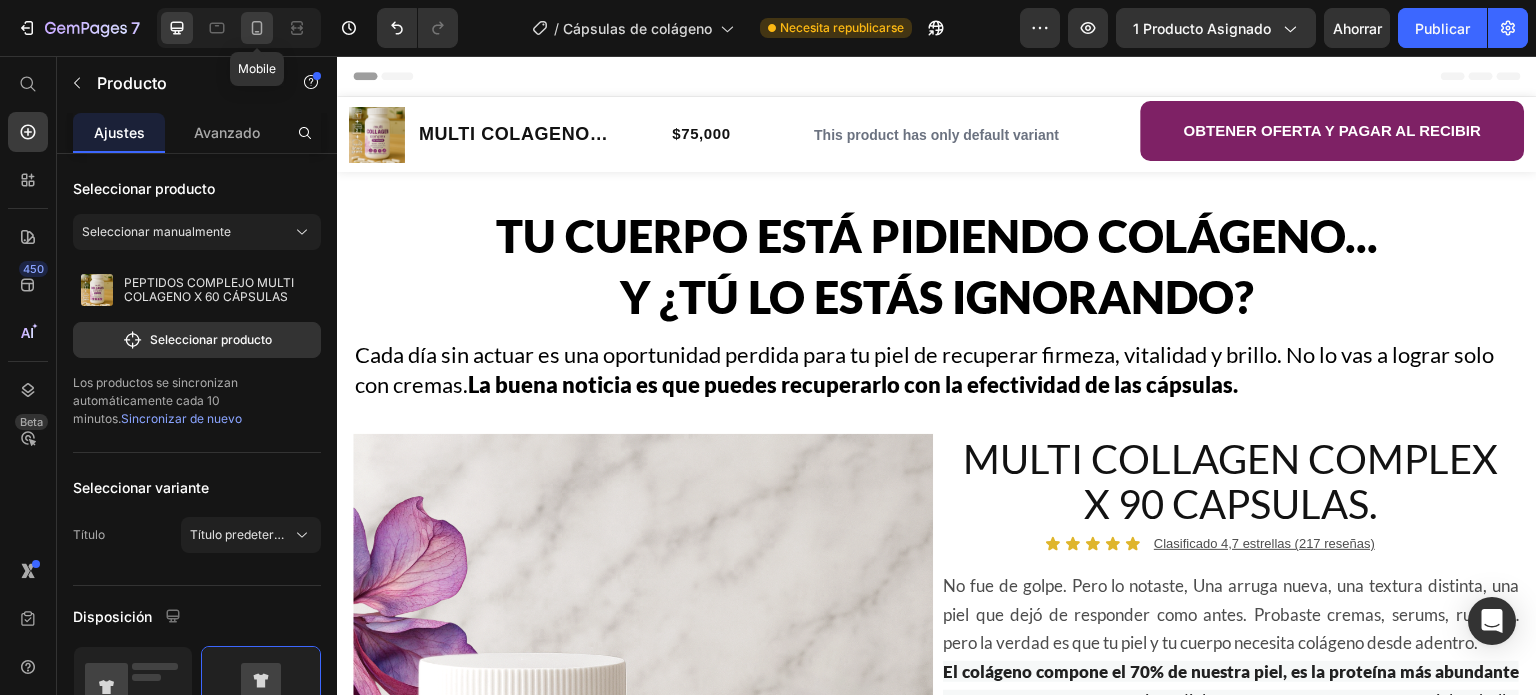 click 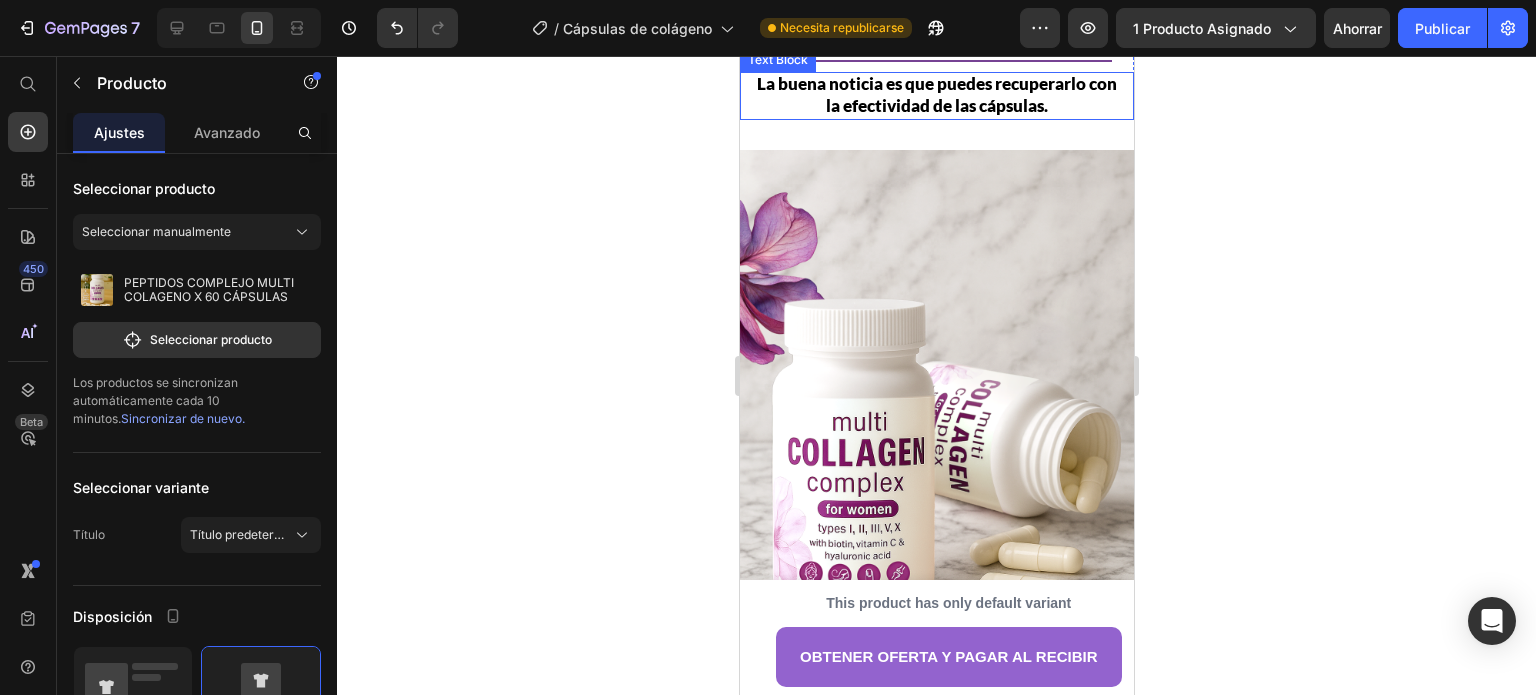 scroll, scrollTop: 400, scrollLeft: 0, axis: vertical 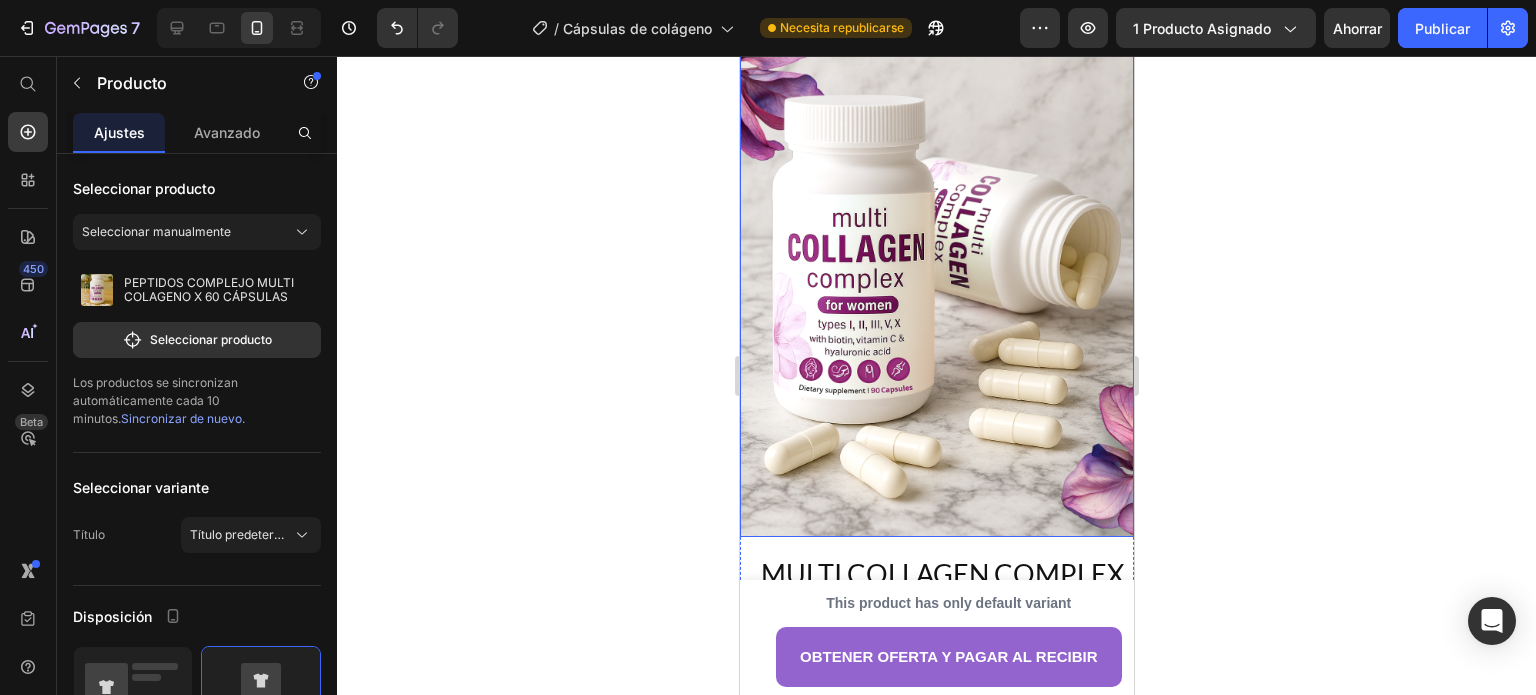 click at bounding box center [936, 241] 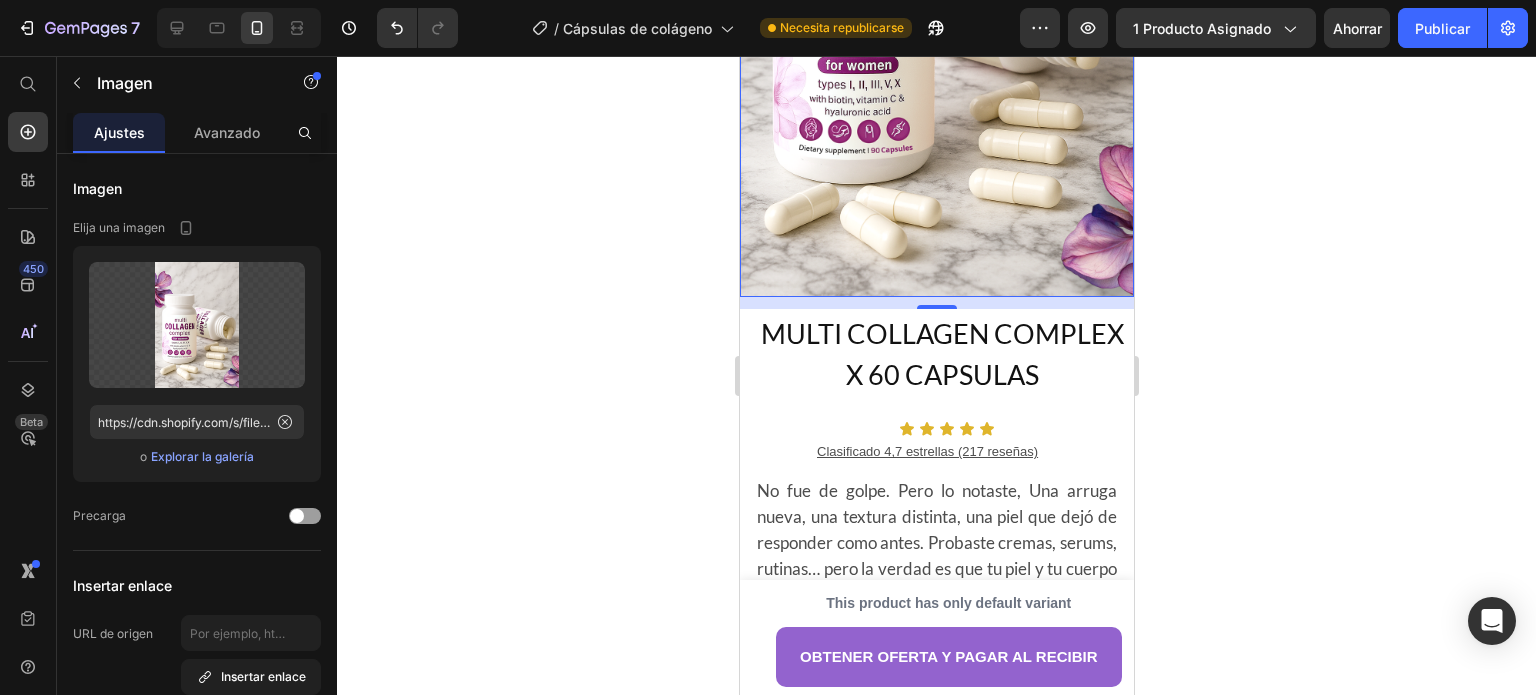 scroll, scrollTop: 700, scrollLeft: 0, axis: vertical 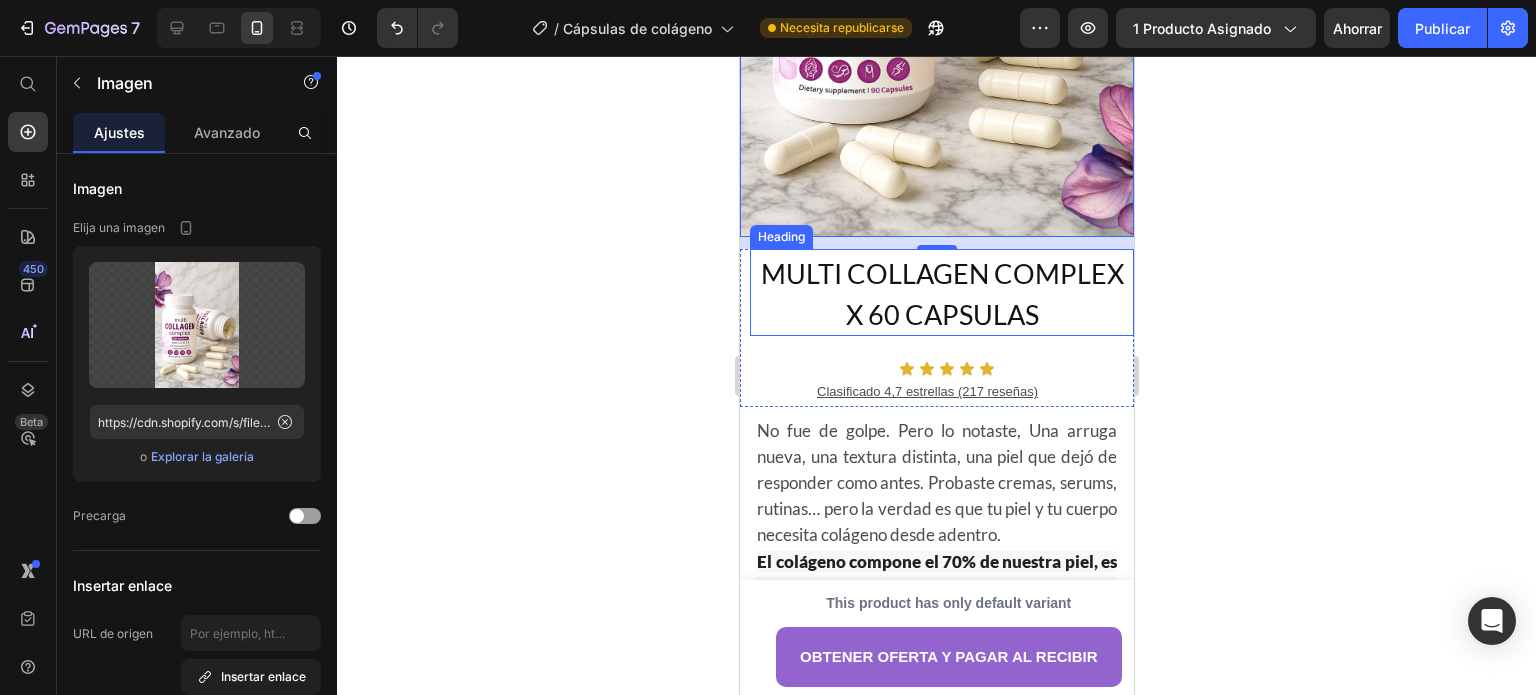 click on "MULTI COLLAGEN COMPLEX X 60 CAPSULAS" at bounding box center (941, 294) 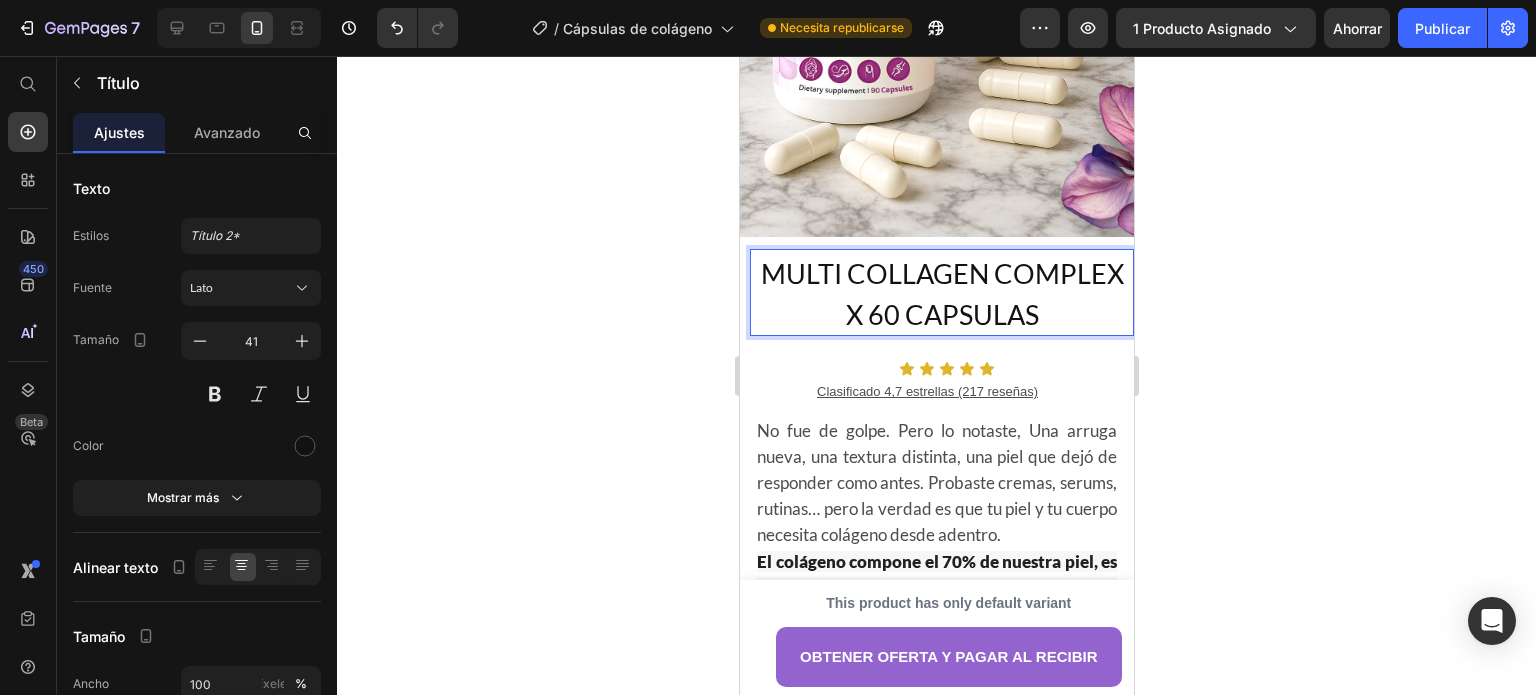click on "MULTI COLLAGEN COMPLEX X 60 CAPSULAS" at bounding box center (941, 294) 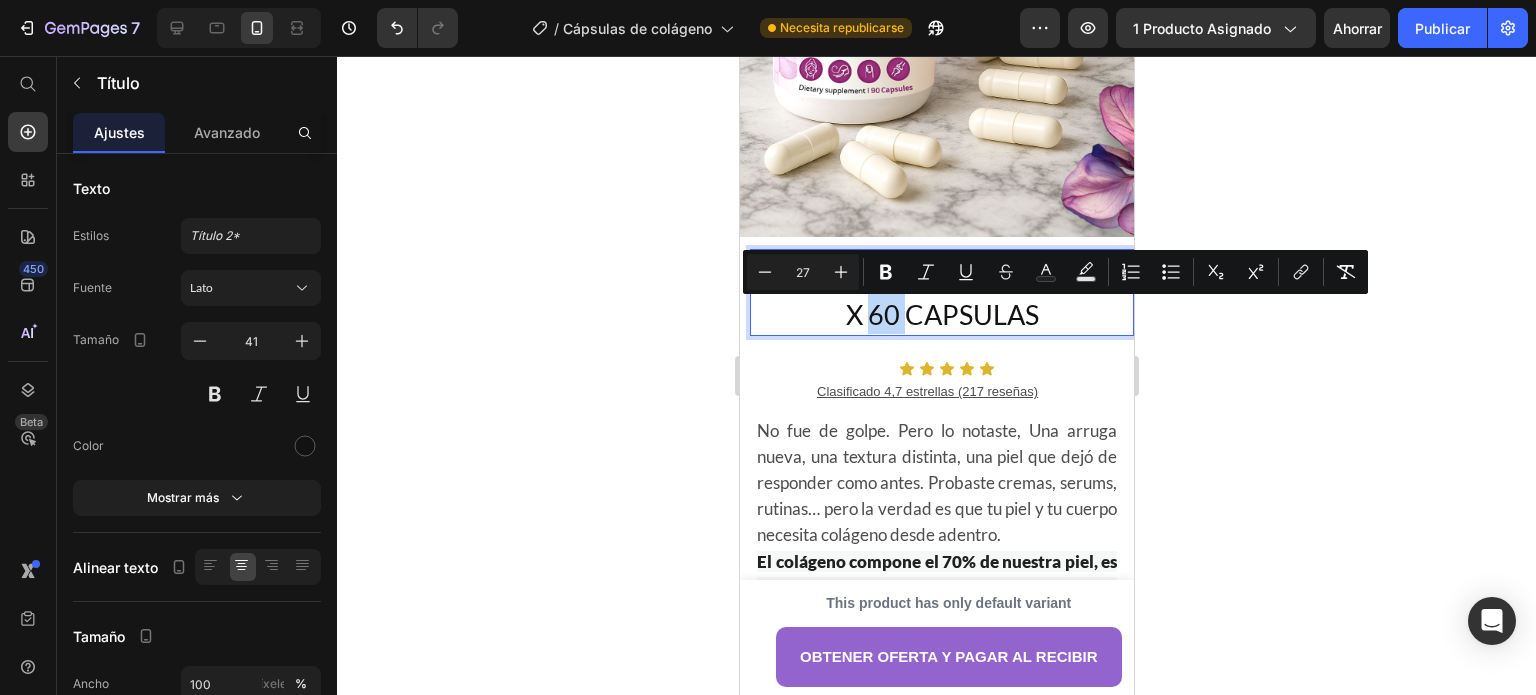 drag, startPoint x: 886, startPoint y: 319, endPoint x: 861, endPoint y: 319, distance: 25 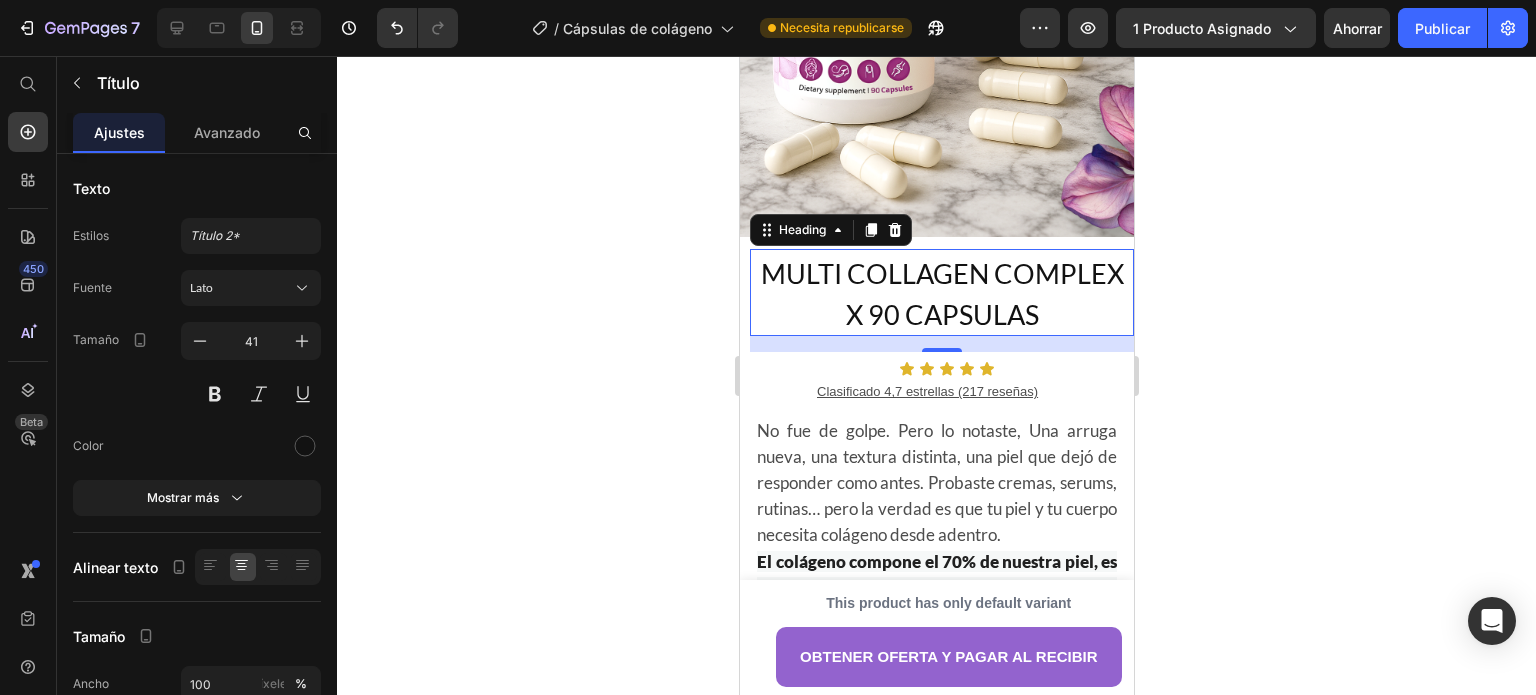 click 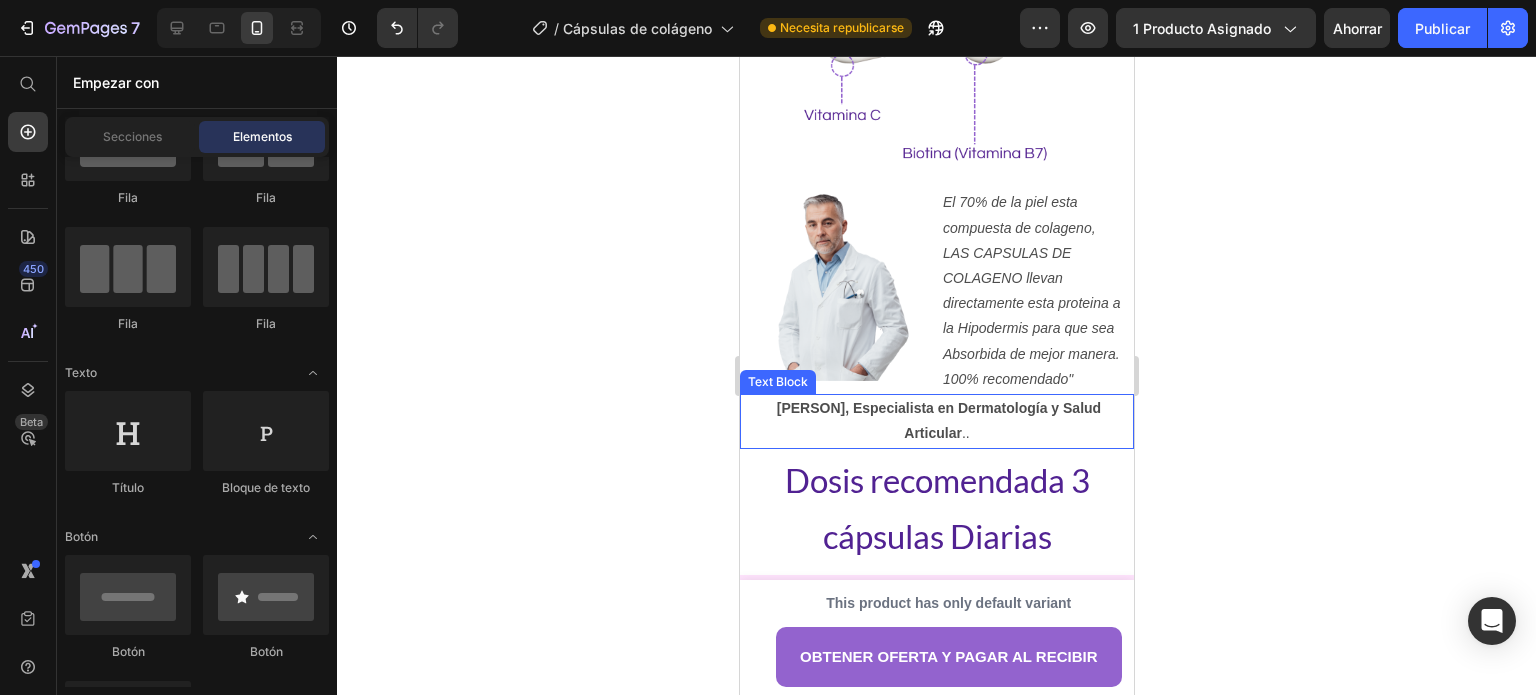 scroll, scrollTop: 5300, scrollLeft: 0, axis: vertical 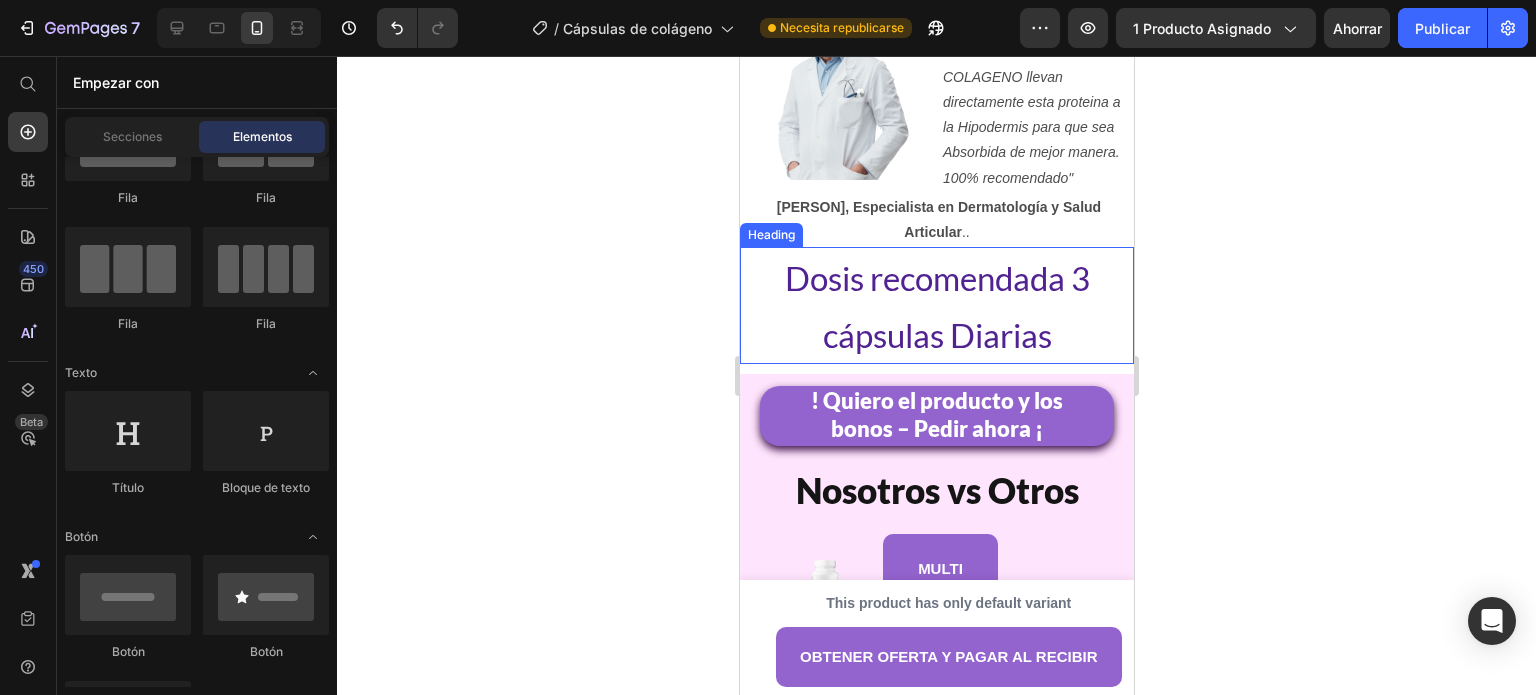 click on "Dosis recomendada 3 cápsulas Diarias" at bounding box center (936, 306) 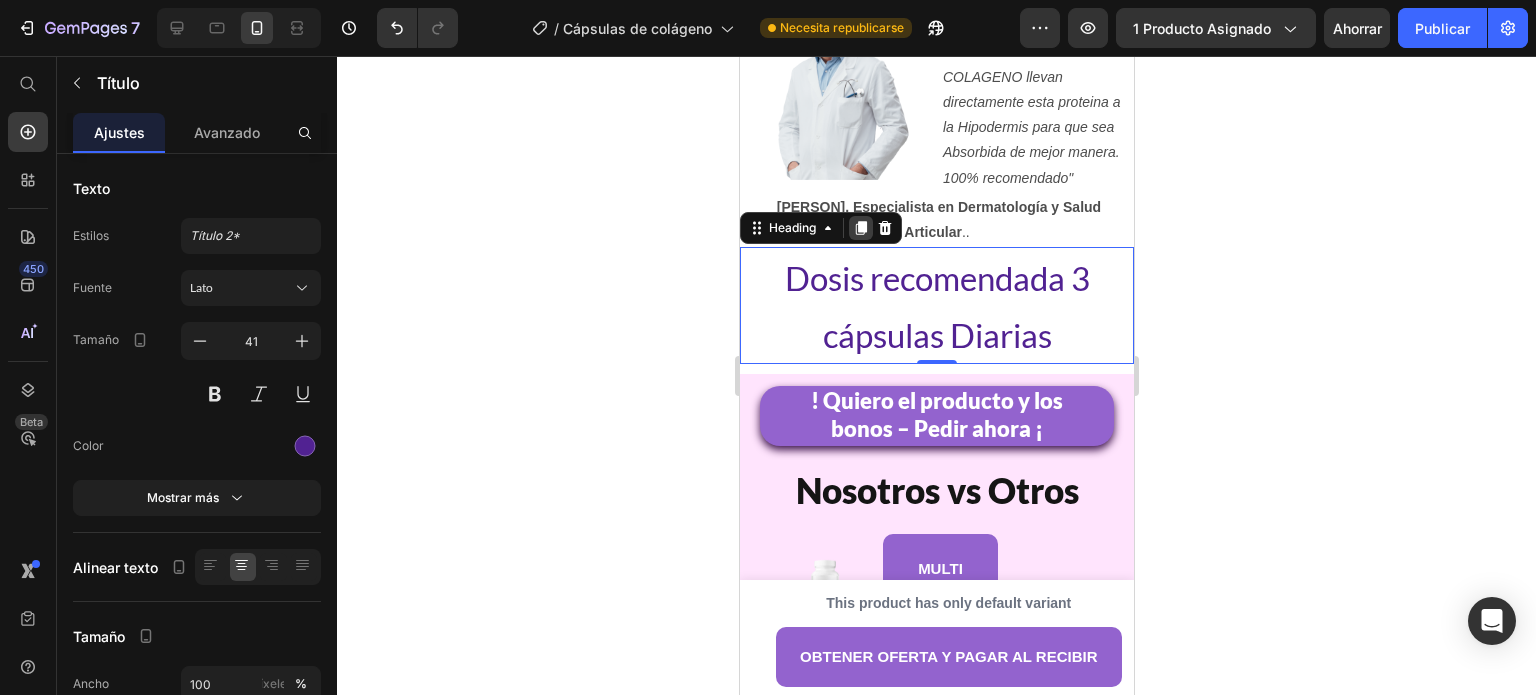 click 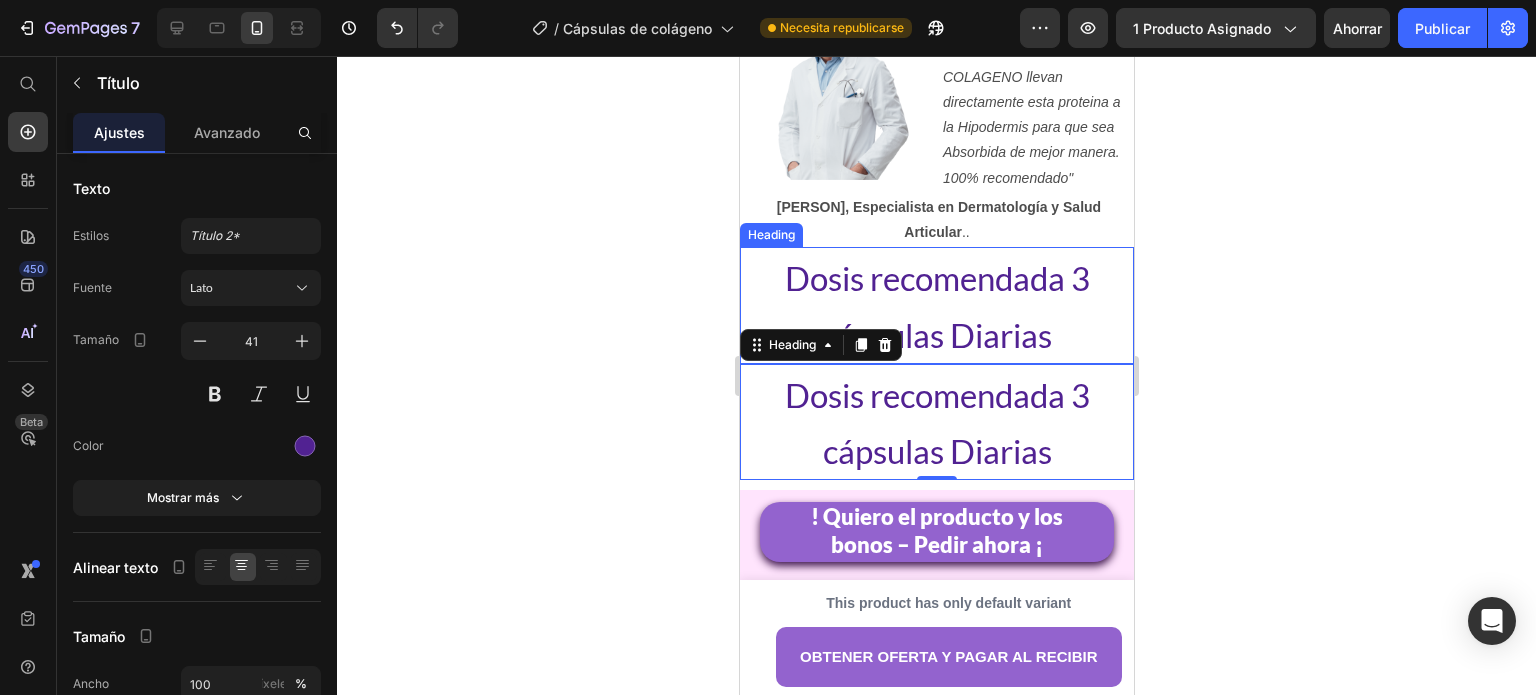 click on "Dosis recomendada 3 cápsulas Diarias" at bounding box center (936, 305) 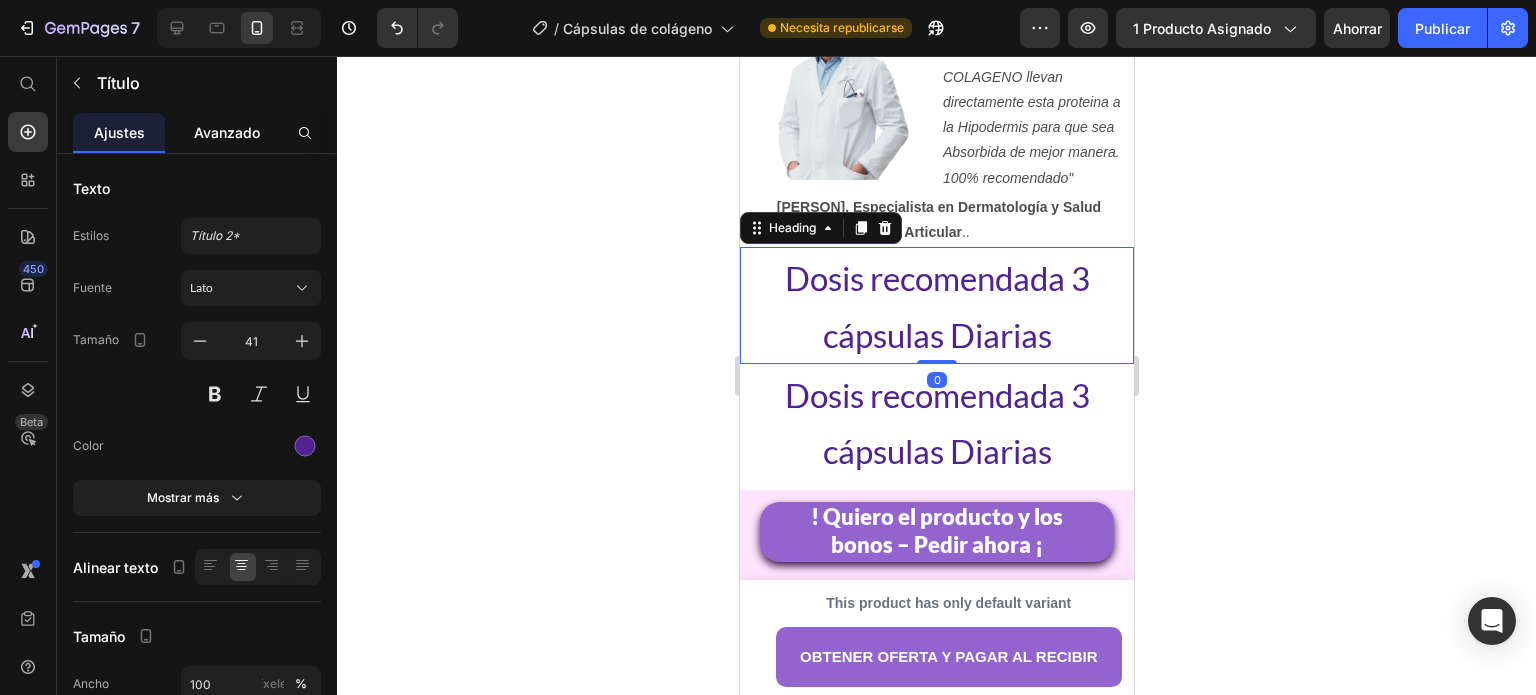 click on "Avanzado" at bounding box center (227, 132) 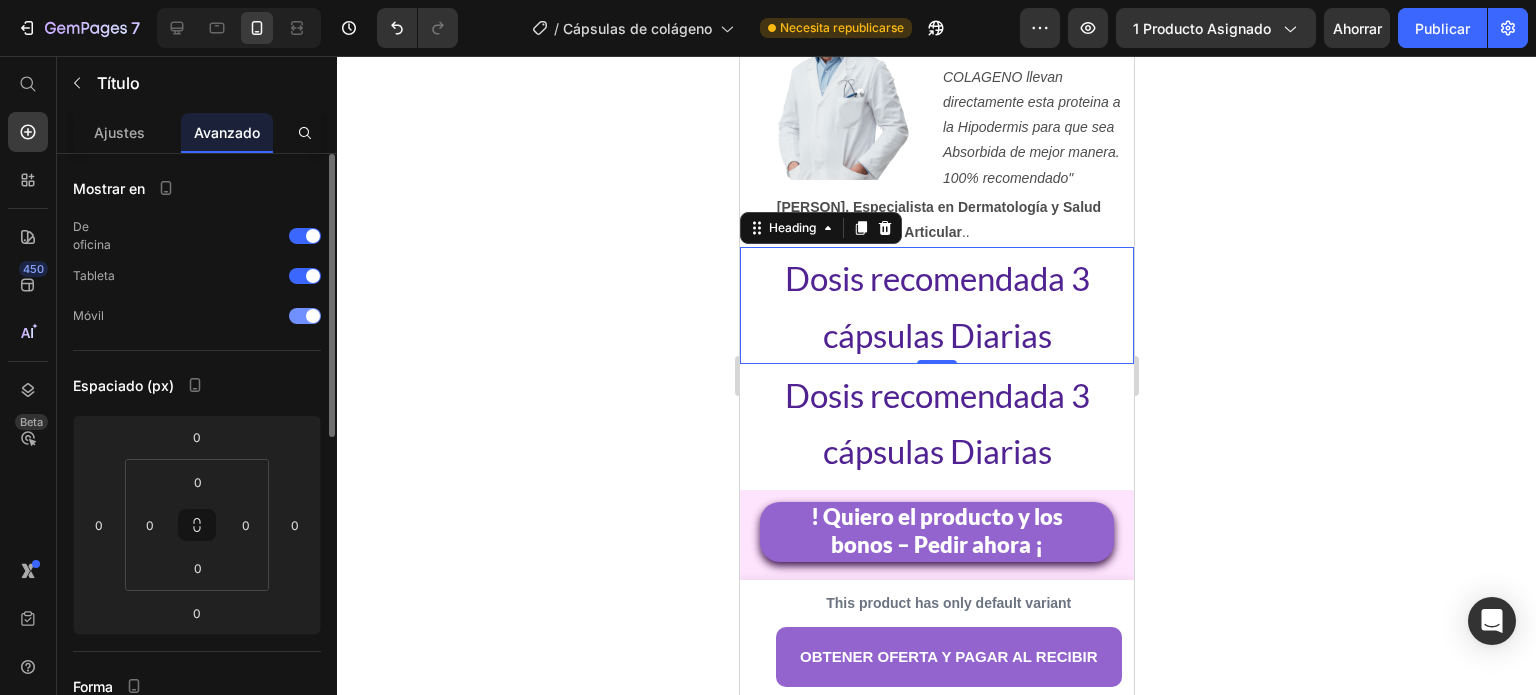 click at bounding box center [313, 316] 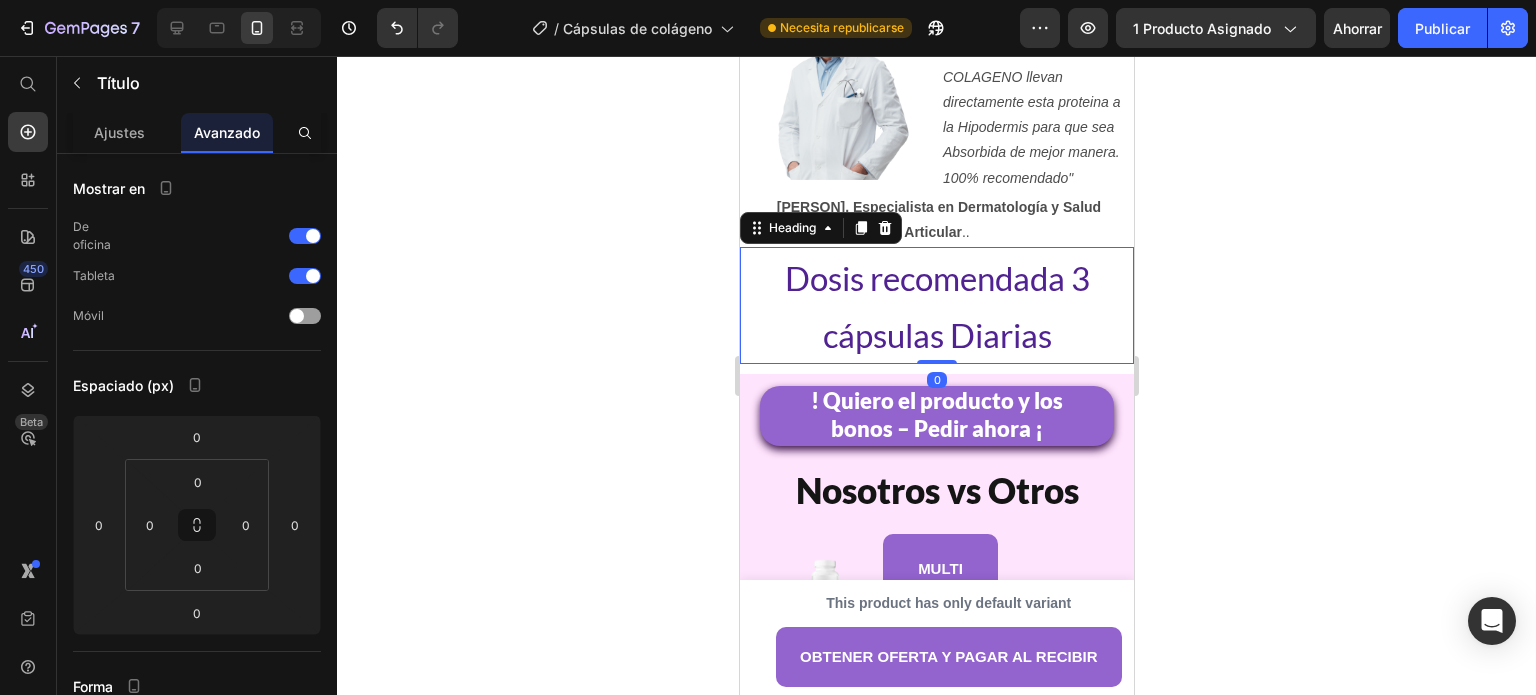 click on "Dosis recomendada 3 cápsulas Diarias" at bounding box center [936, 306] 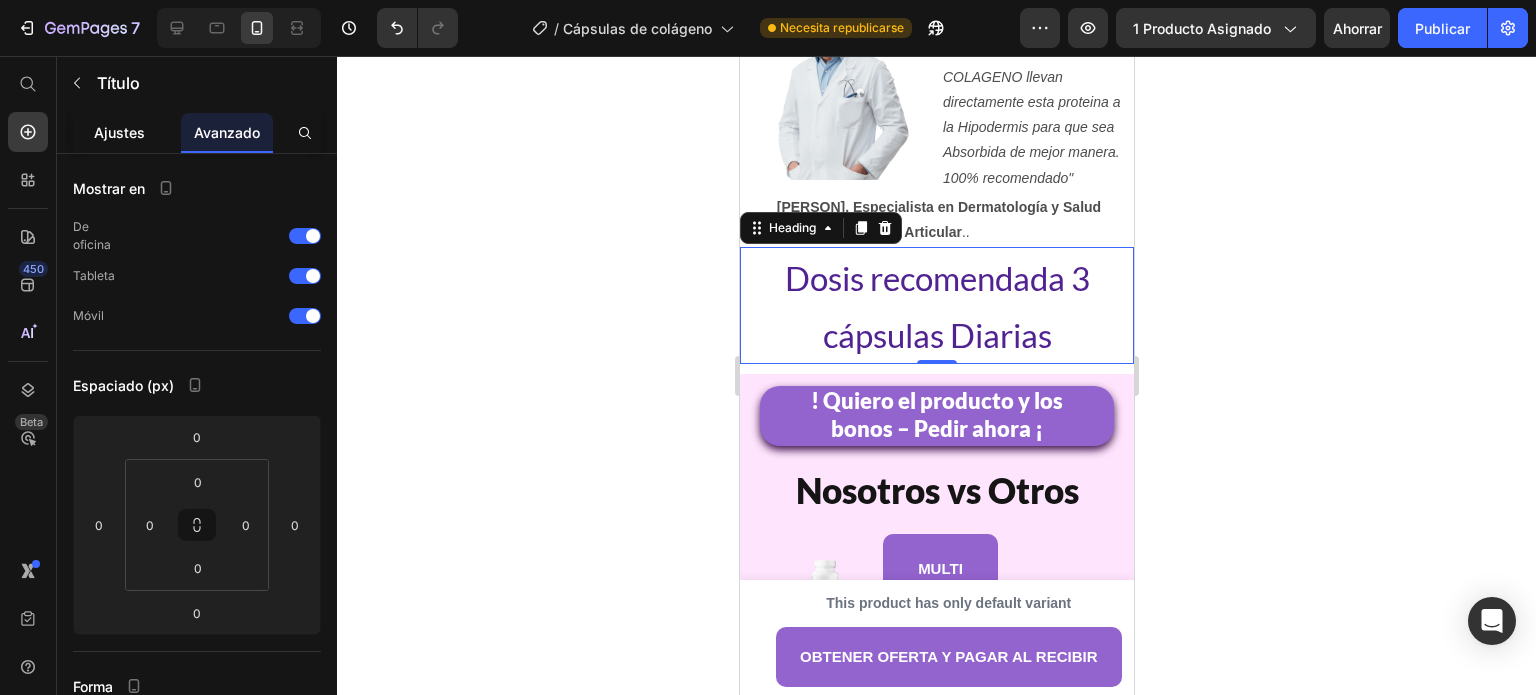 click on "Ajustes" at bounding box center [119, 132] 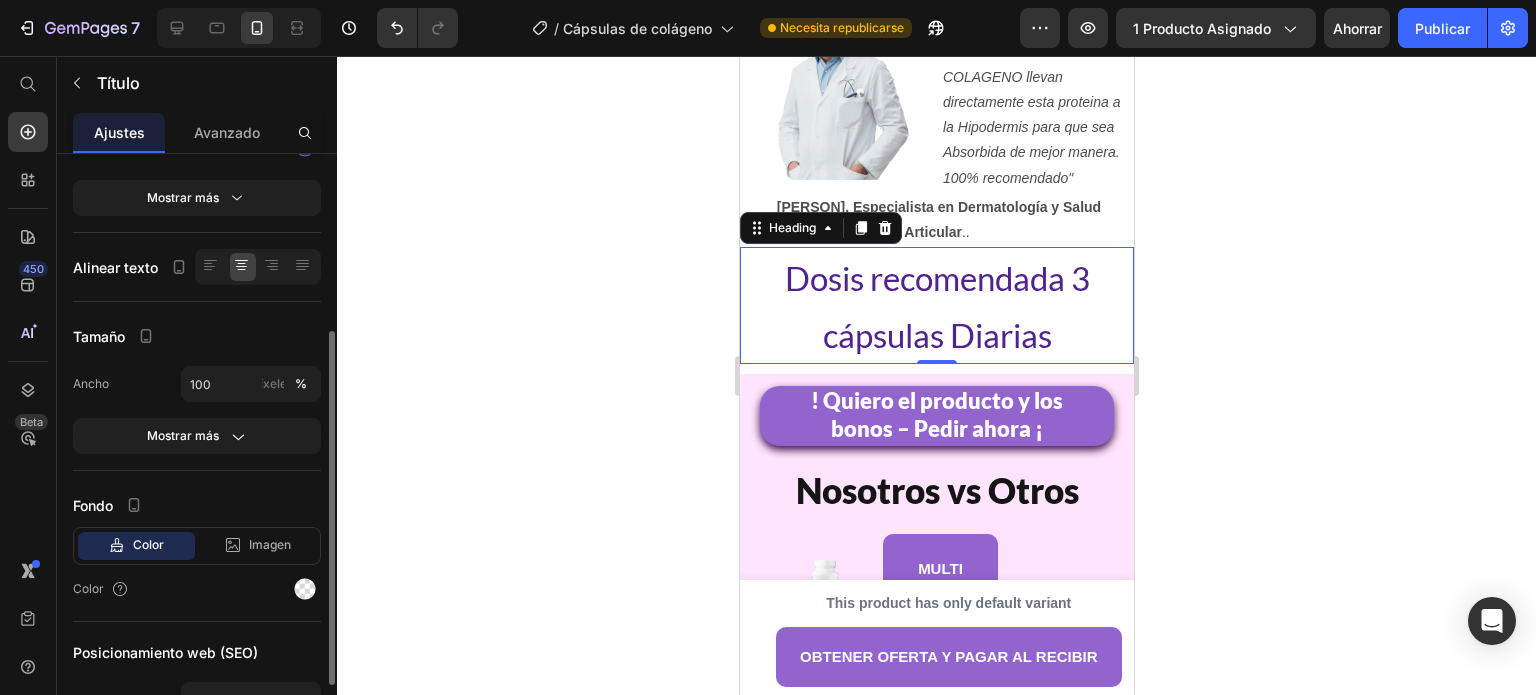 scroll, scrollTop: 0, scrollLeft: 0, axis: both 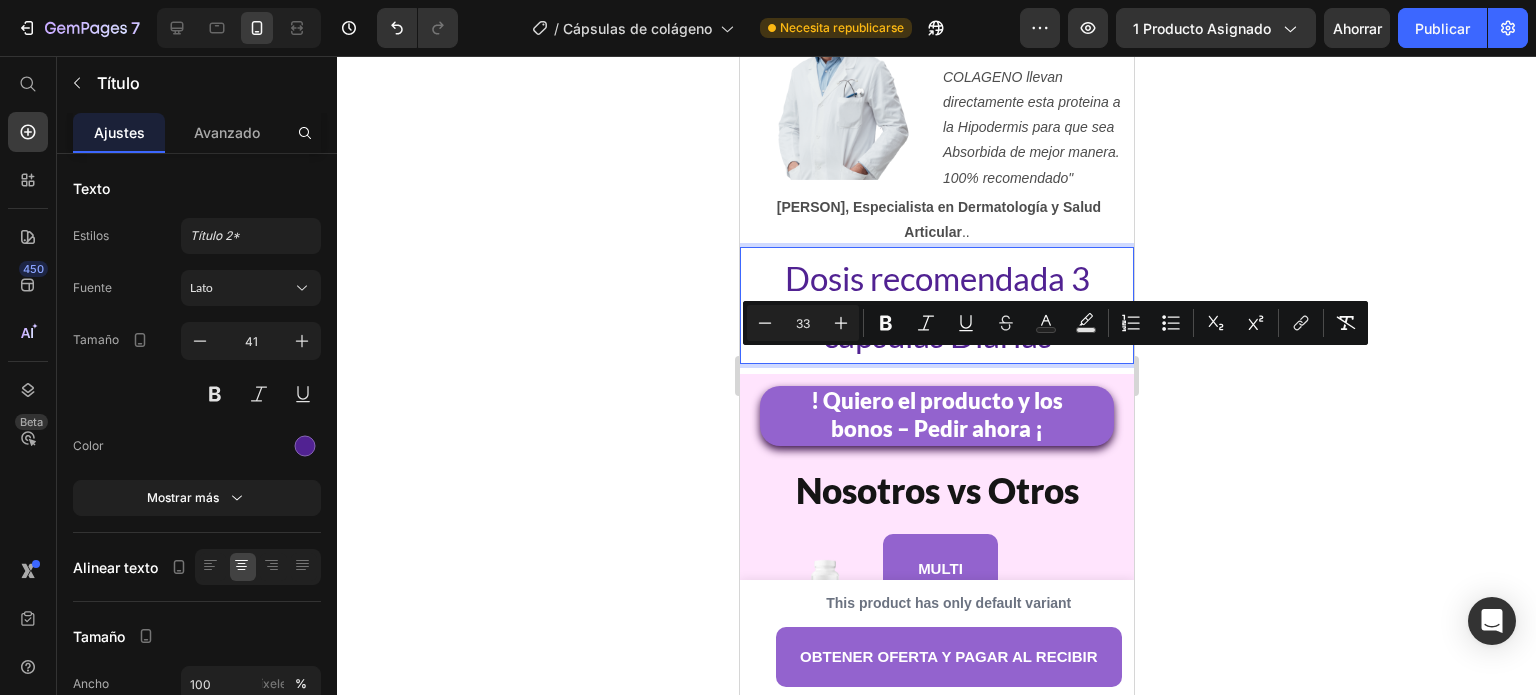 click on "Dosis recomendada 3 cápsulas Diarias" at bounding box center [936, 305] 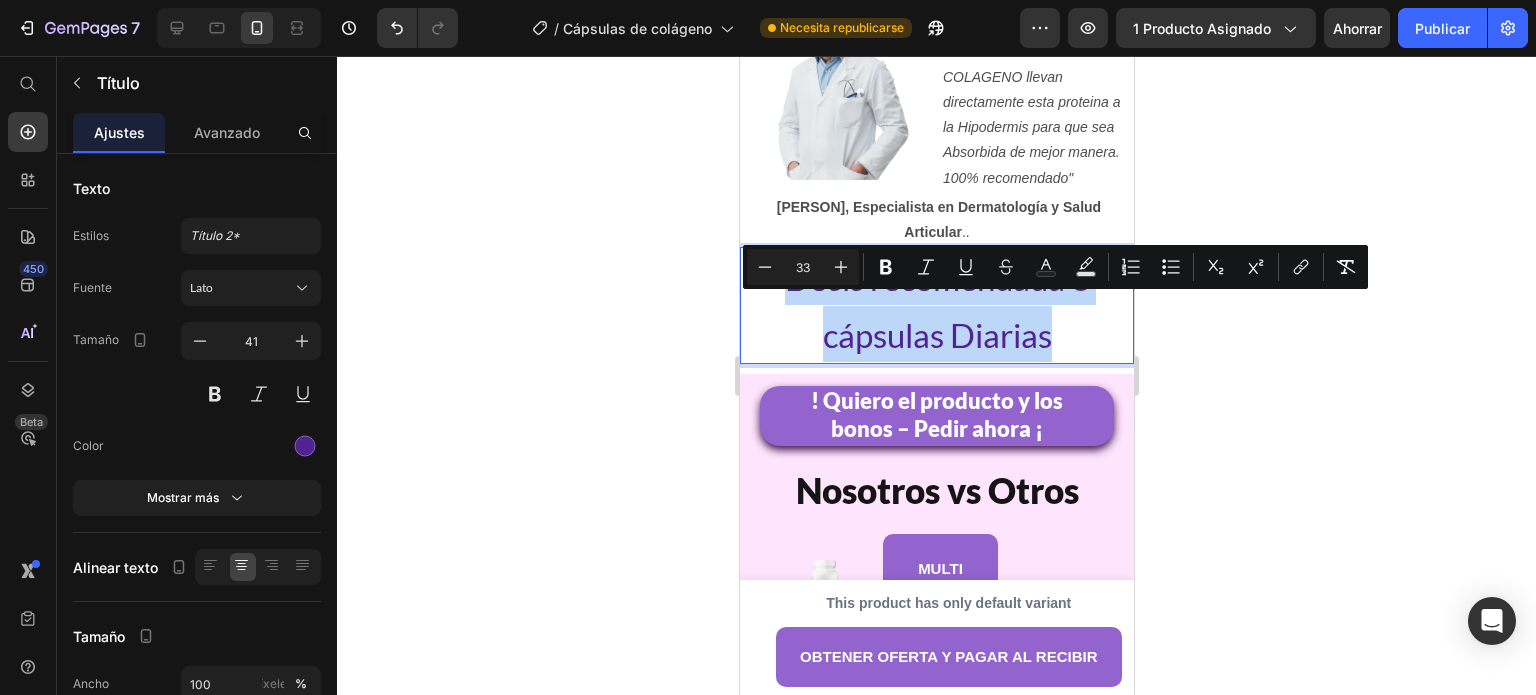 drag, startPoint x: 1058, startPoint y: 380, endPoint x: 662, endPoint y: 303, distance: 403.41666 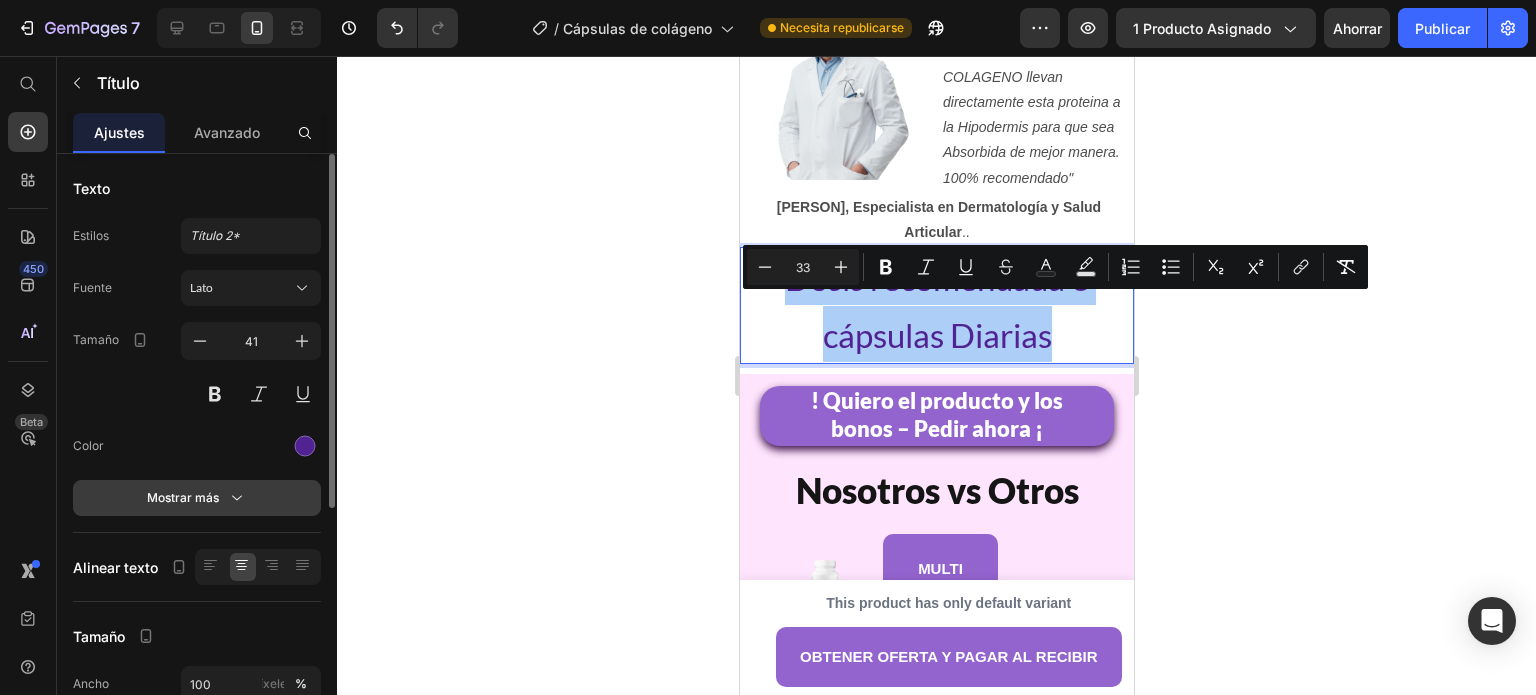 click on "Mostrar más" at bounding box center (197, 498) 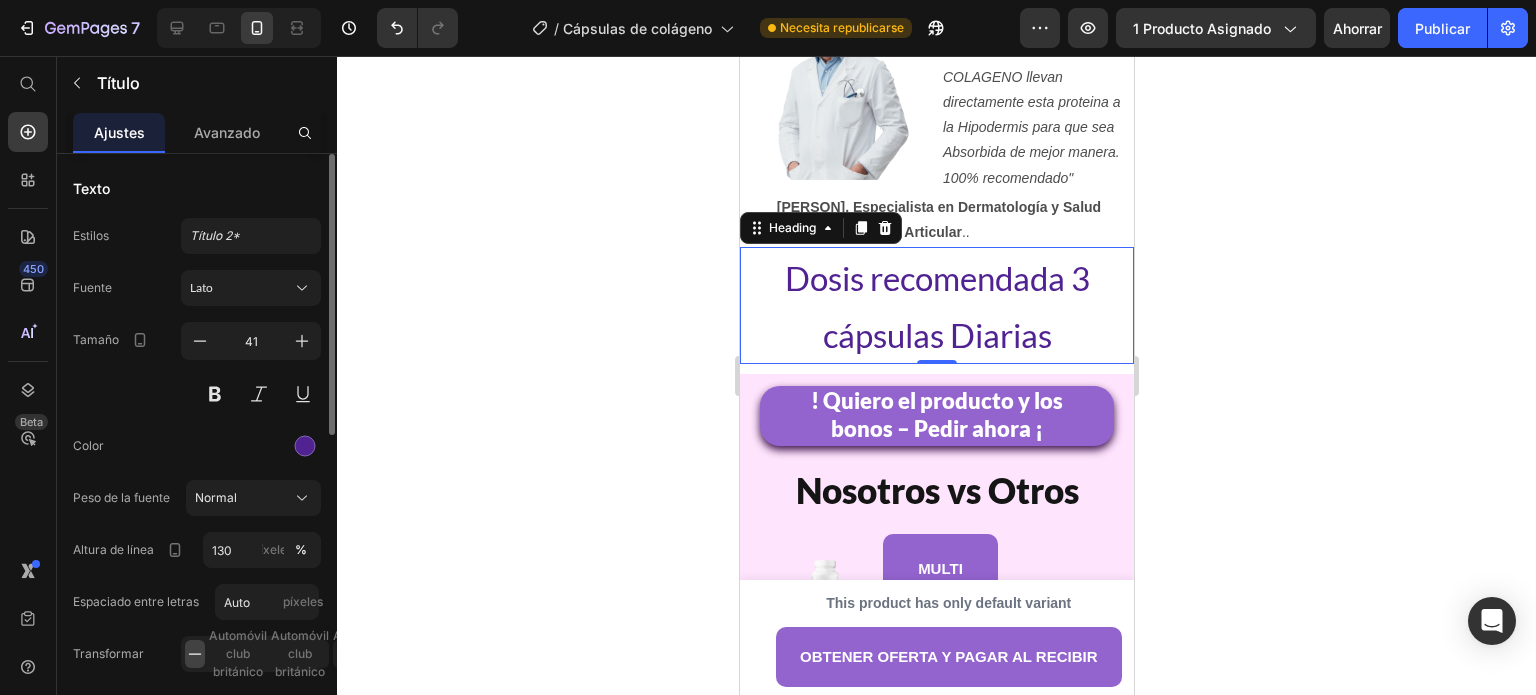 scroll, scrollTop: 200, scrollLeft: 0, axis: vertical 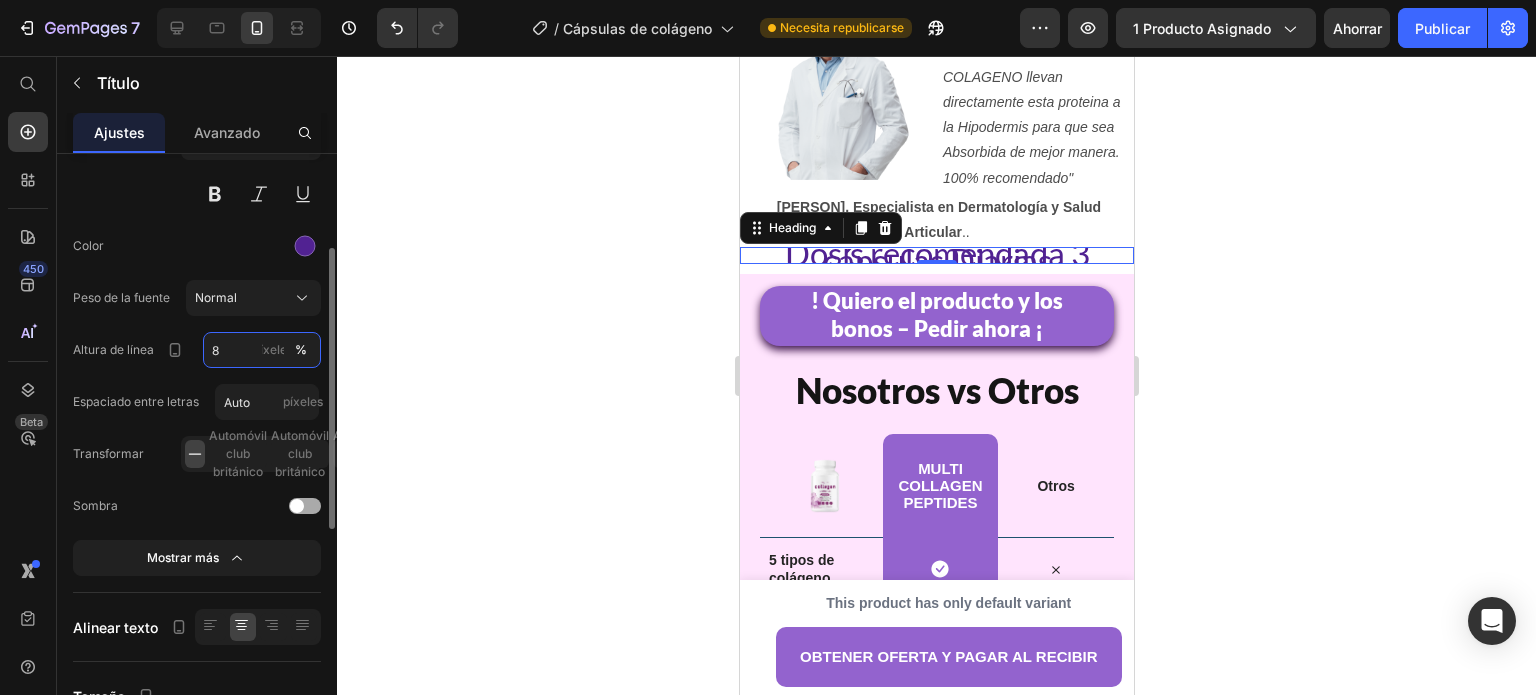 type on "80" 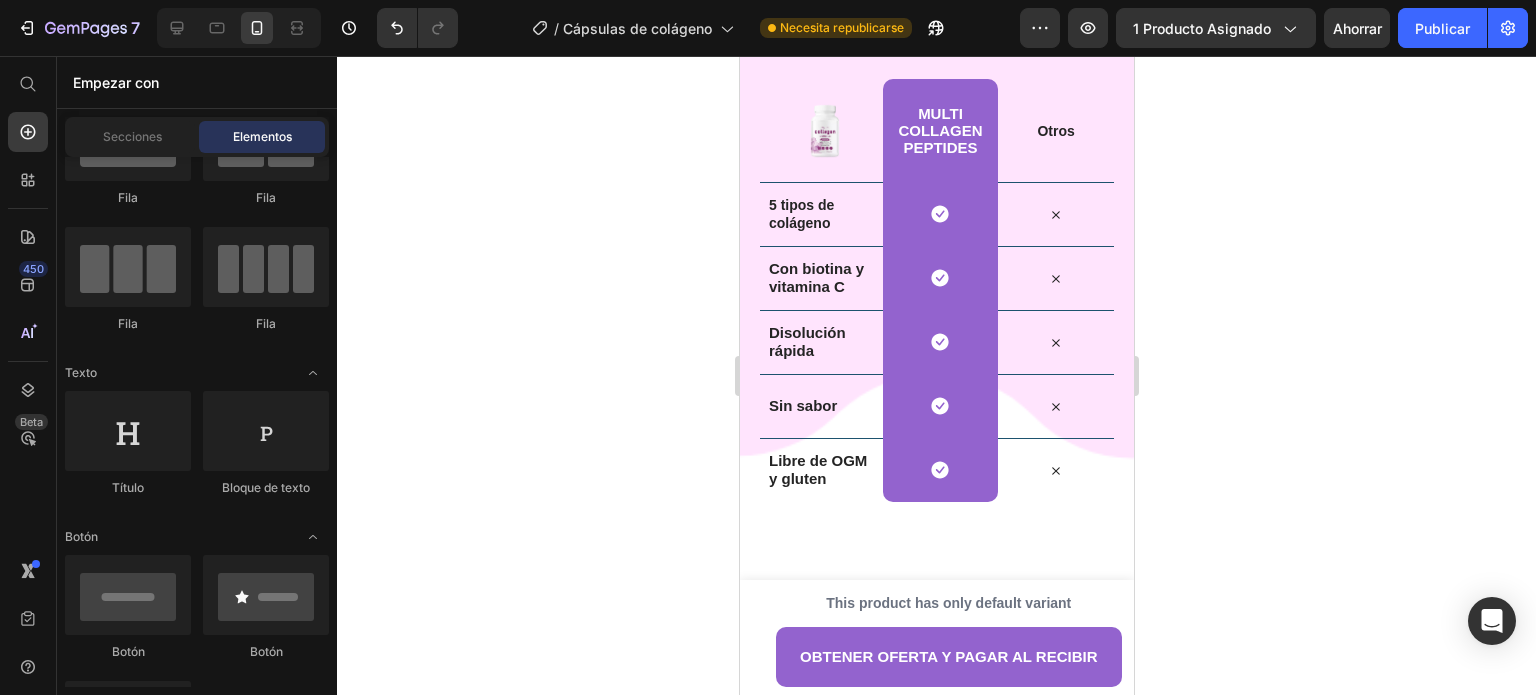 click 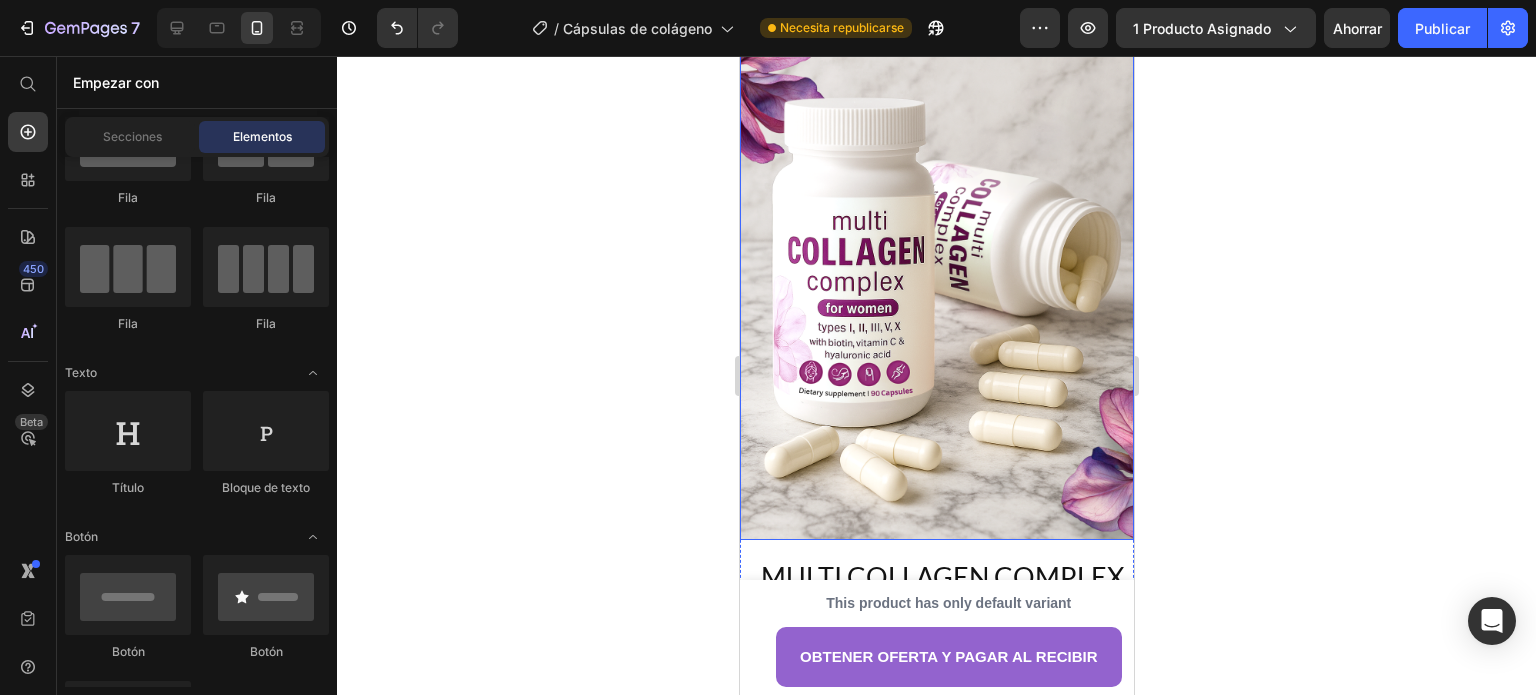 scroll, scrollTop: 400, scrollLeft: 0, axis: vertical 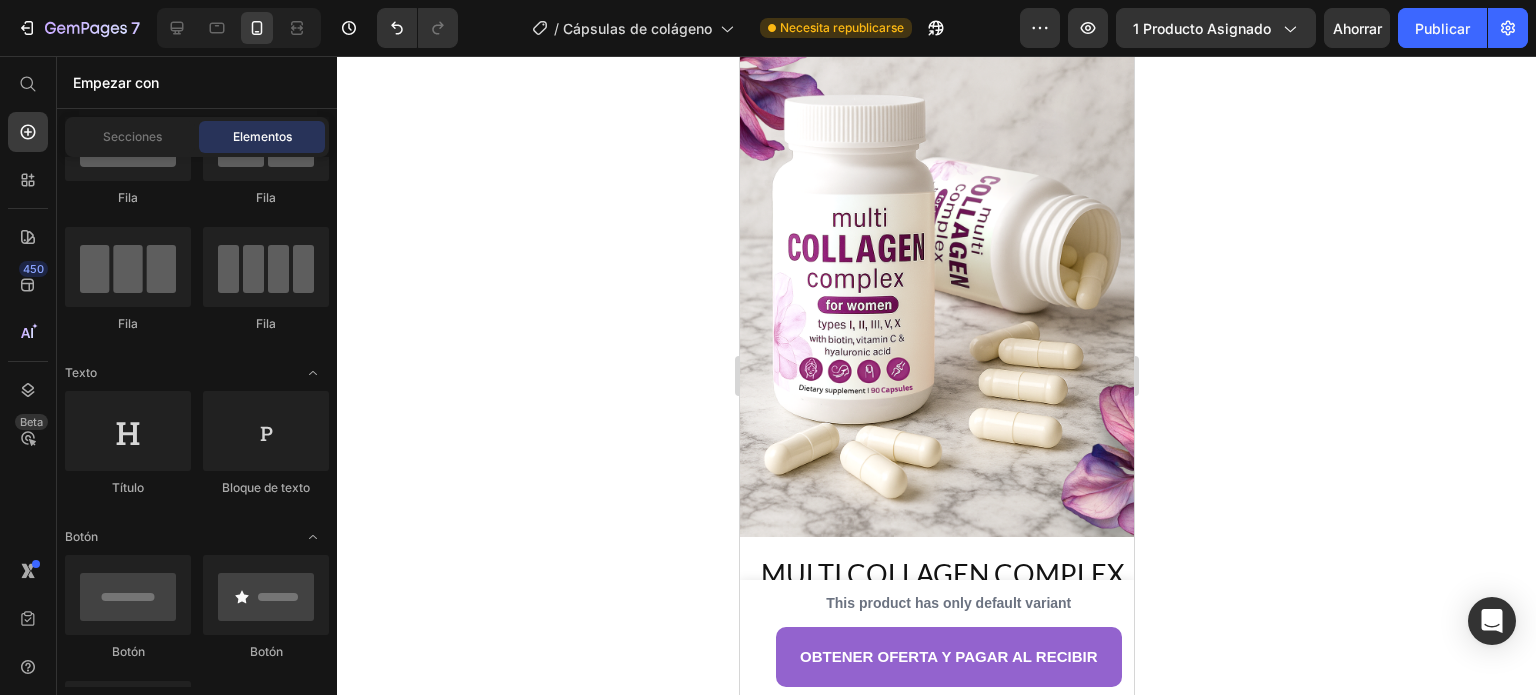 click 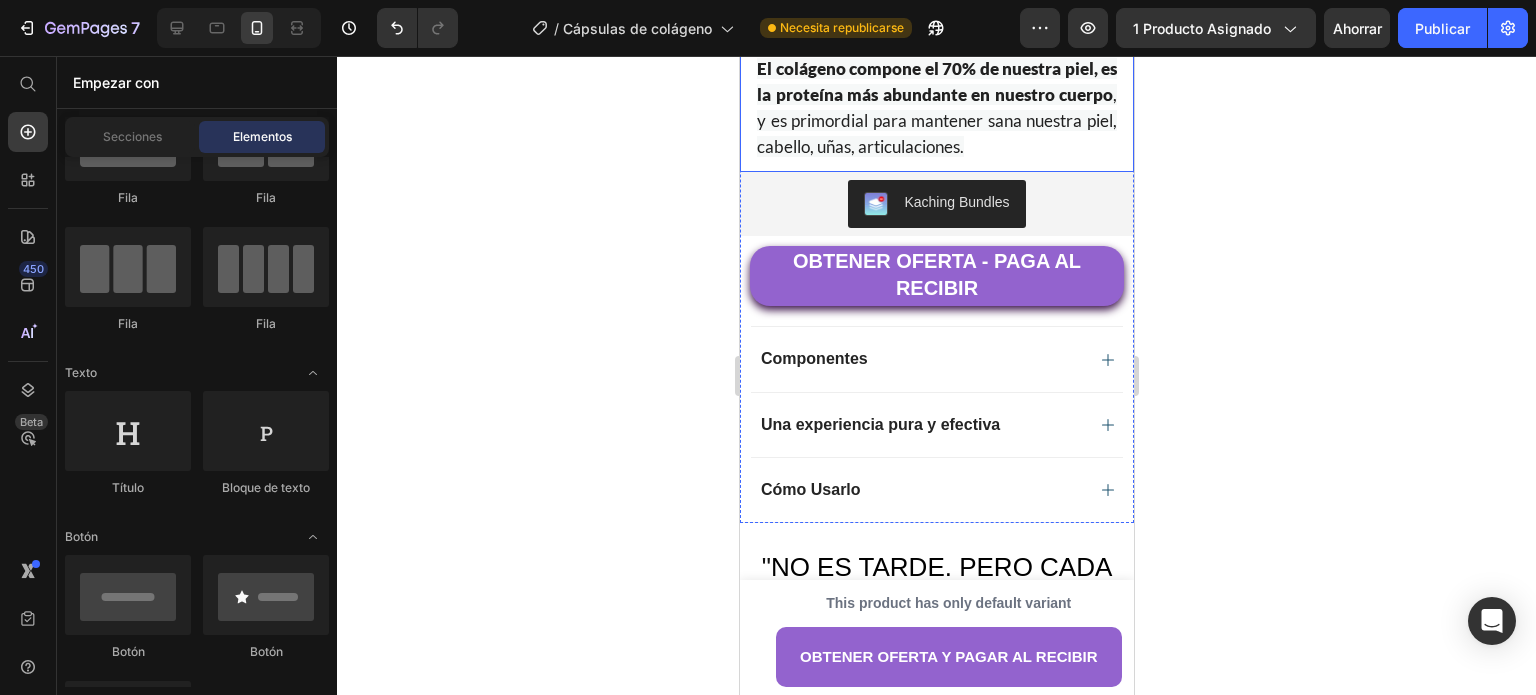scroll, scrollTop: 1300, scrollLeft: 0, axis: vertical 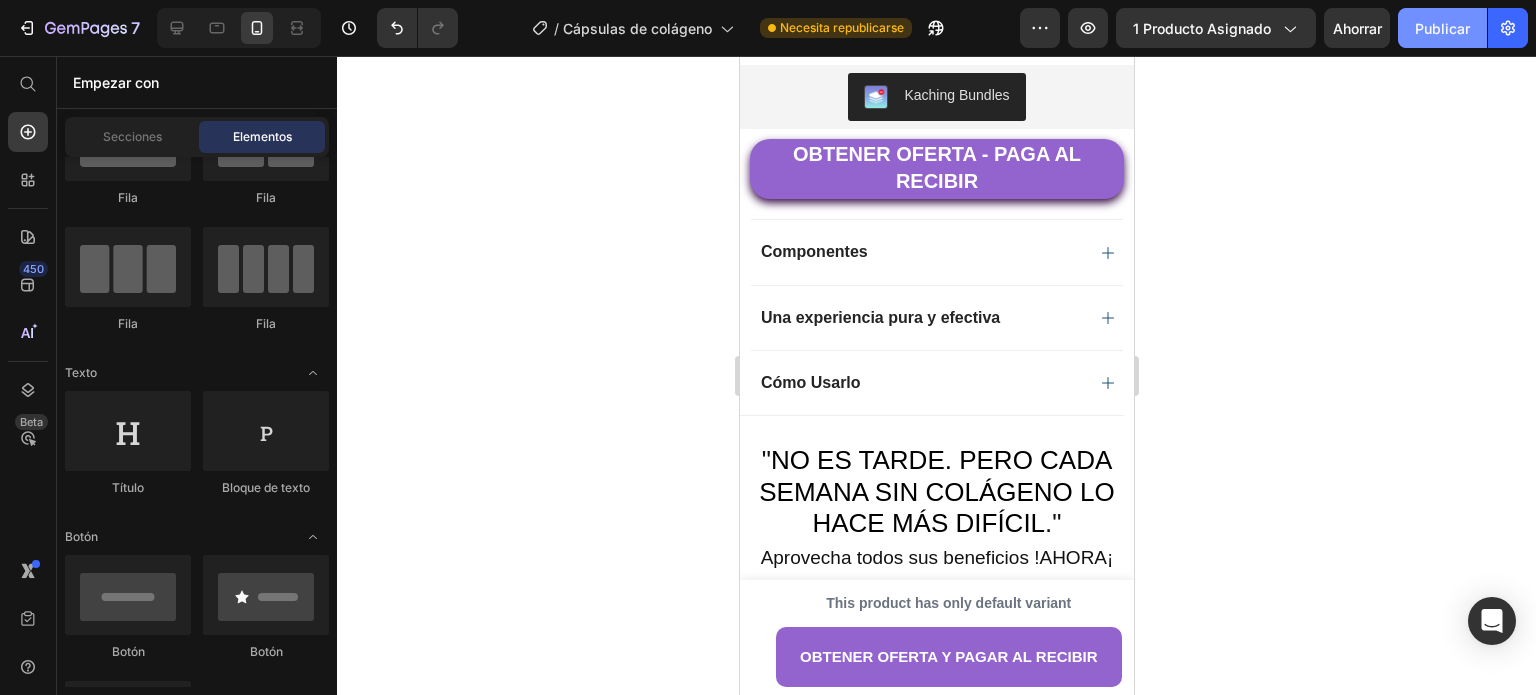 click on "Publicar" at bounding box center [1442, 28] 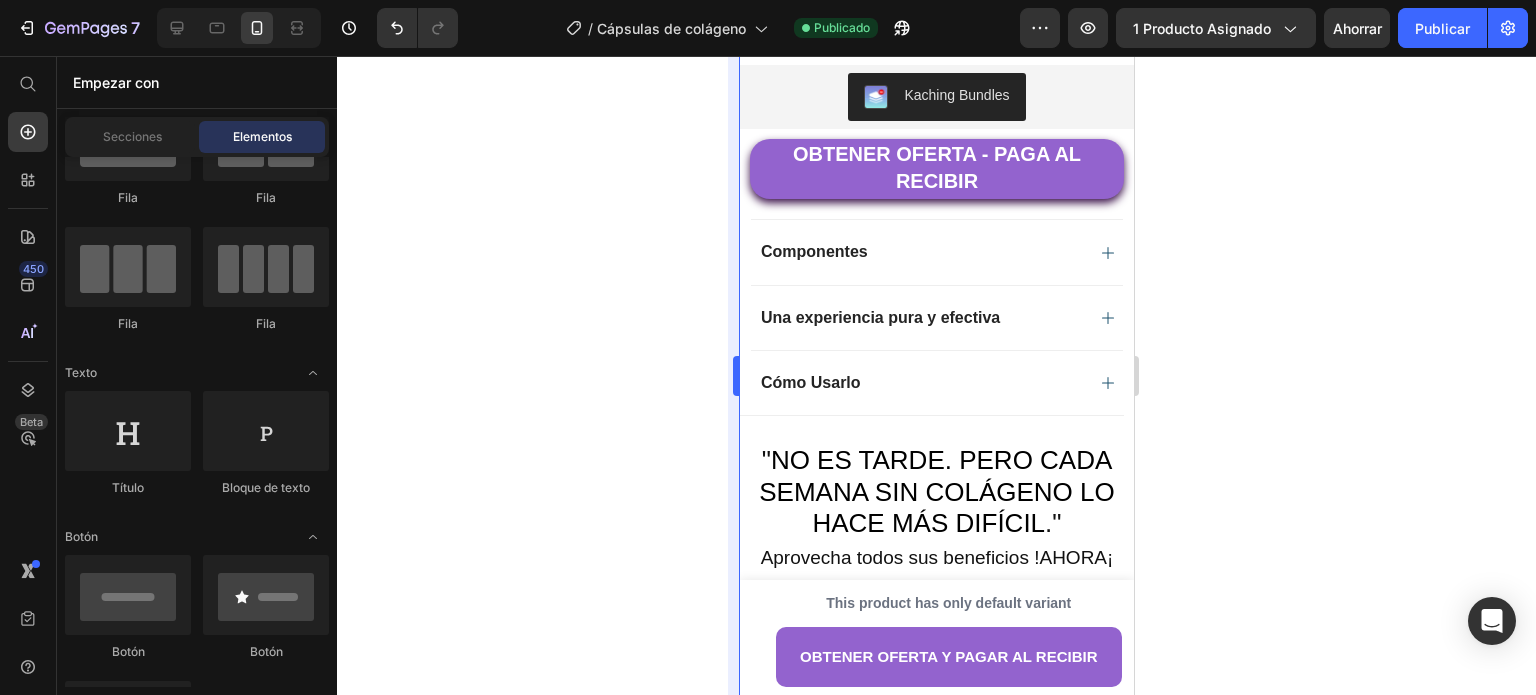 drag, startPoint x: 483, startPoint y: 316, endPoint x: 736, endPoint y: 345, distance: 254.65663 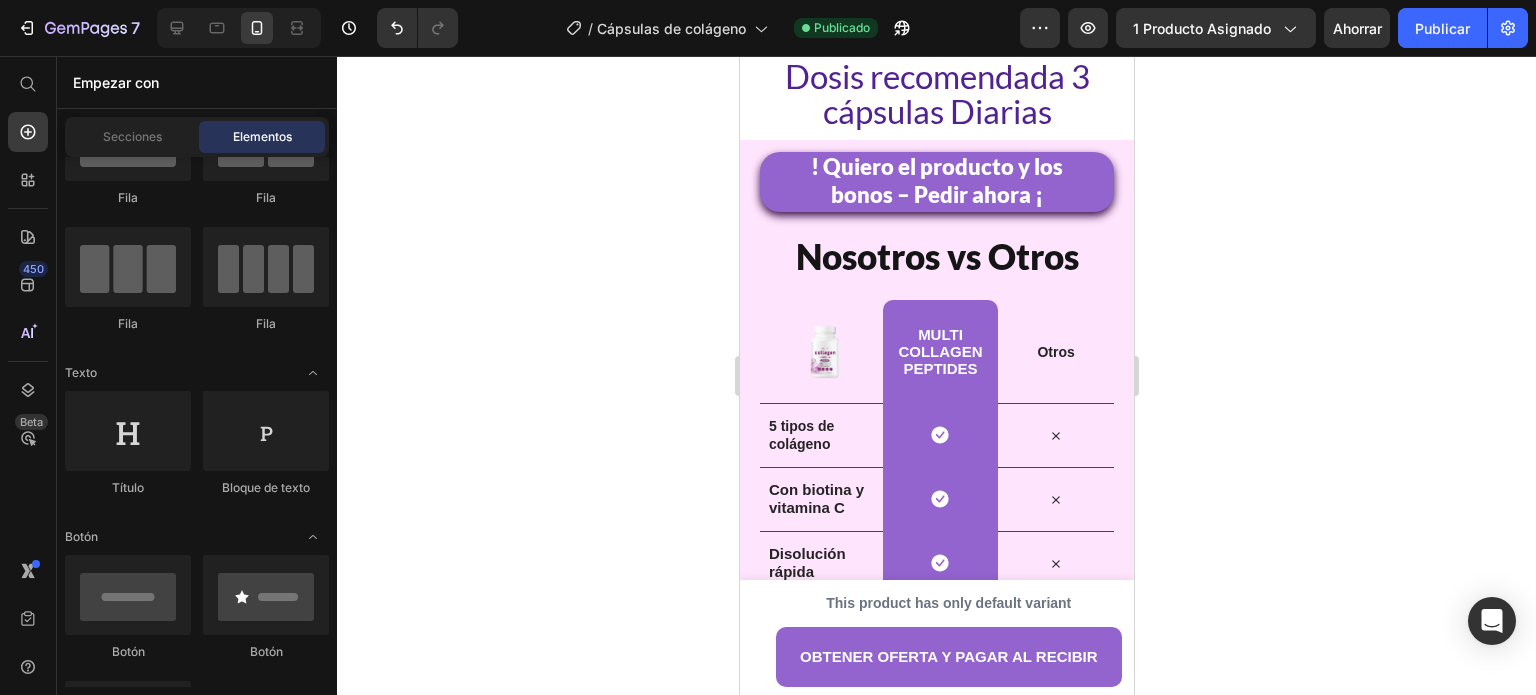 scroll, scrollTop: 5312, scrollLeft: 0, axis: vertical 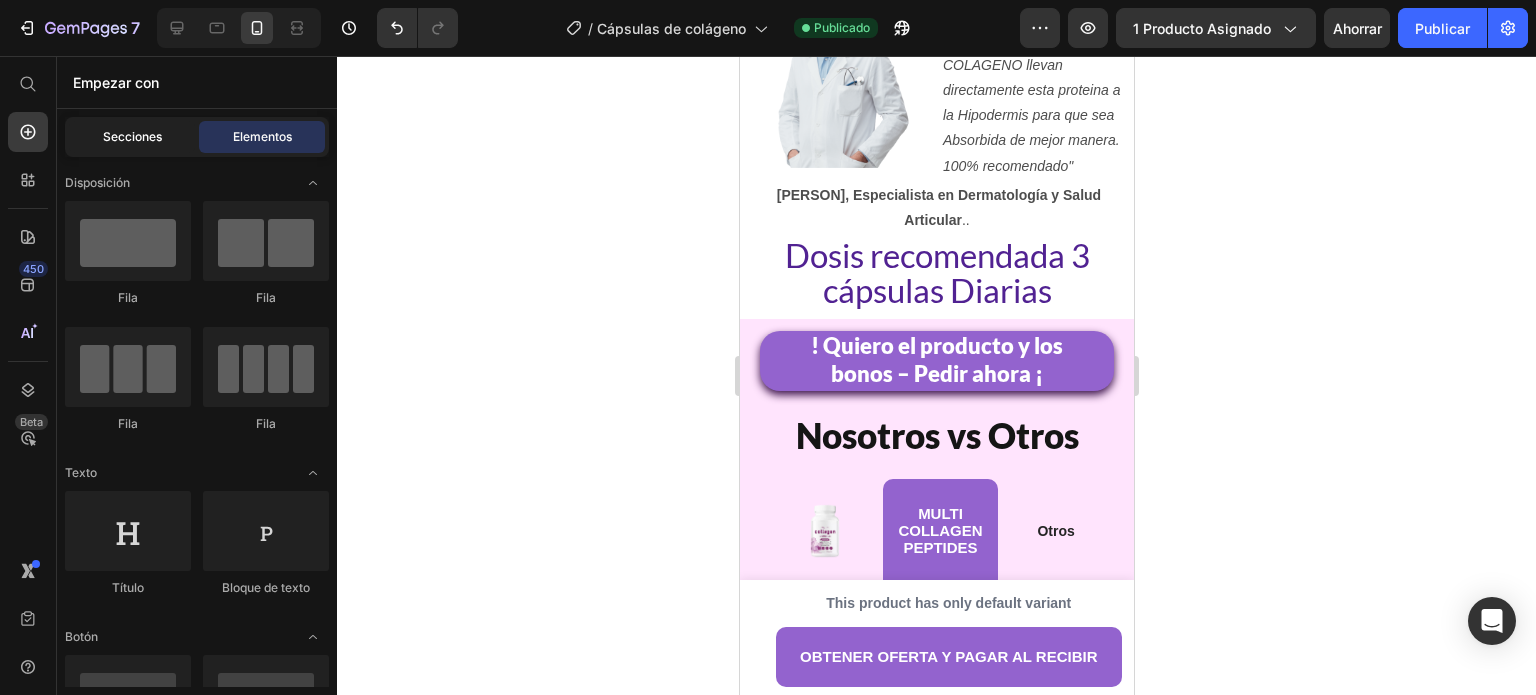 click on "Secciones" at bounding box center [132, 136] 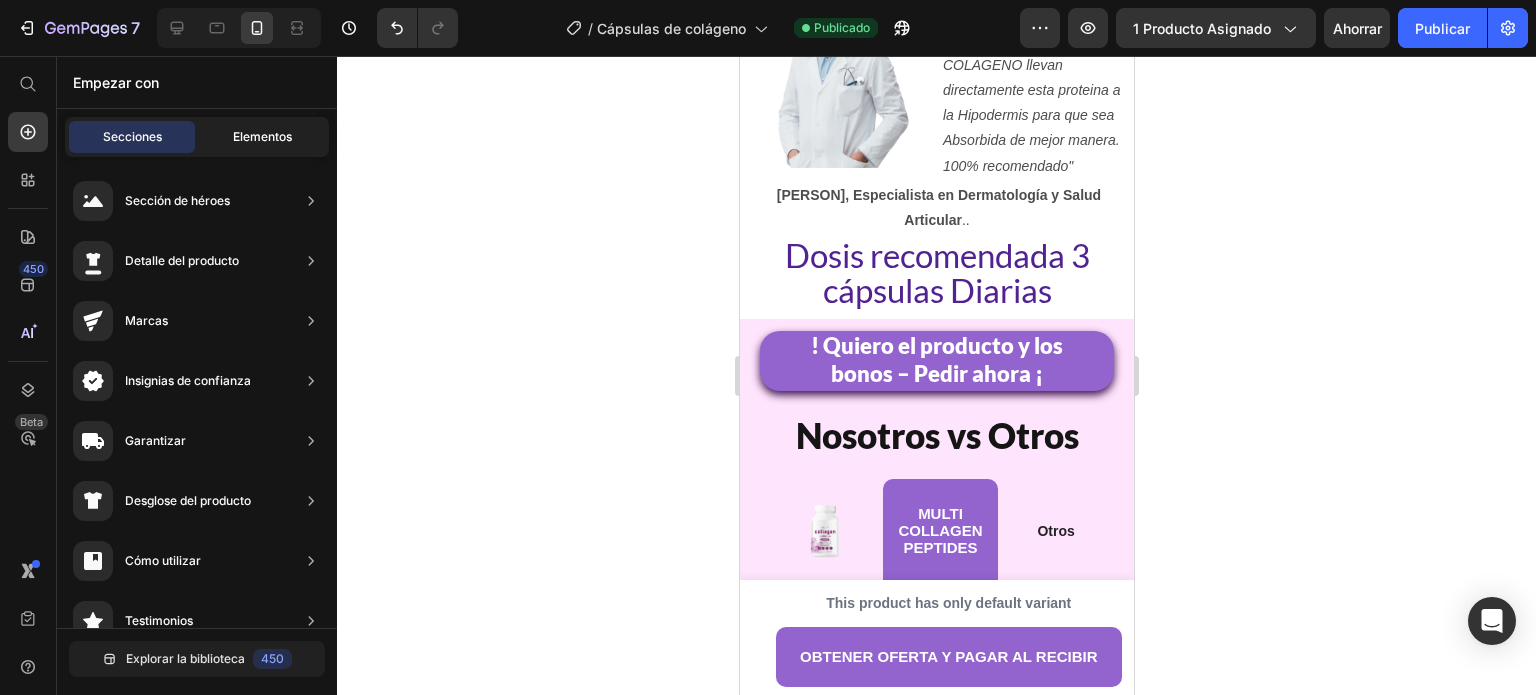 click on "Elementos" at bounding box center (262, 136) 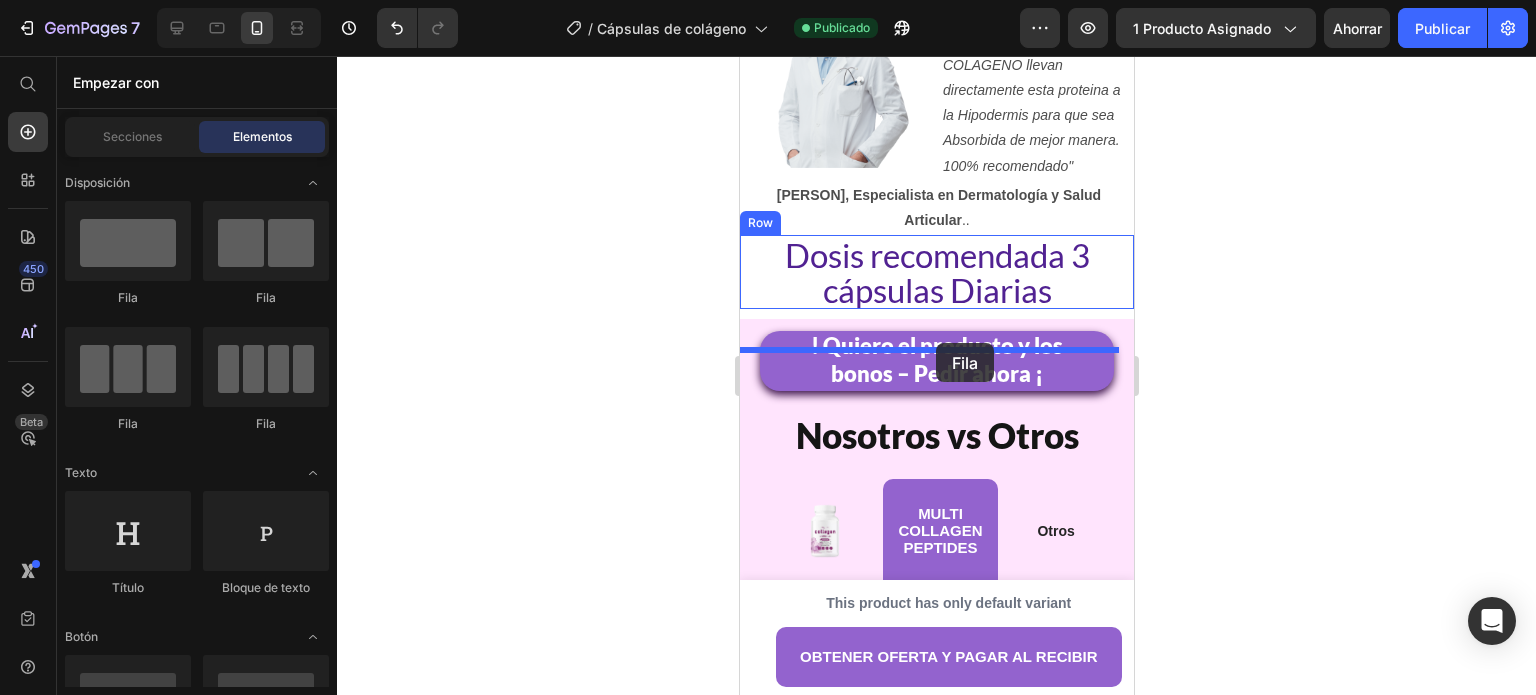 drag, startPoint x: 891, startPoint y: 311, endPoint x: 936, endPoint y: 343, distance: 55.21775 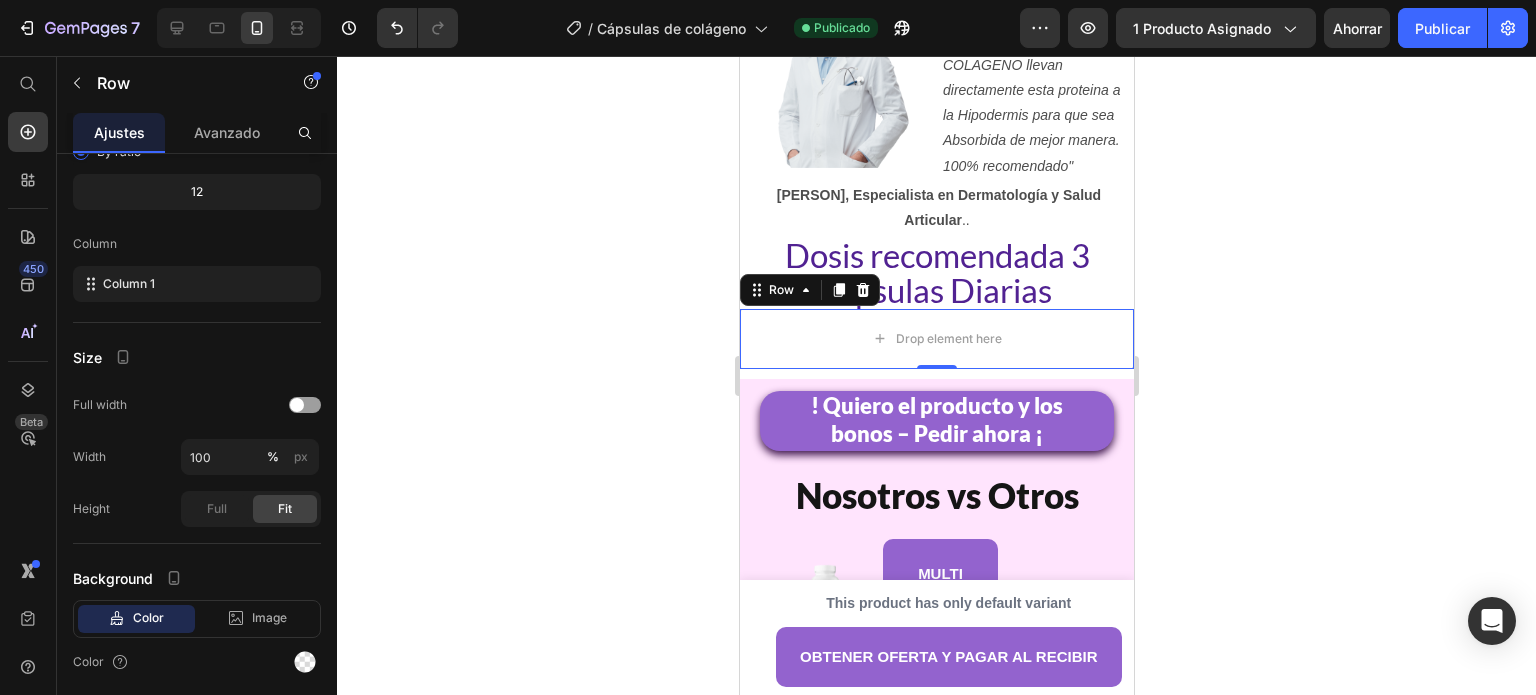 scroll, scrollTop: 0, scrollLeft: 0, axis: both 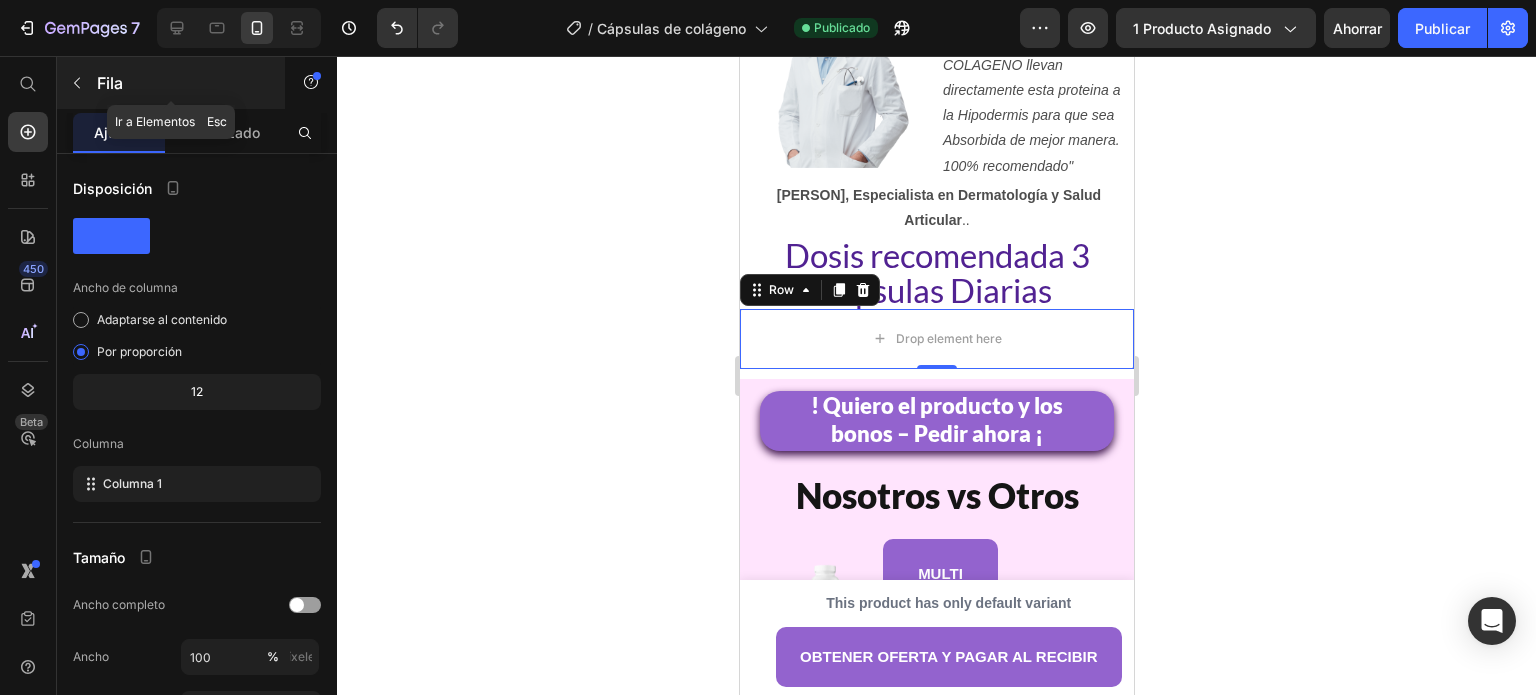 click 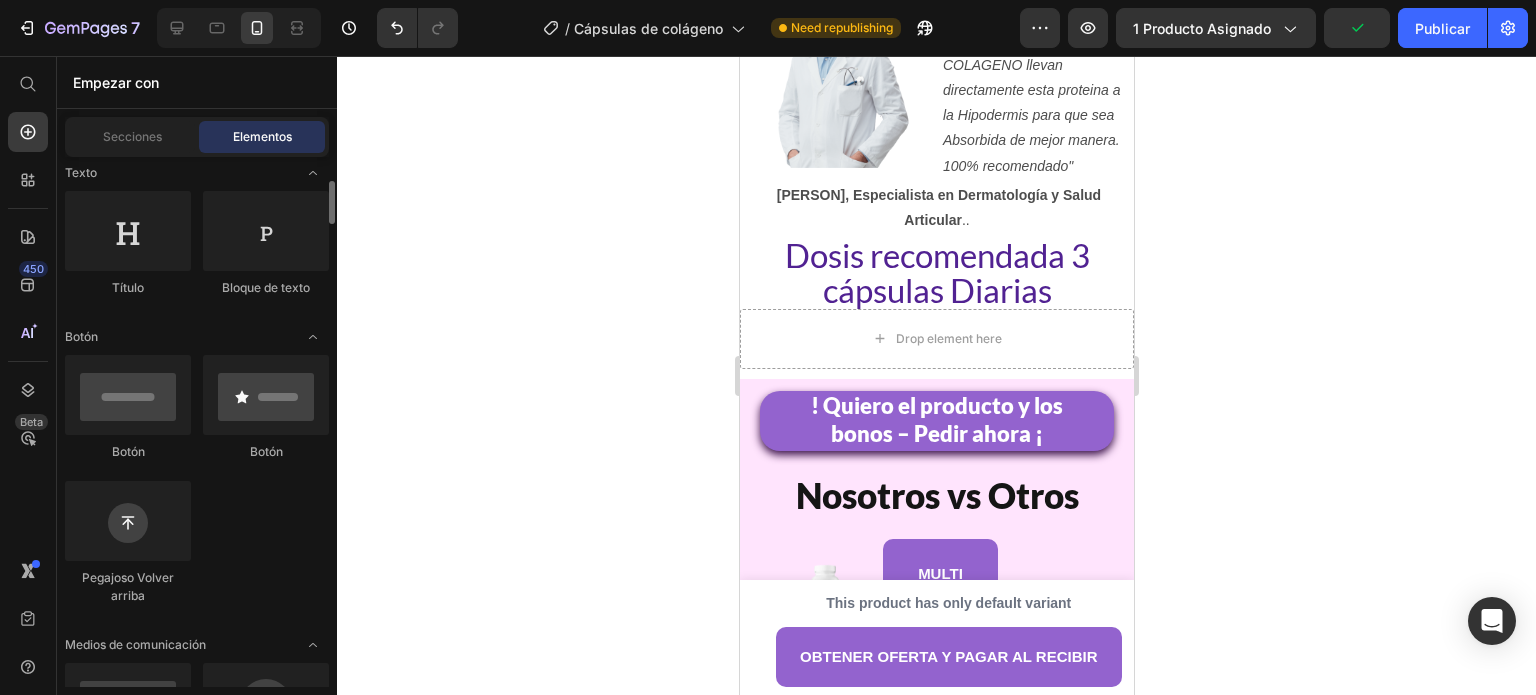 scroll, scrollTop: 500, scrollLeft: 0, axis: vertical 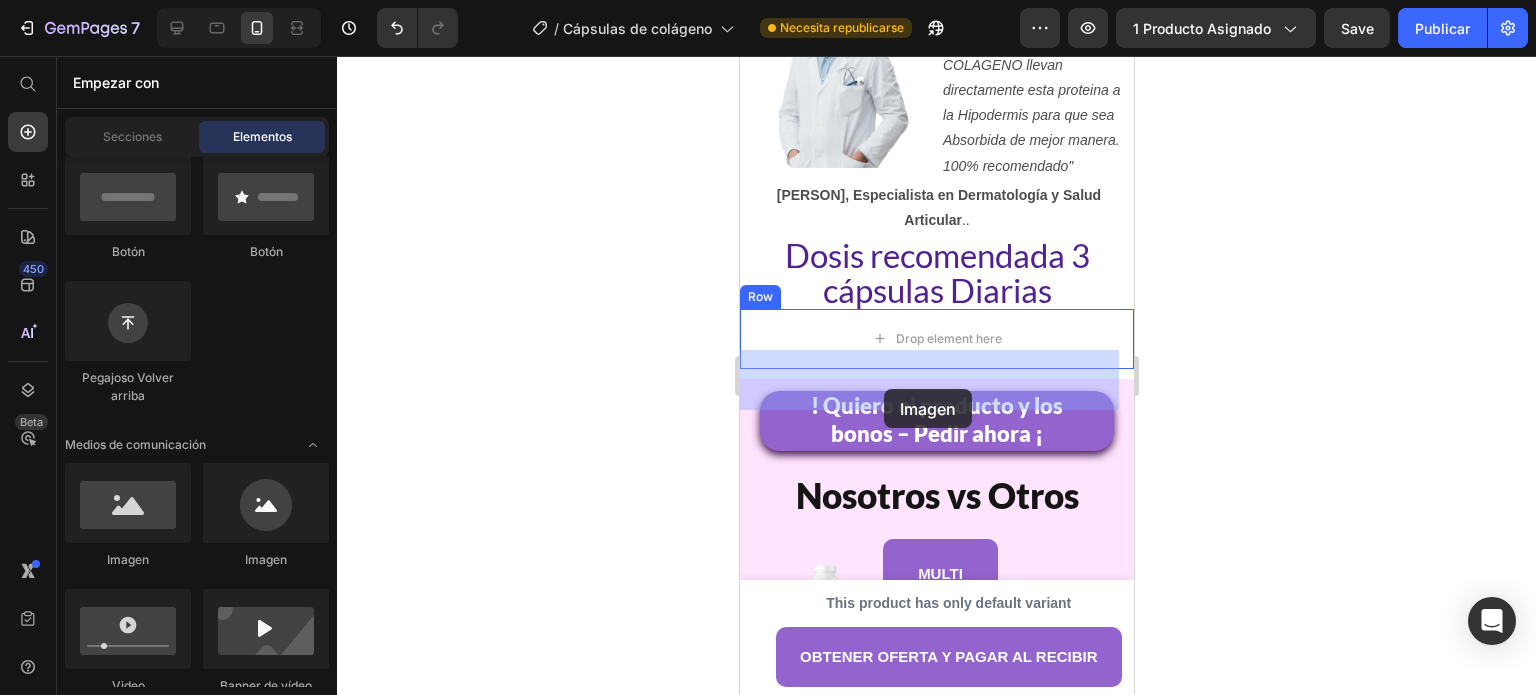 drag, startPoint x: 1044, startPoint y: 562, endPoint x: 883, endPoint y: 389, distance: 236.32605 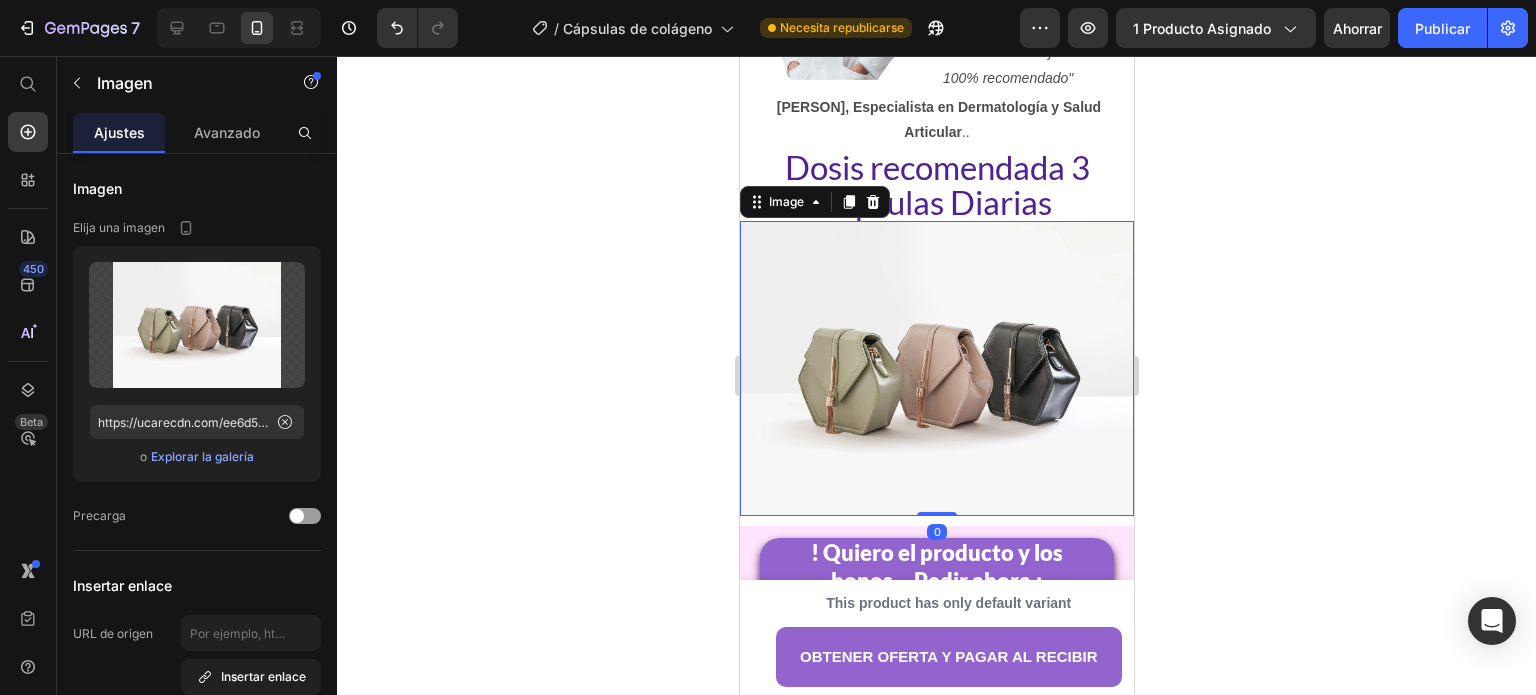 scroll, scrollTop: 5612, scrollLeft: 0, axis: vertical 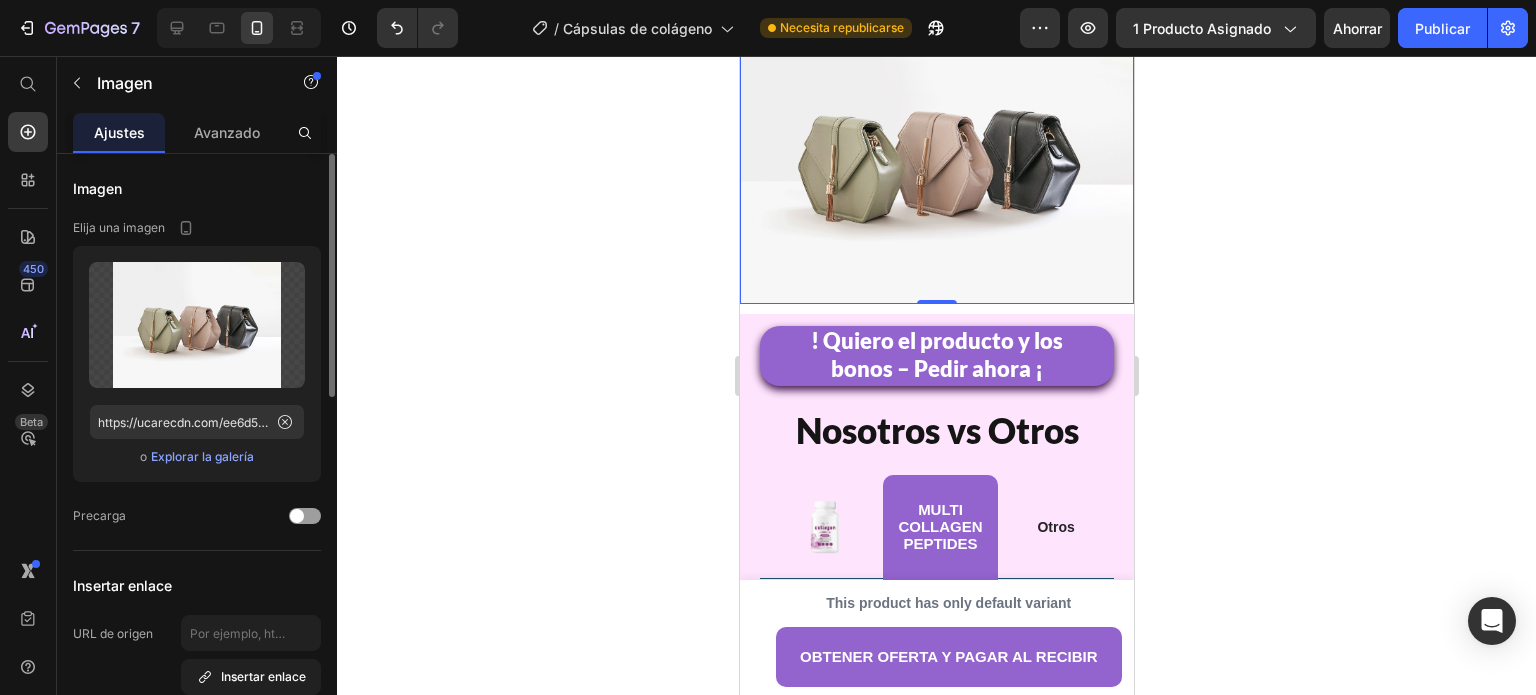 click on "Explorar la galería" at bounding box center [202, 456] 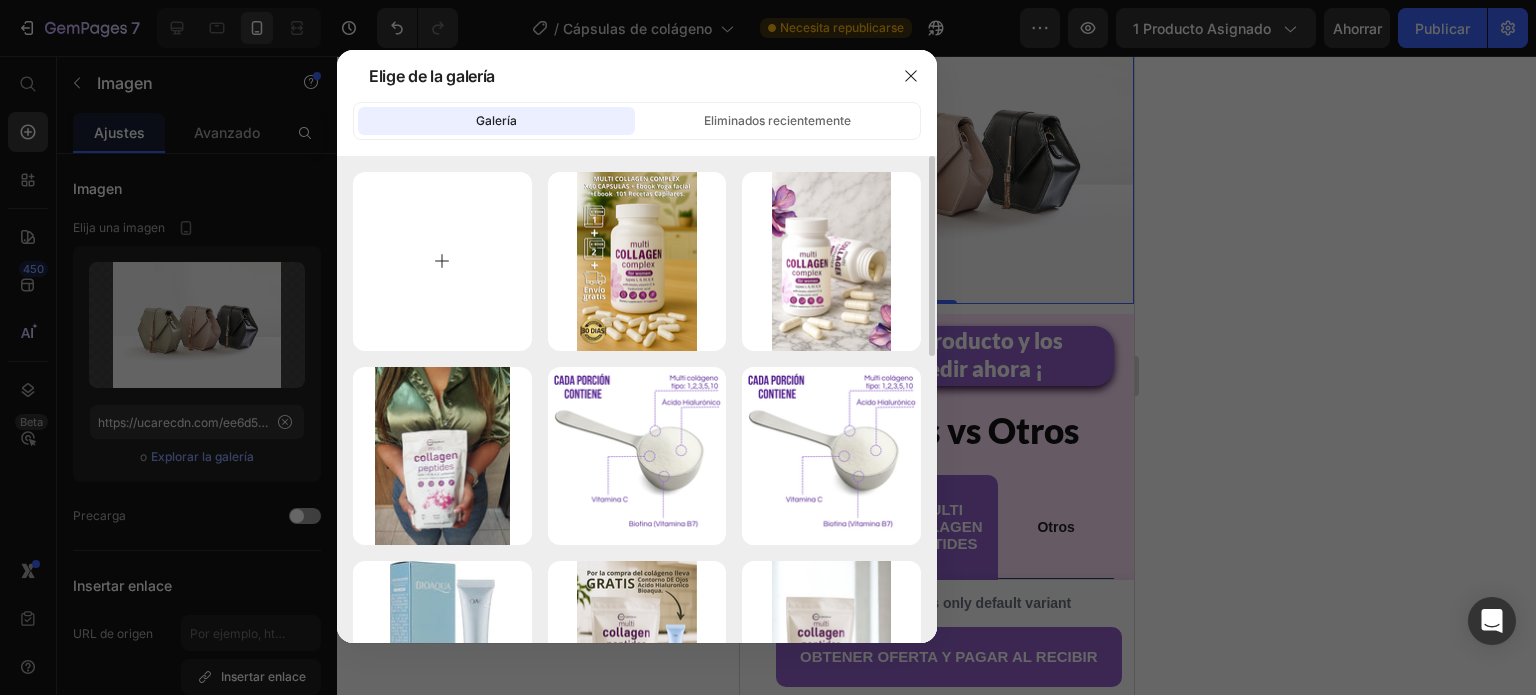 click at bounding box center [442, 261] 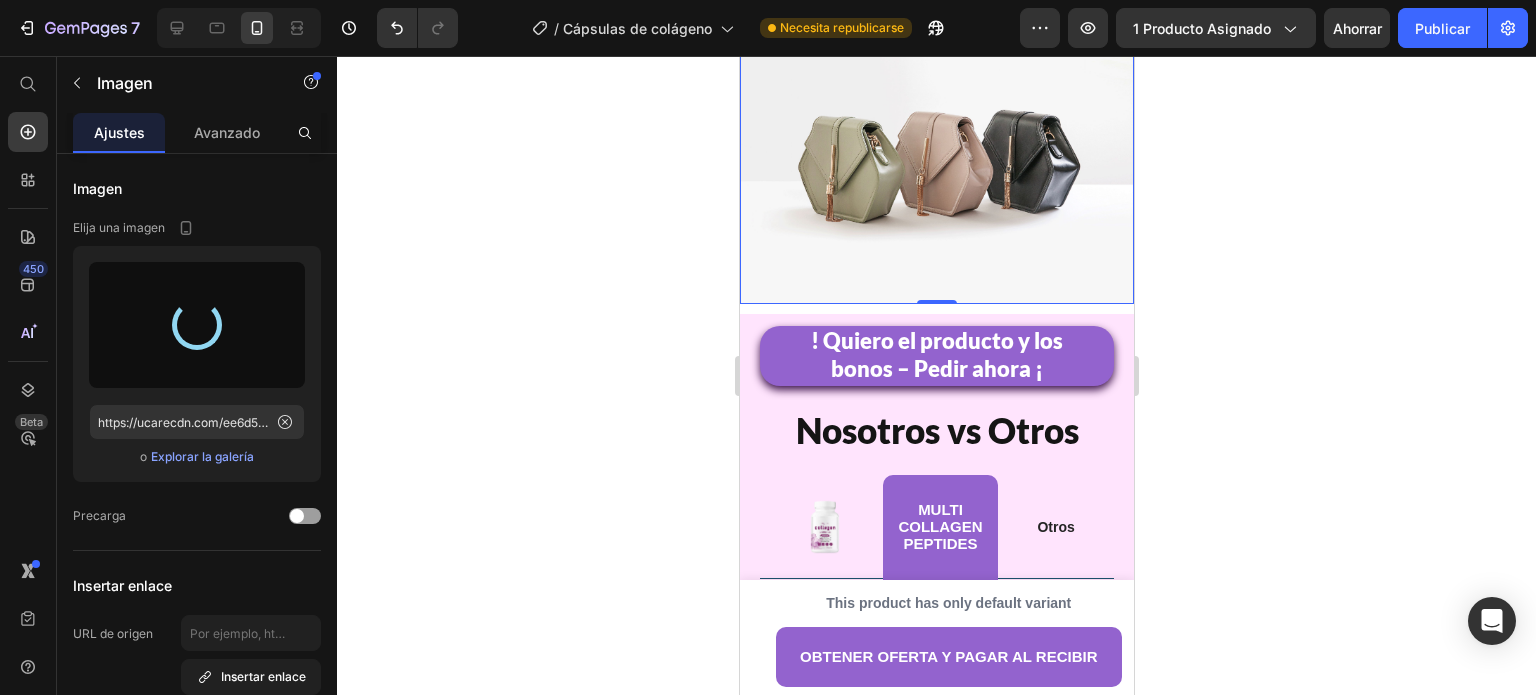 type on "https://cdn.shopify.com/s/files/1/0740/2405/9115/files/gempages_552706170922468480-11811ee6-ba98-4abf-82f0-4d3d232921f4.jpg" 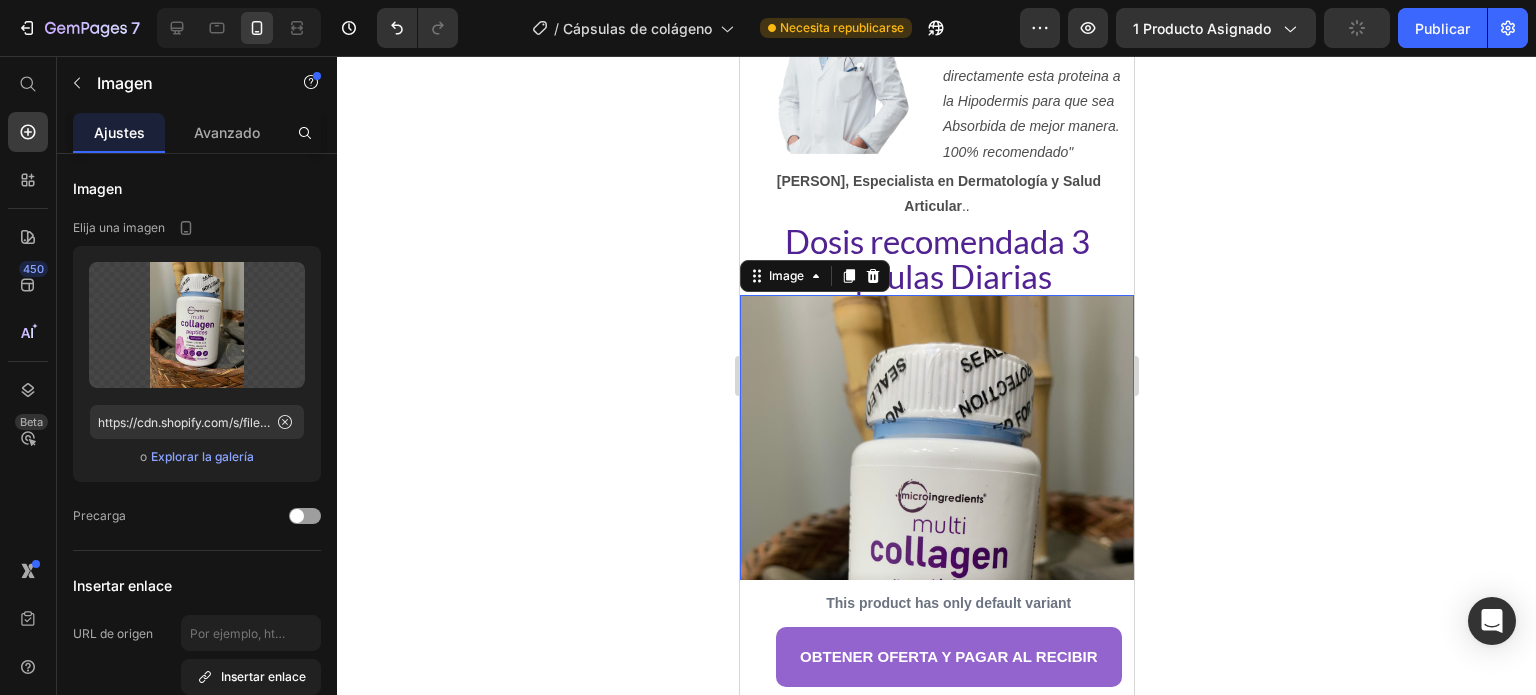 scroll, scrollTop: 5312, scrollLeft: 0, axis: vertical 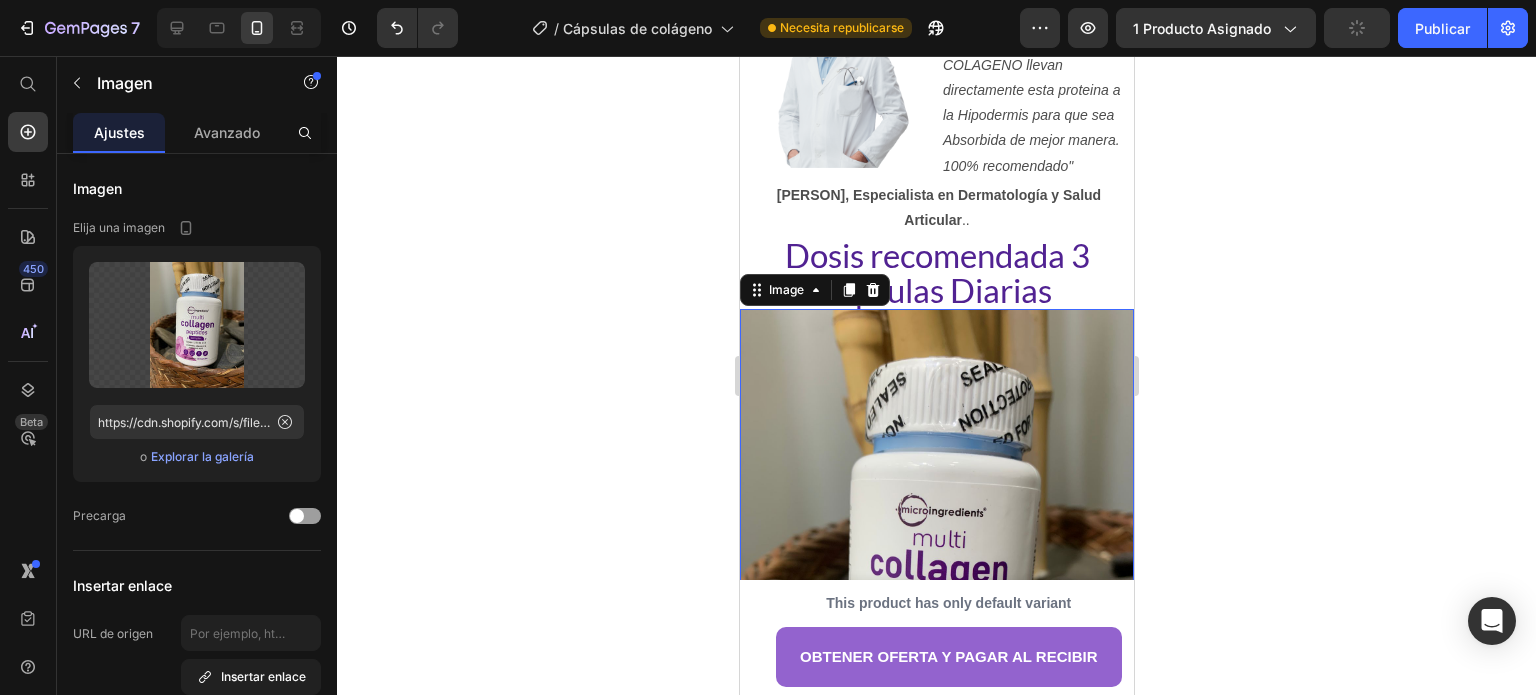 click 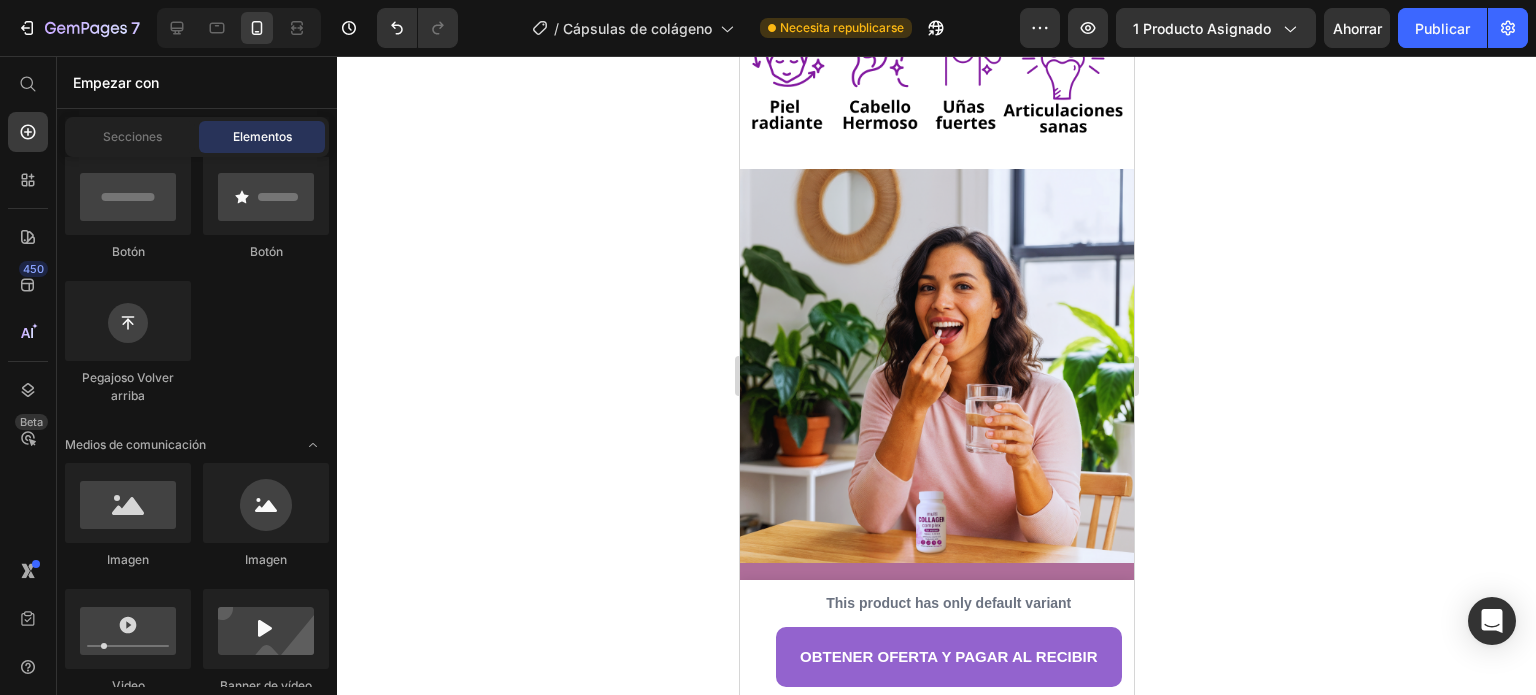 scroll, scrollTop: 1613, scrollLeft: 0, axis: vertical 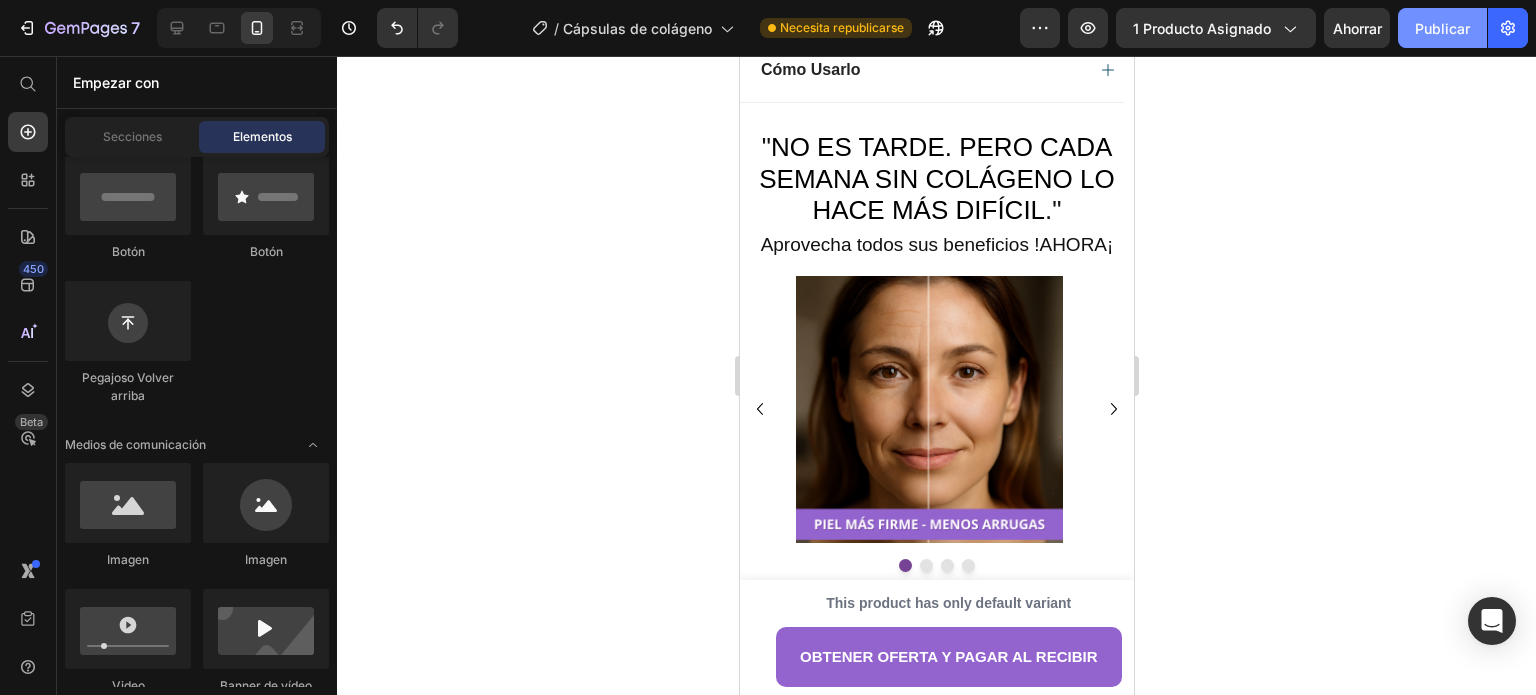 click on "Publicar" at bounding box center (1442, 28) 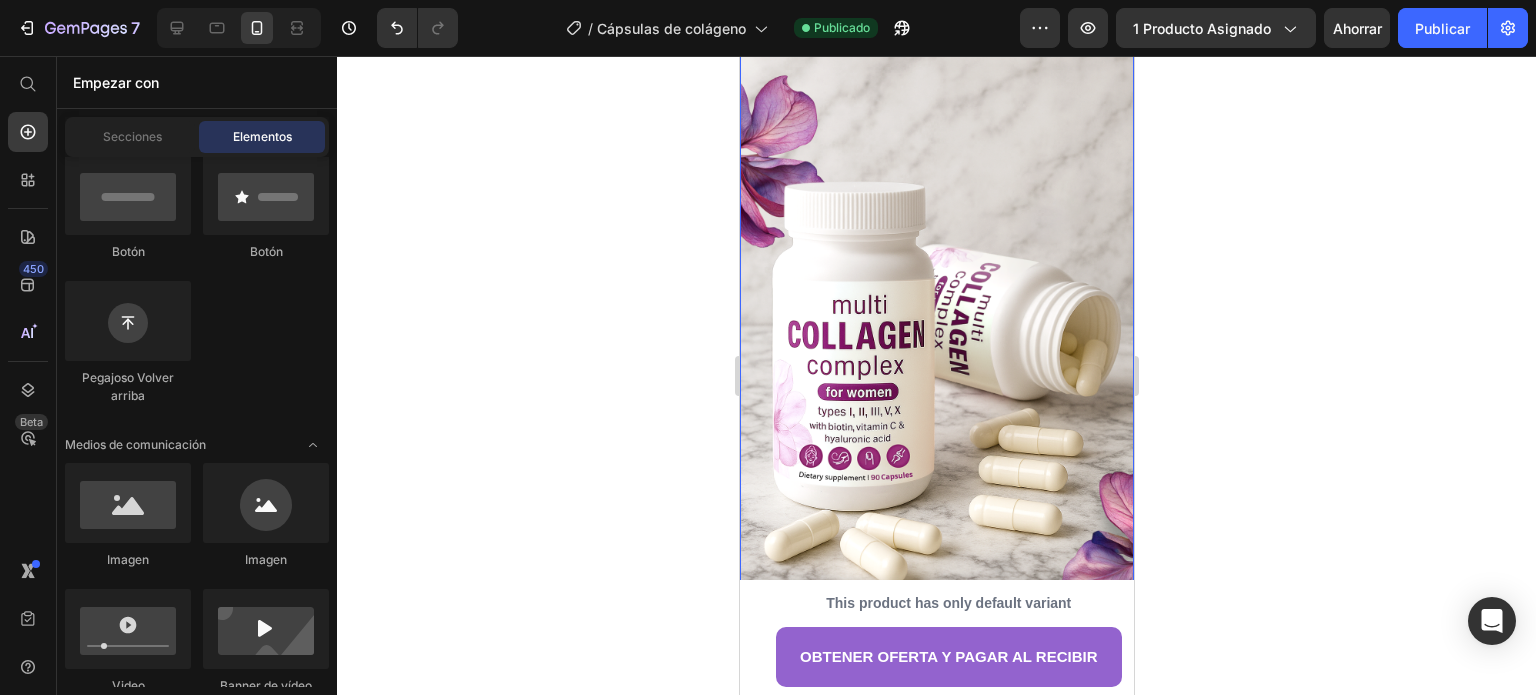 scroll, scrollTop: 0, scrollLeft: 0, axis: both 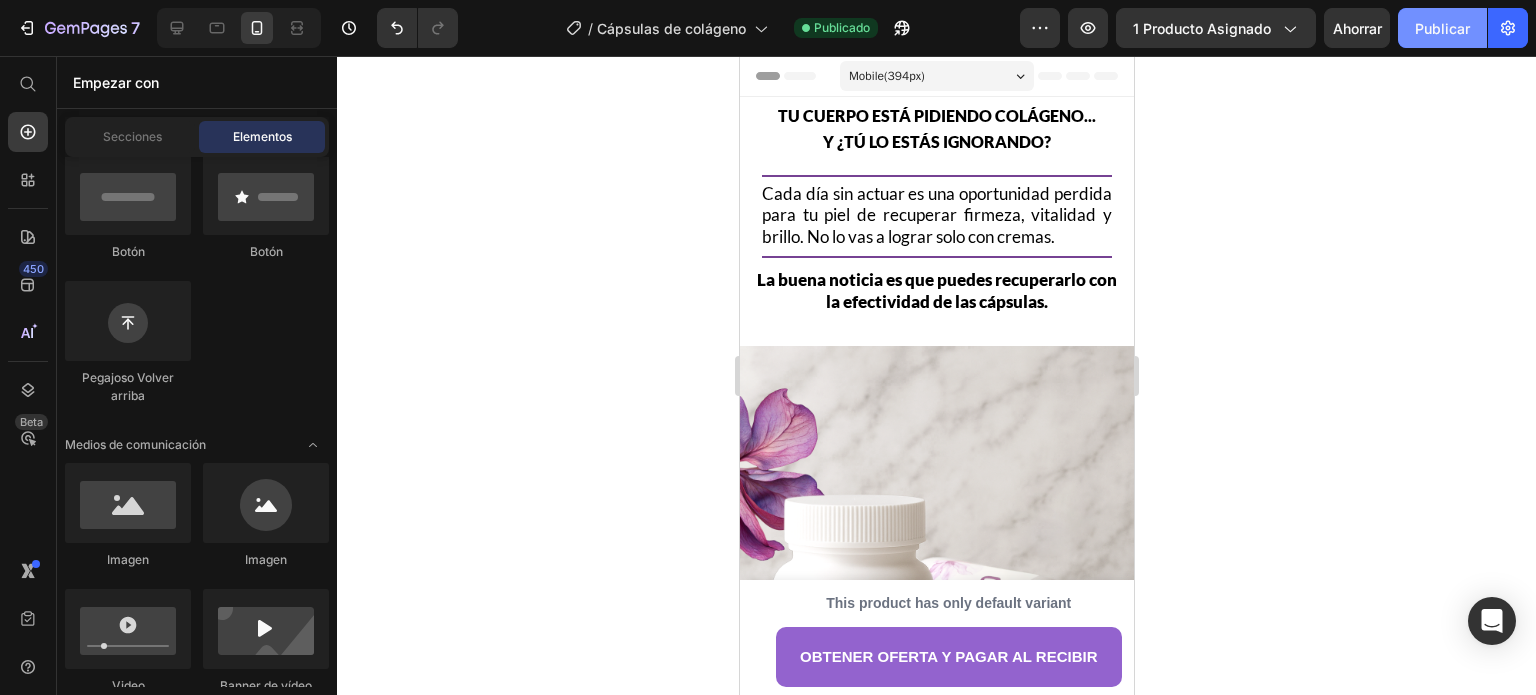 click on "Publicar" at bounding box center (1442, 28) 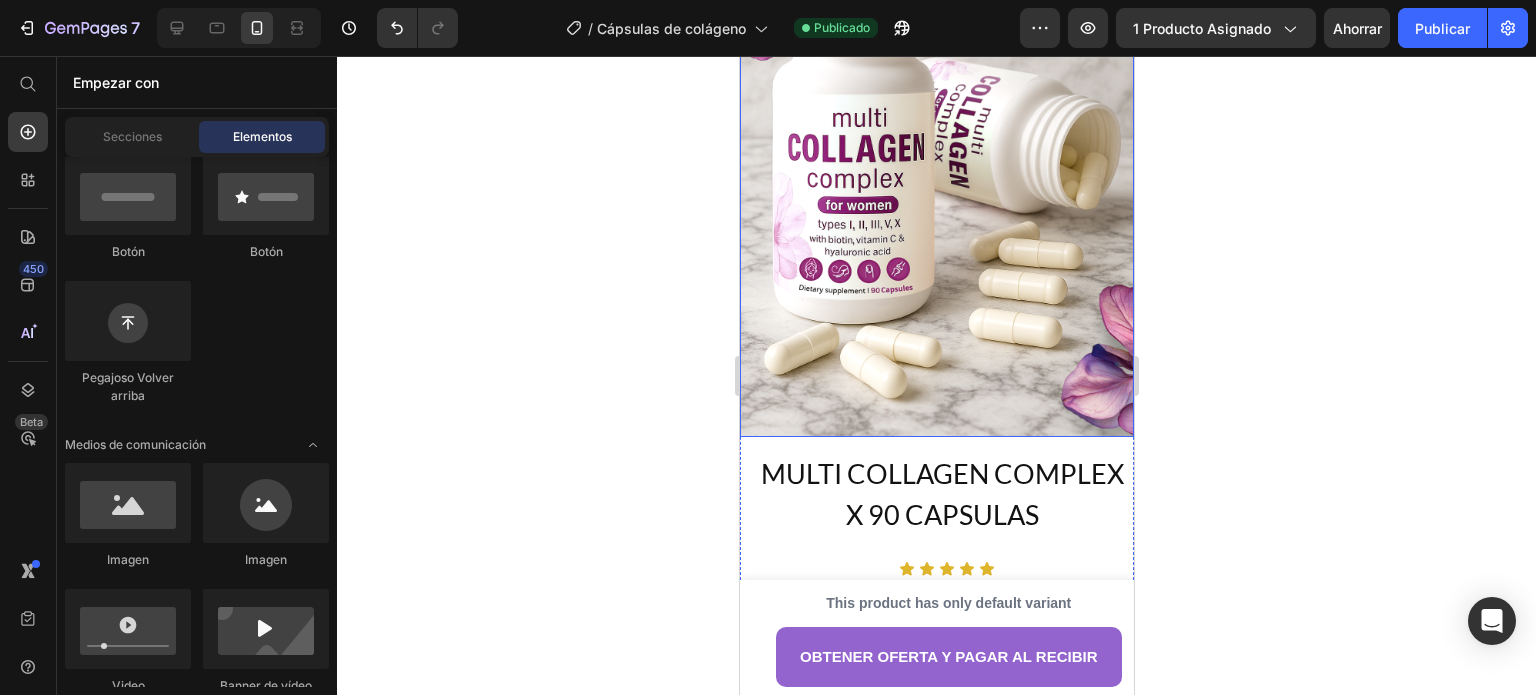 scroll, scrollTop: 1100, scrollLeft: 0, axis: vertical 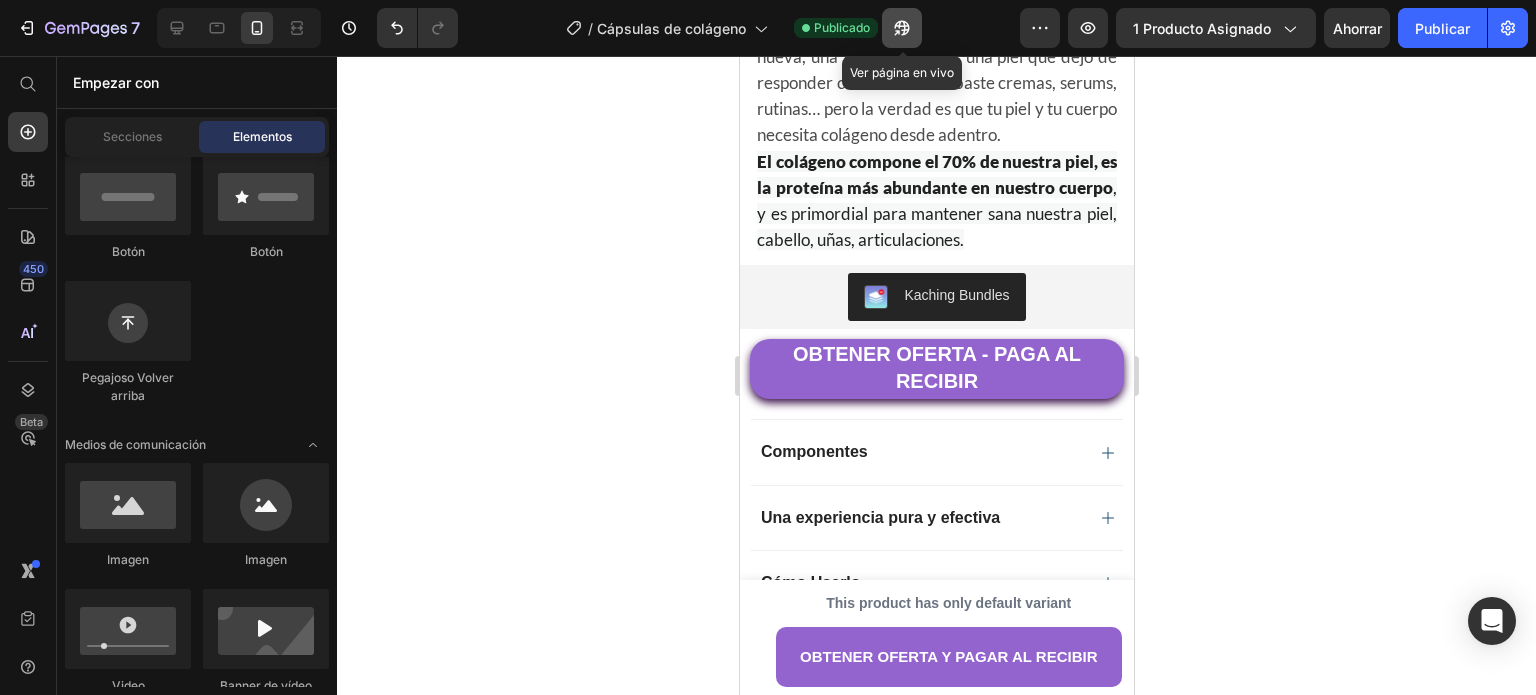 click 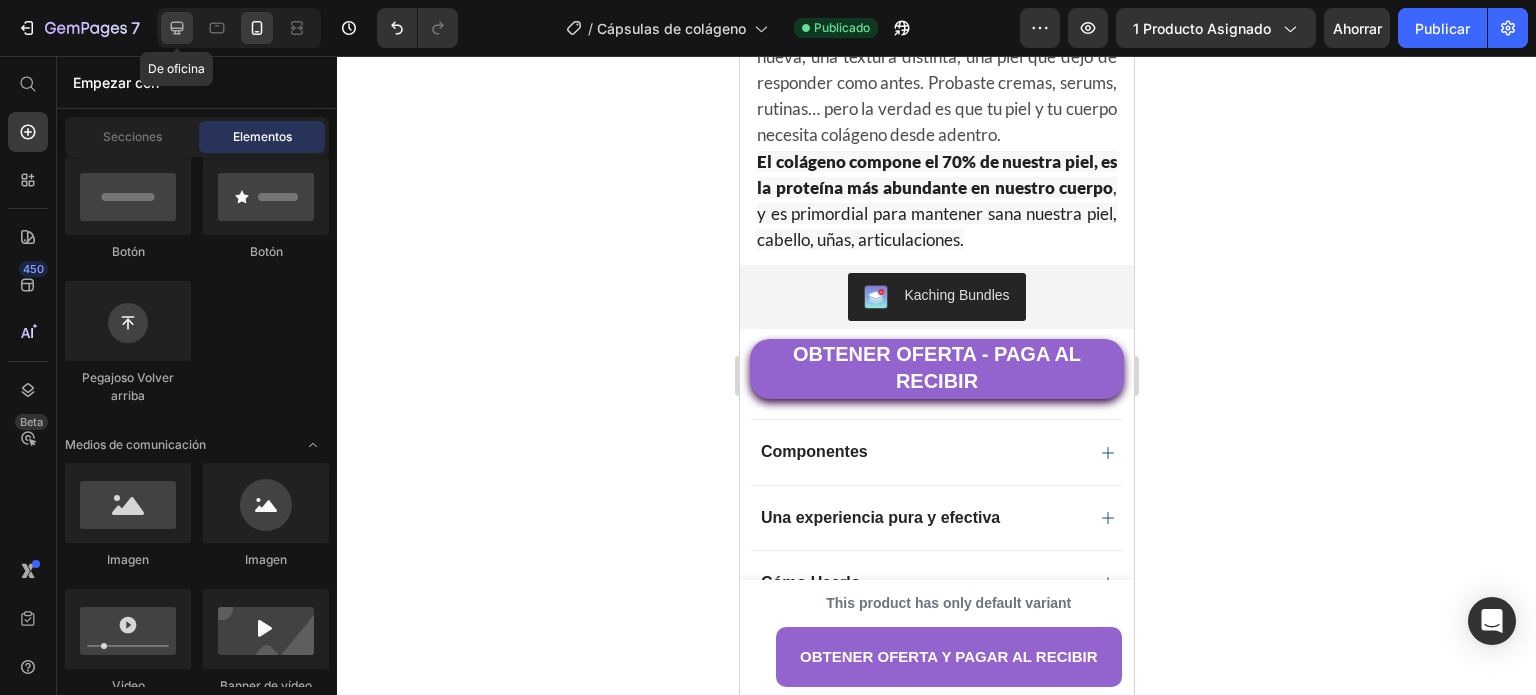 click 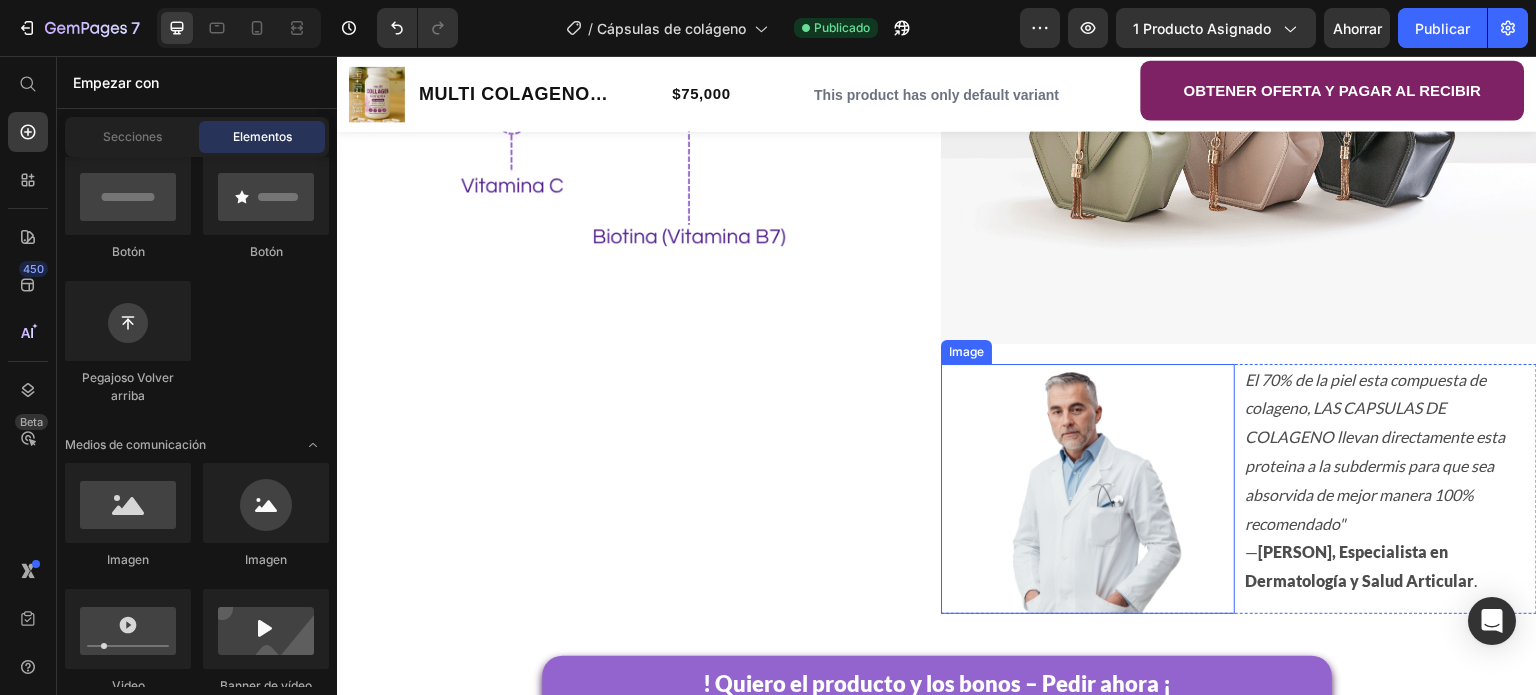 scroll, scrollTop: 3707, scrollLeft: 0, axis: vertical 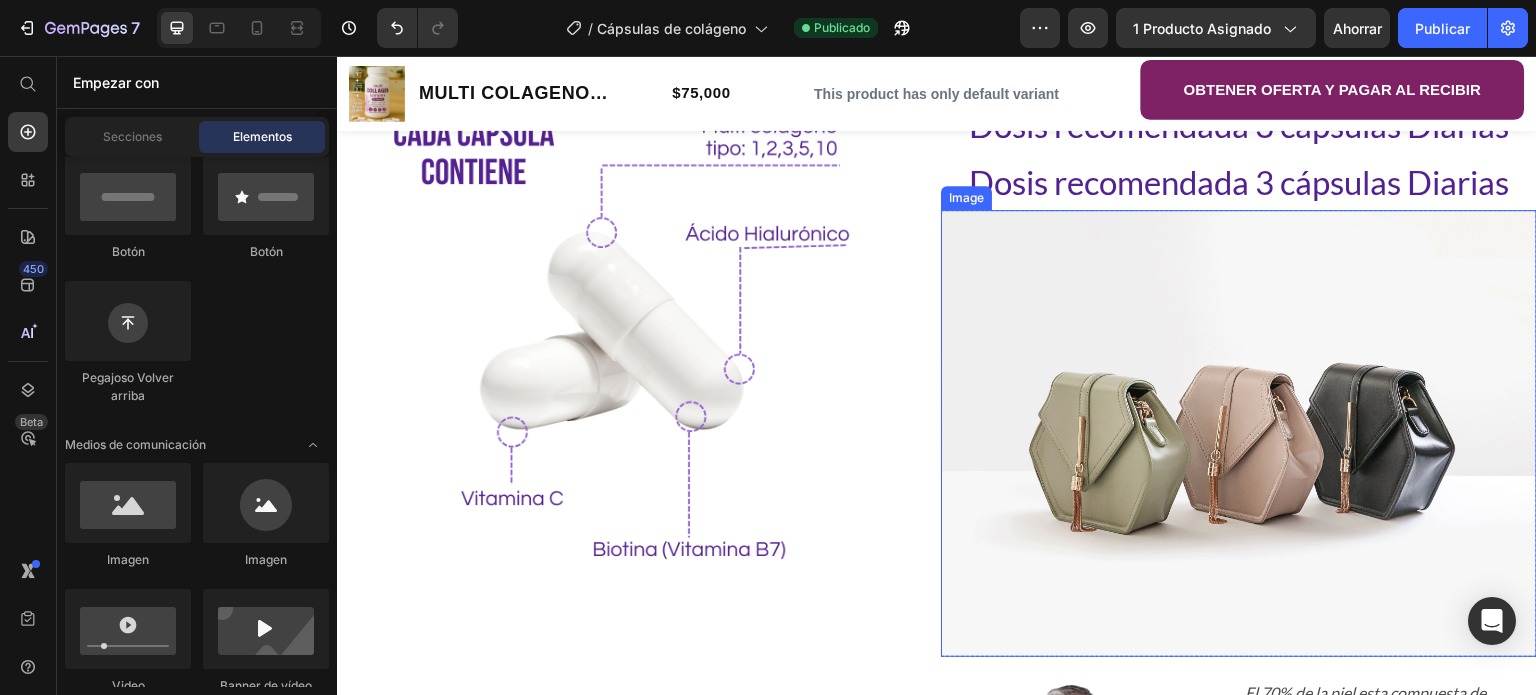 click at bounding box center (1239, 433) 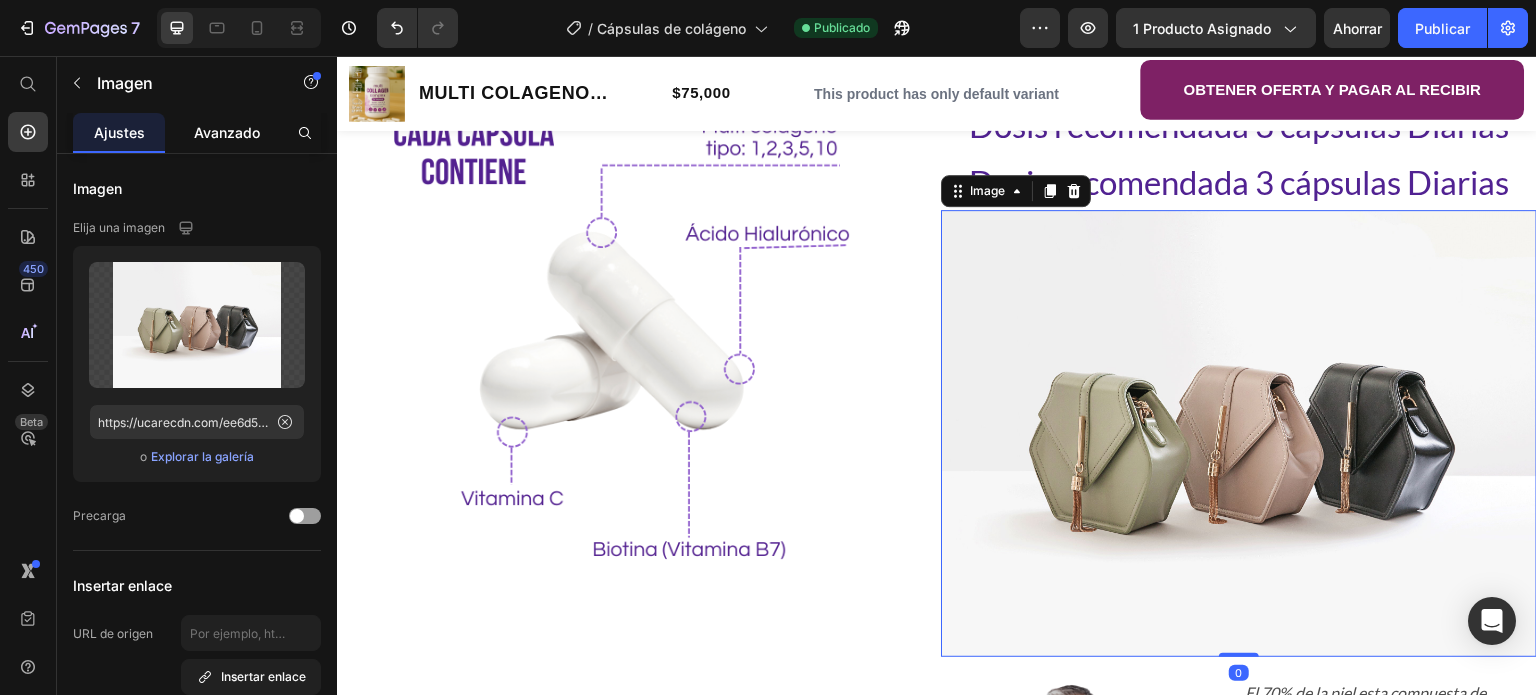 click on "Avanzado" at bounding box center (227, 132) 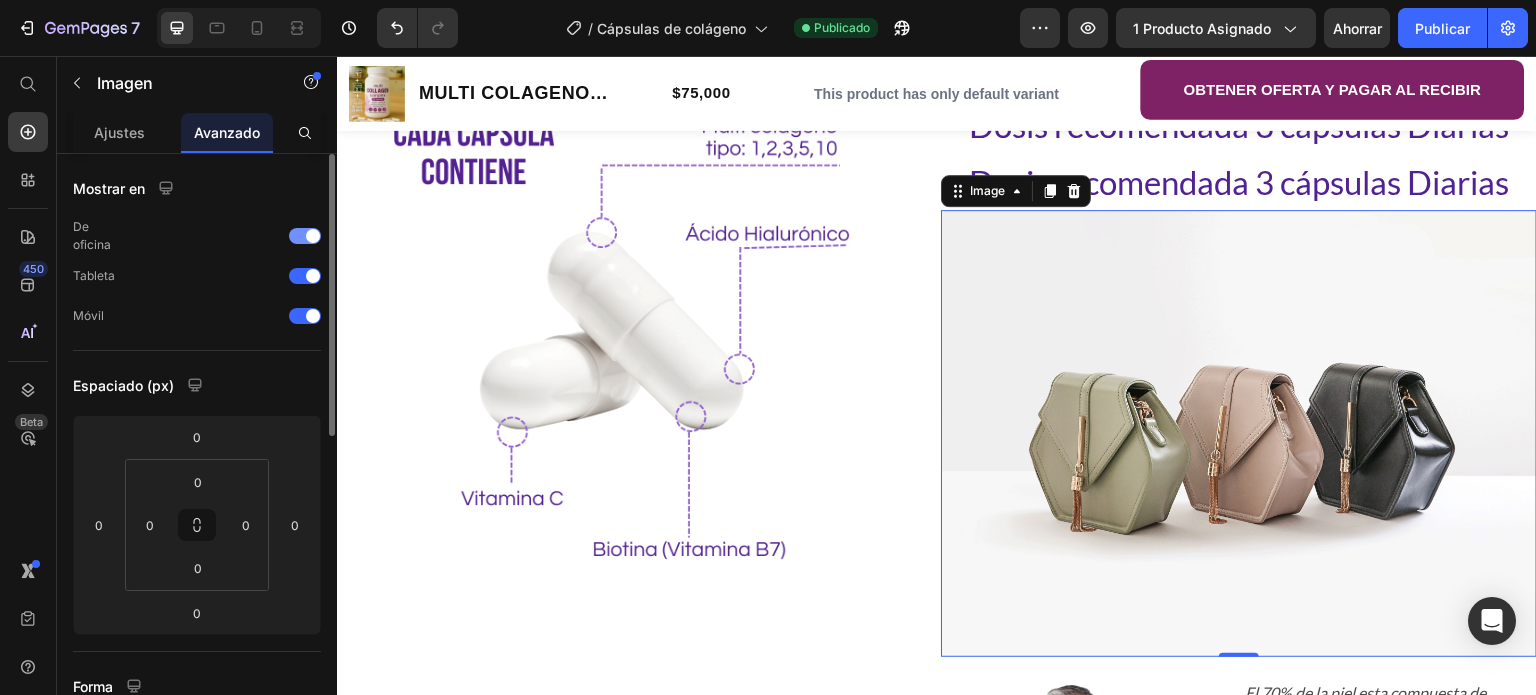 click at bounding box center (305, 236) 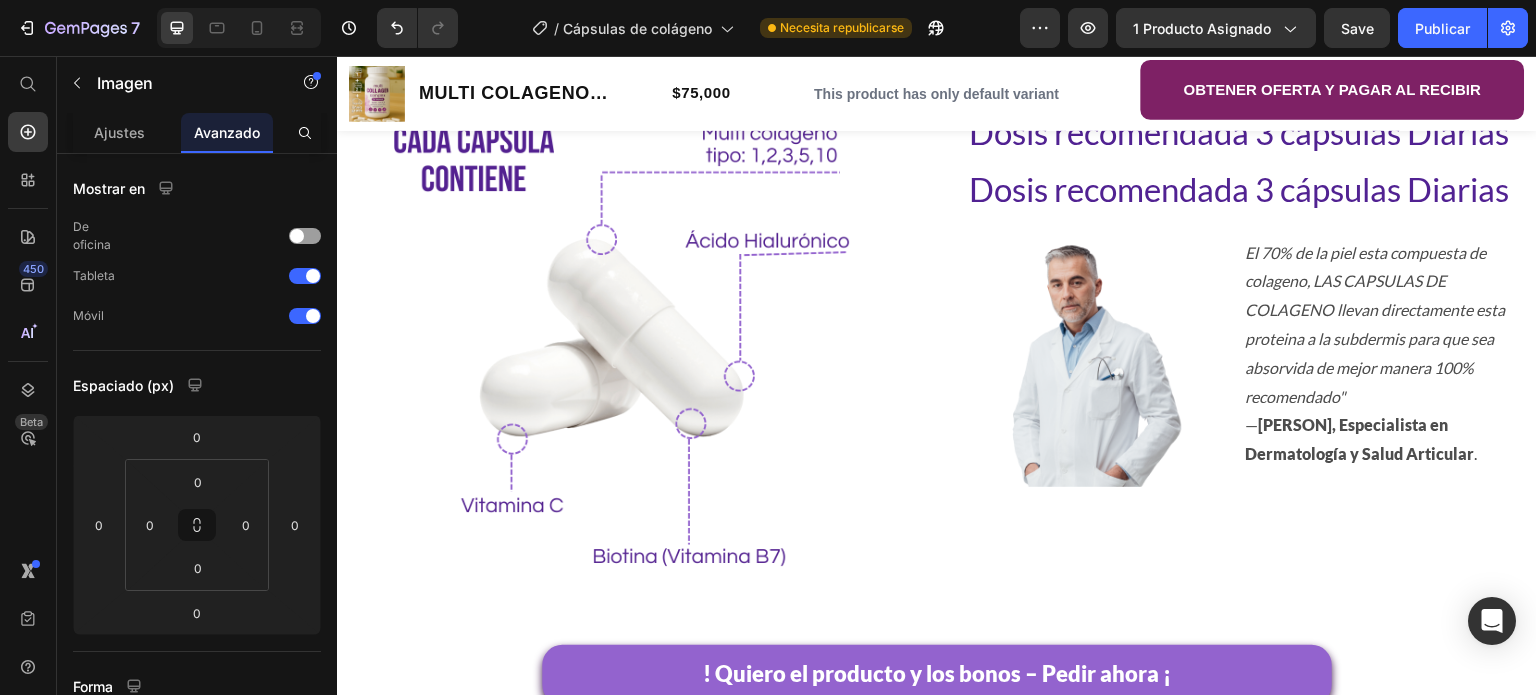 scroll, scrollTop: 3900, scrollLeft: 0, axis: vertical 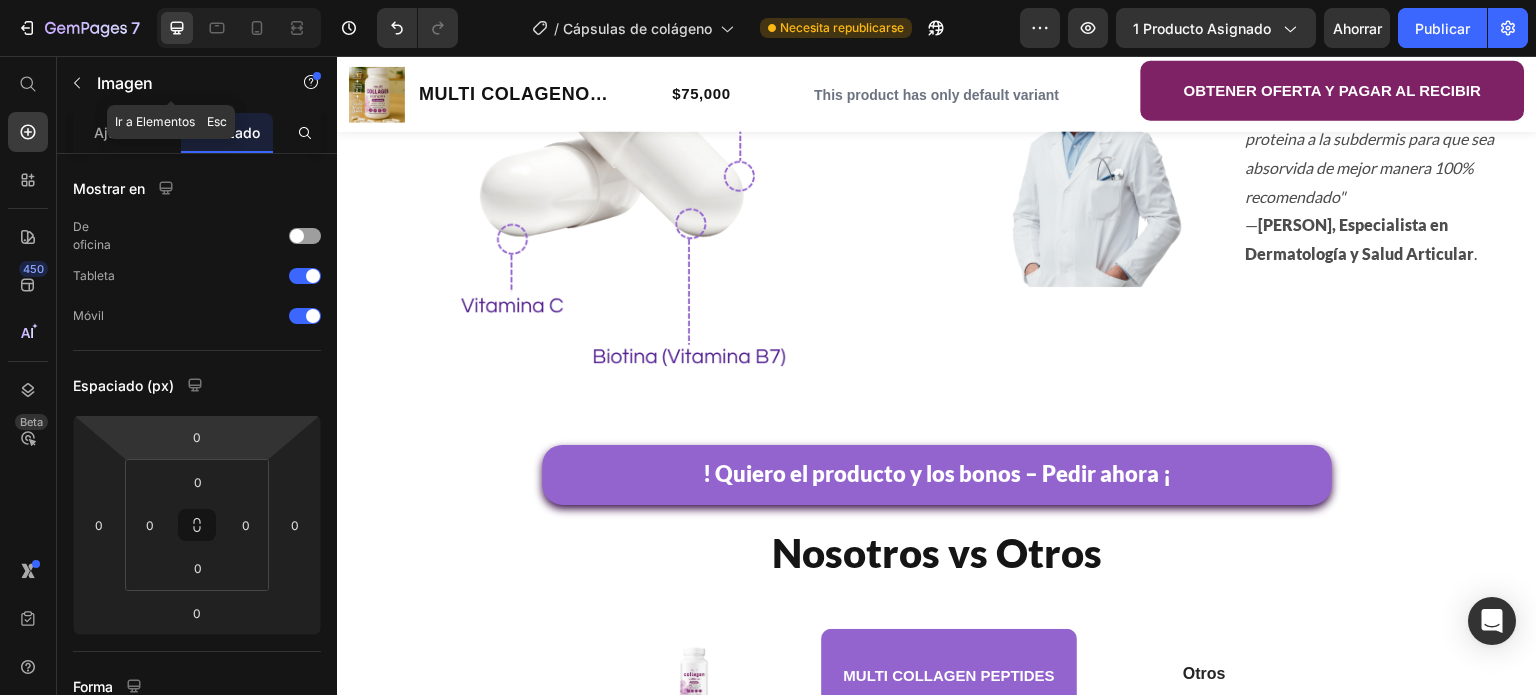click 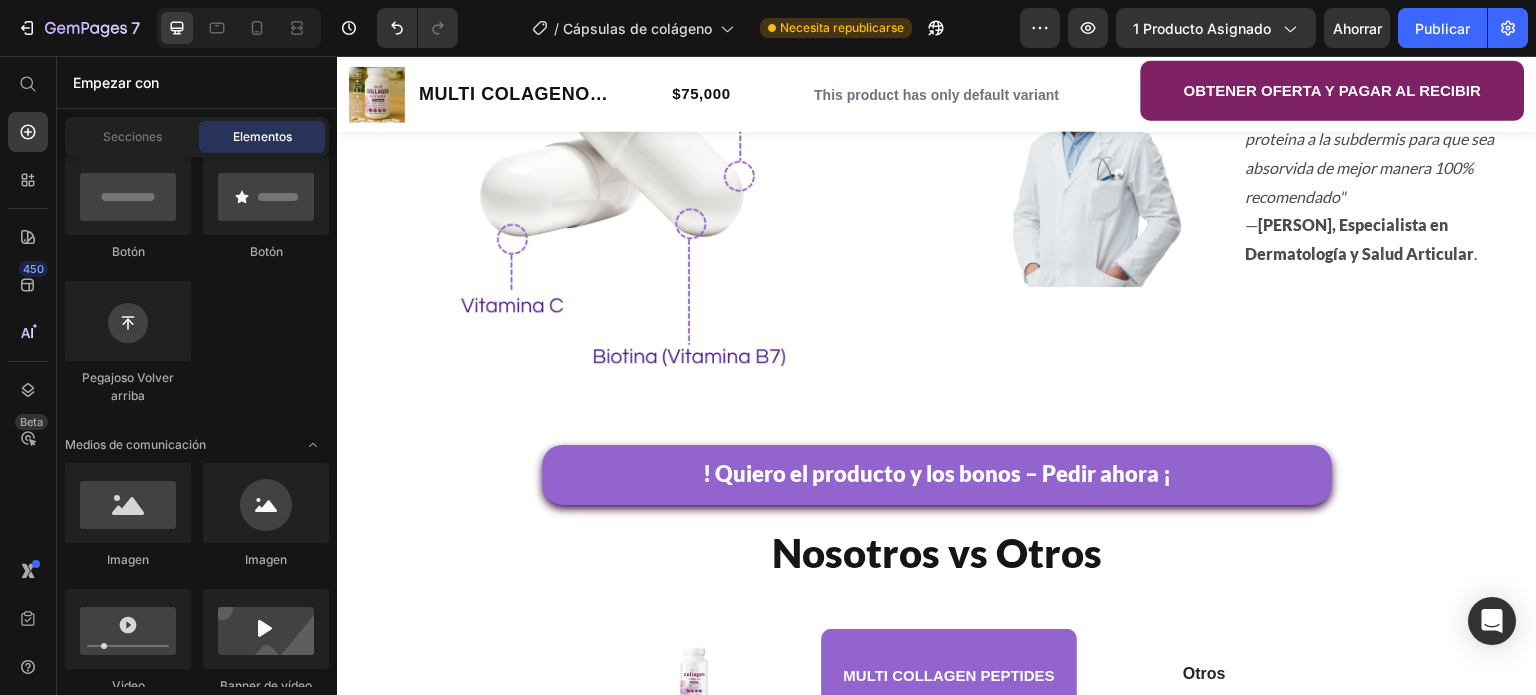 scroll, scrollTop: 0, scrollLeft: 0, axis: both 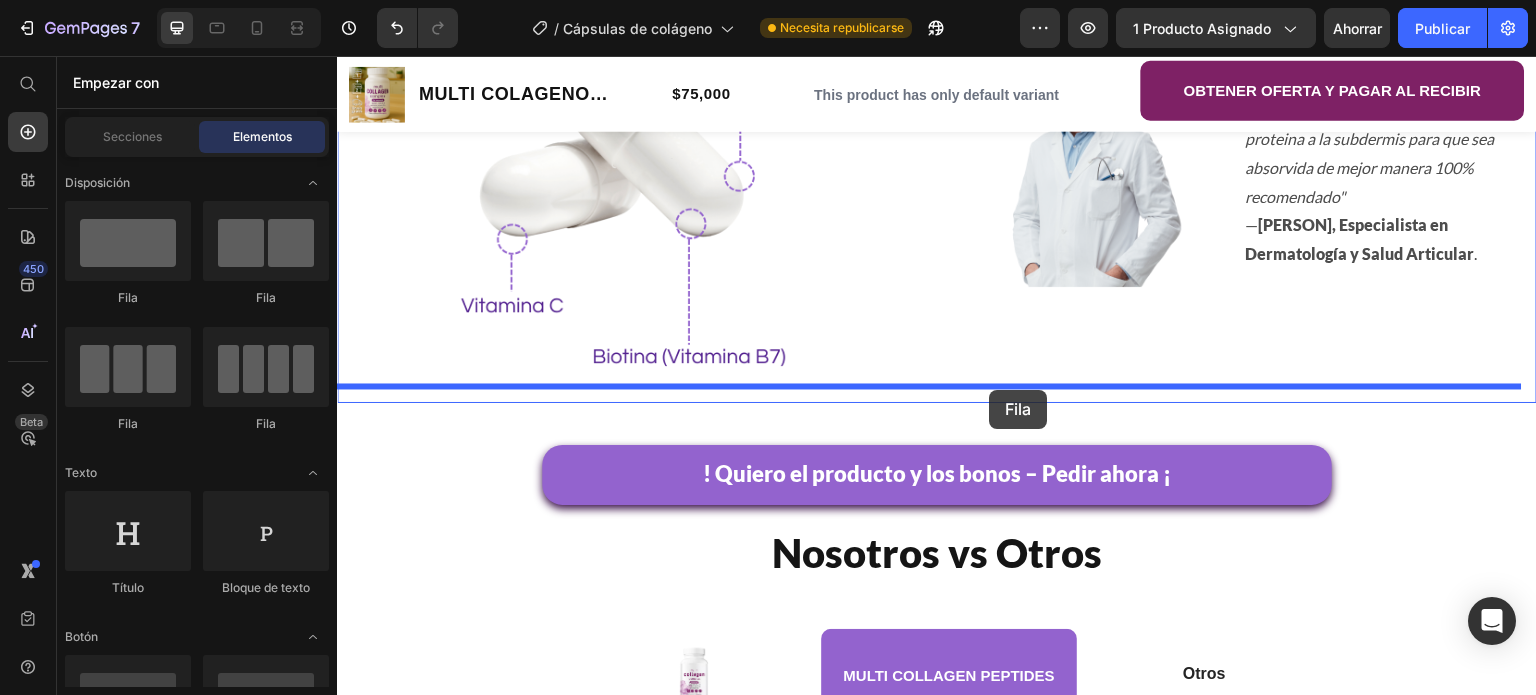 drag, startPoint x: 458, startPoint y: 318, endPoint x: 990, endPoint y: 390, distance: 536.8501 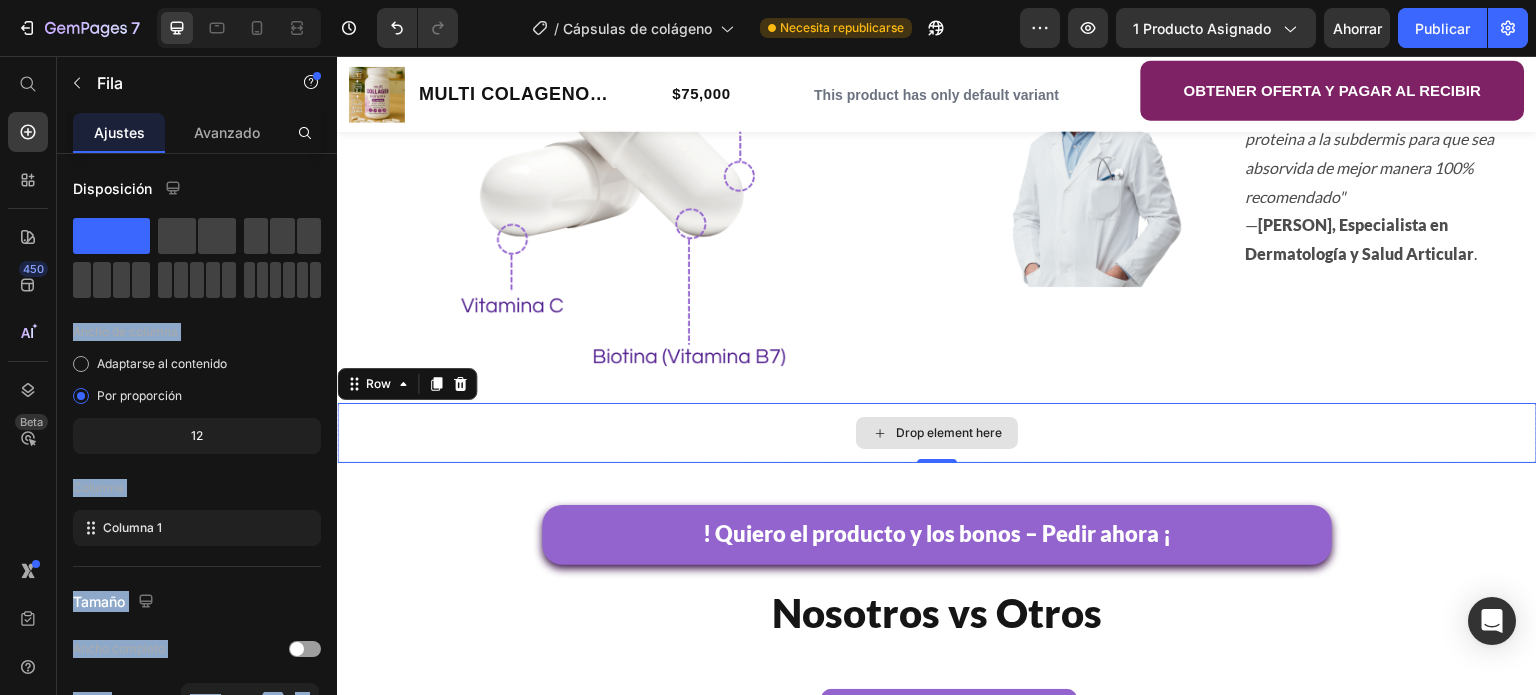 drag, startPoint x: 592, startPoint y: 305, endPoint x: 758, endPoint y: 414, distance: 198.58751 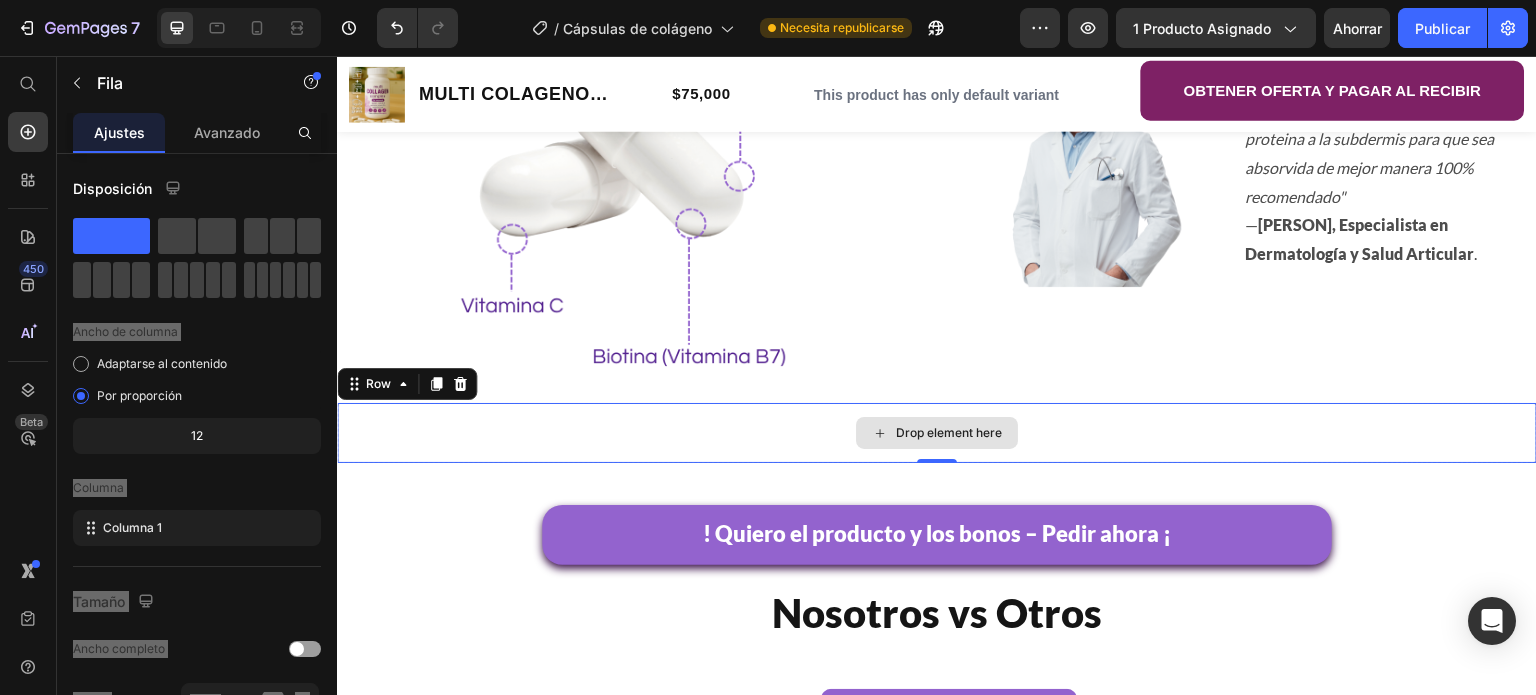 click on "Drop element here" at bounding box center [937, 433] 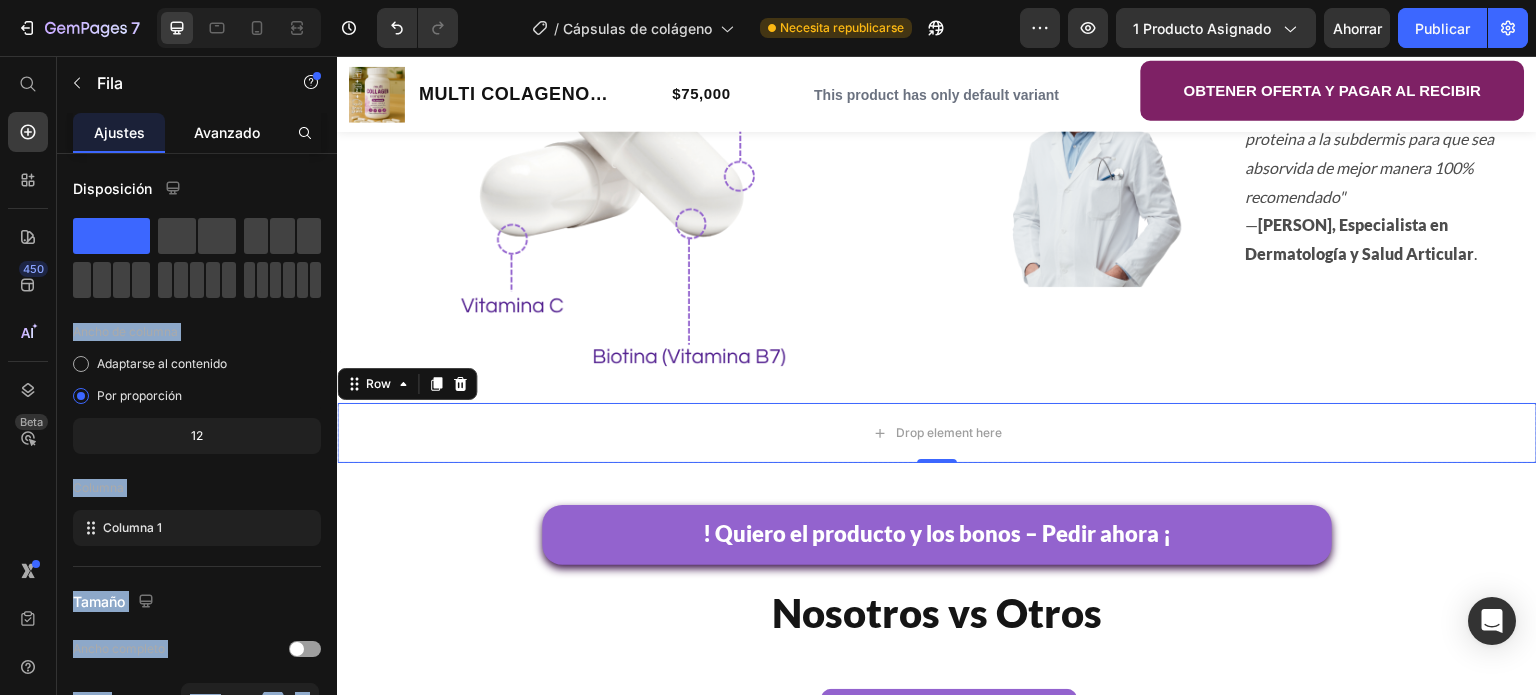 click on "Avanzado" at bounding box center [227, 132] 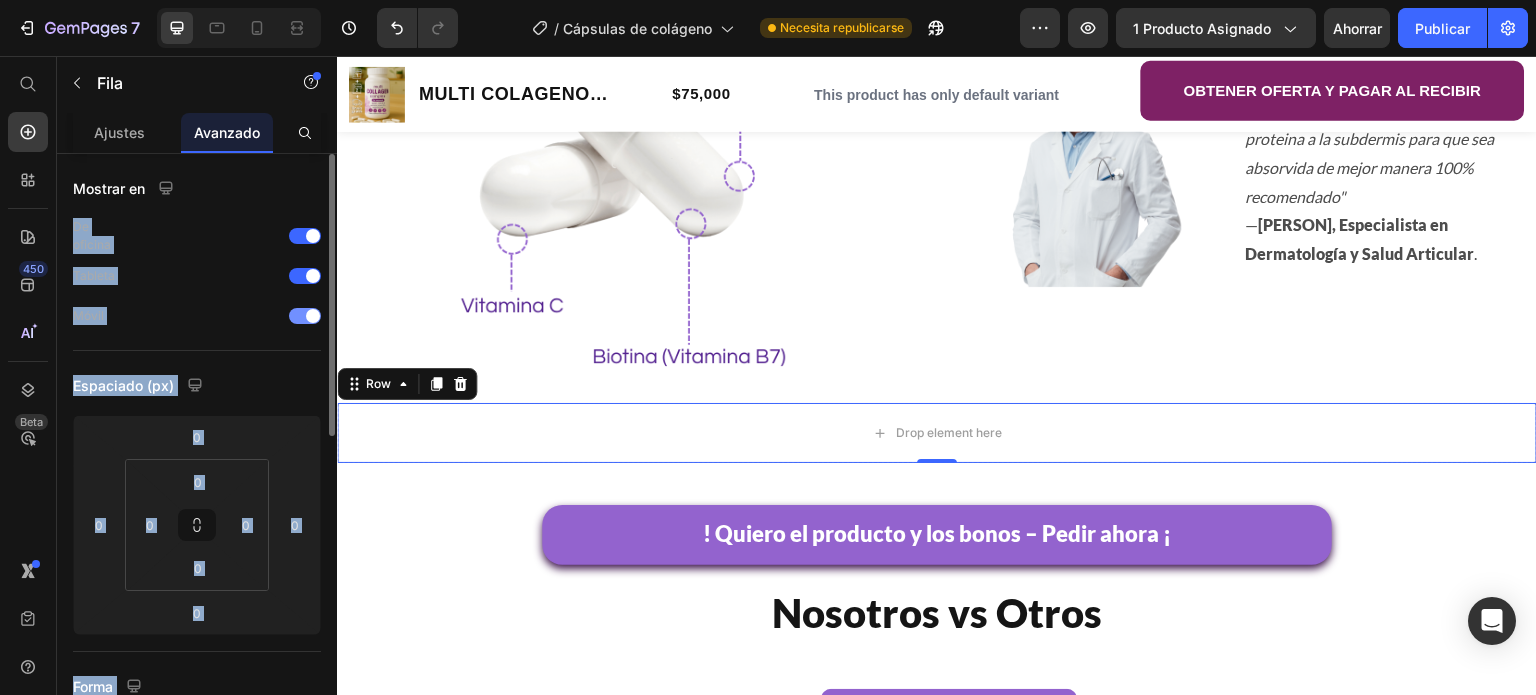 click at bounding box center (305, 316) 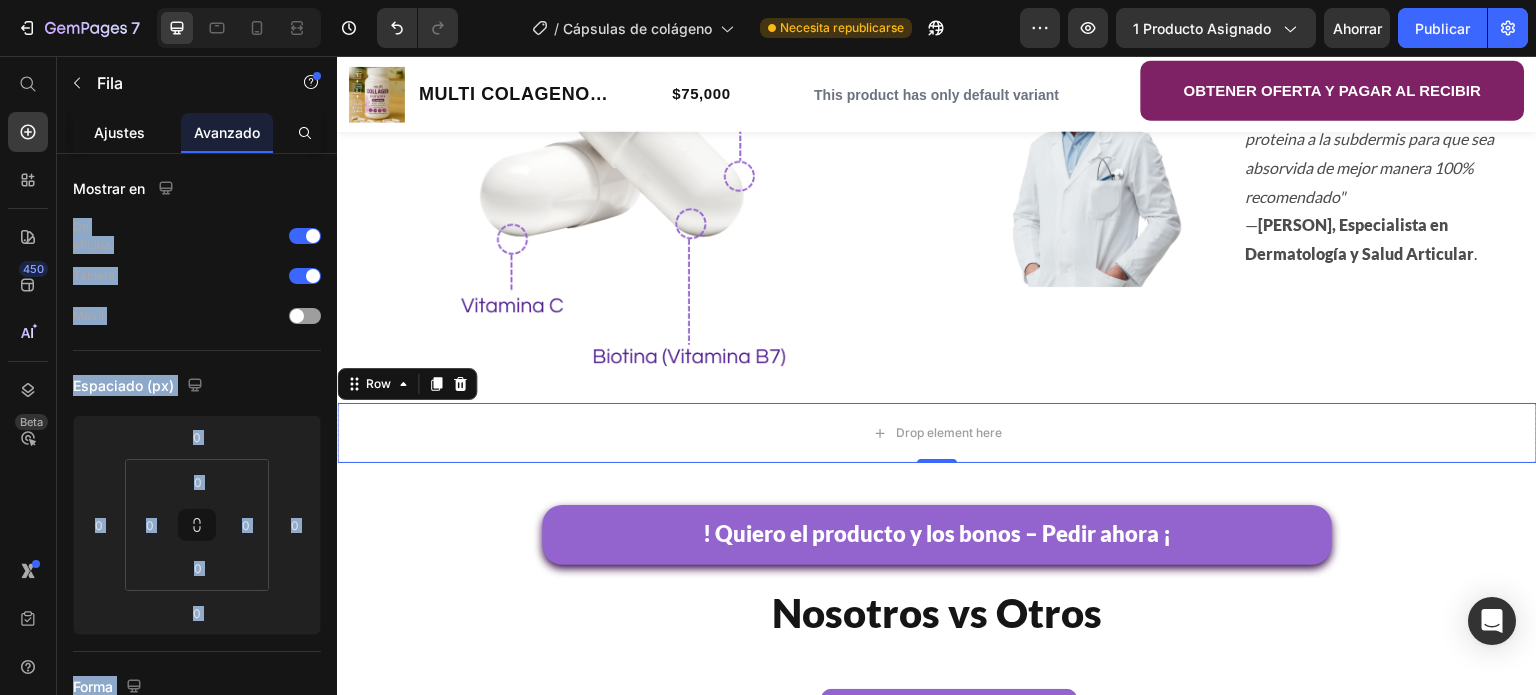click on "Ajustes" at bounding box center (119, 132) 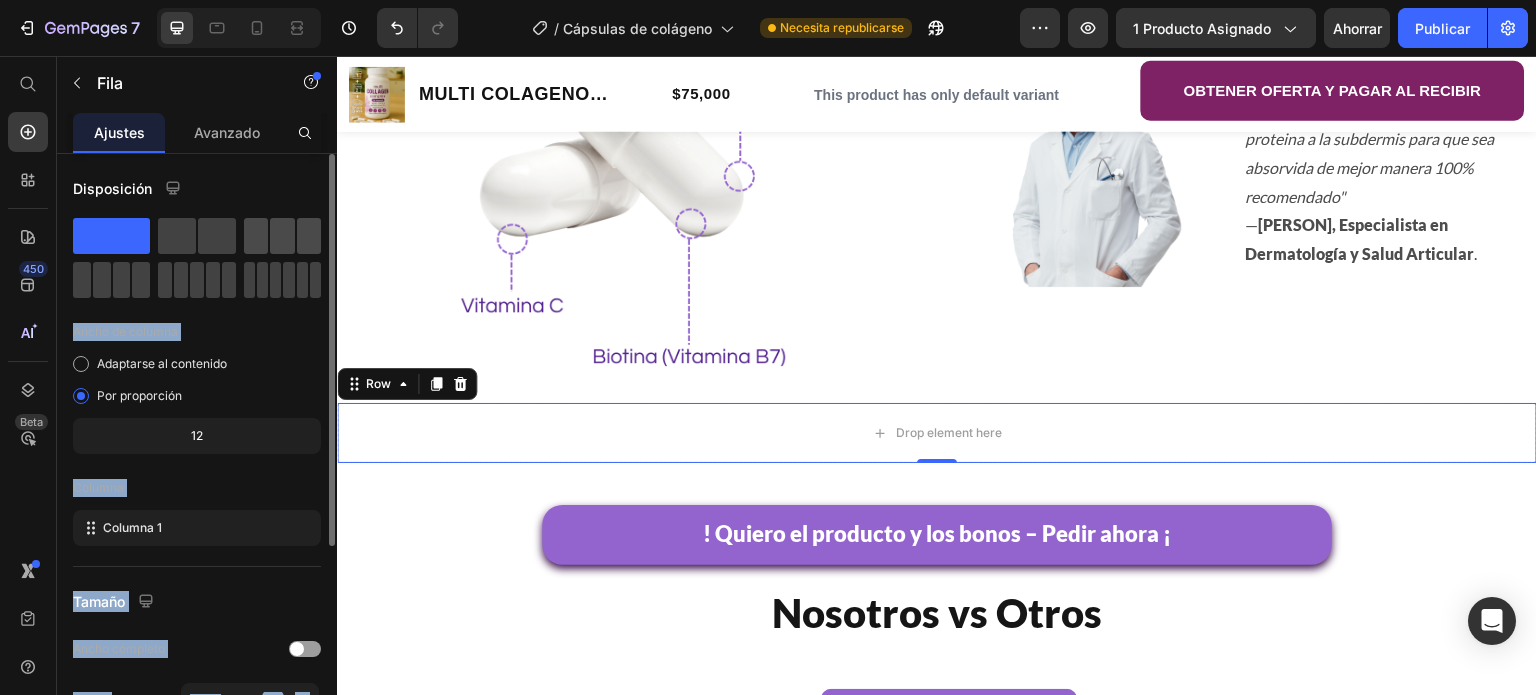 click 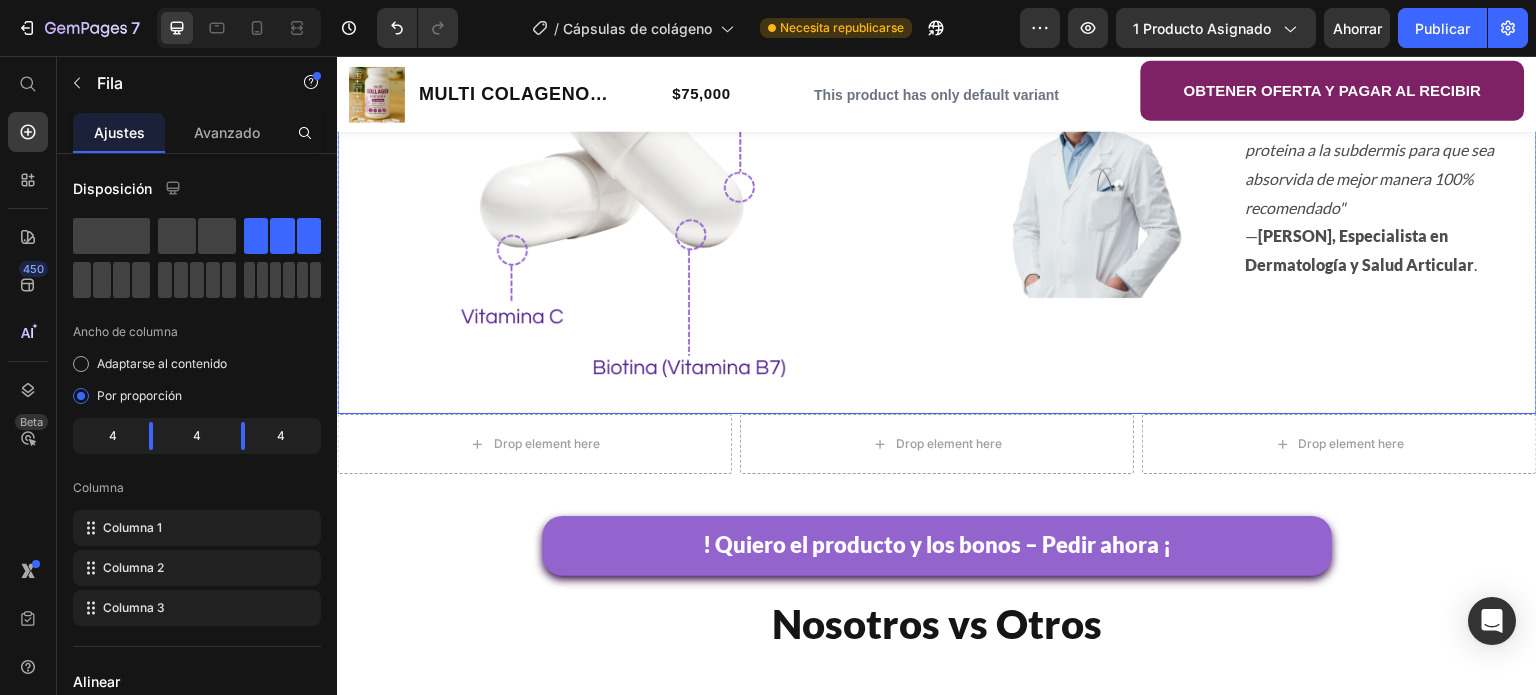 scroll, scrollTop: 3844, scrollLeft: 0, axis: vertical 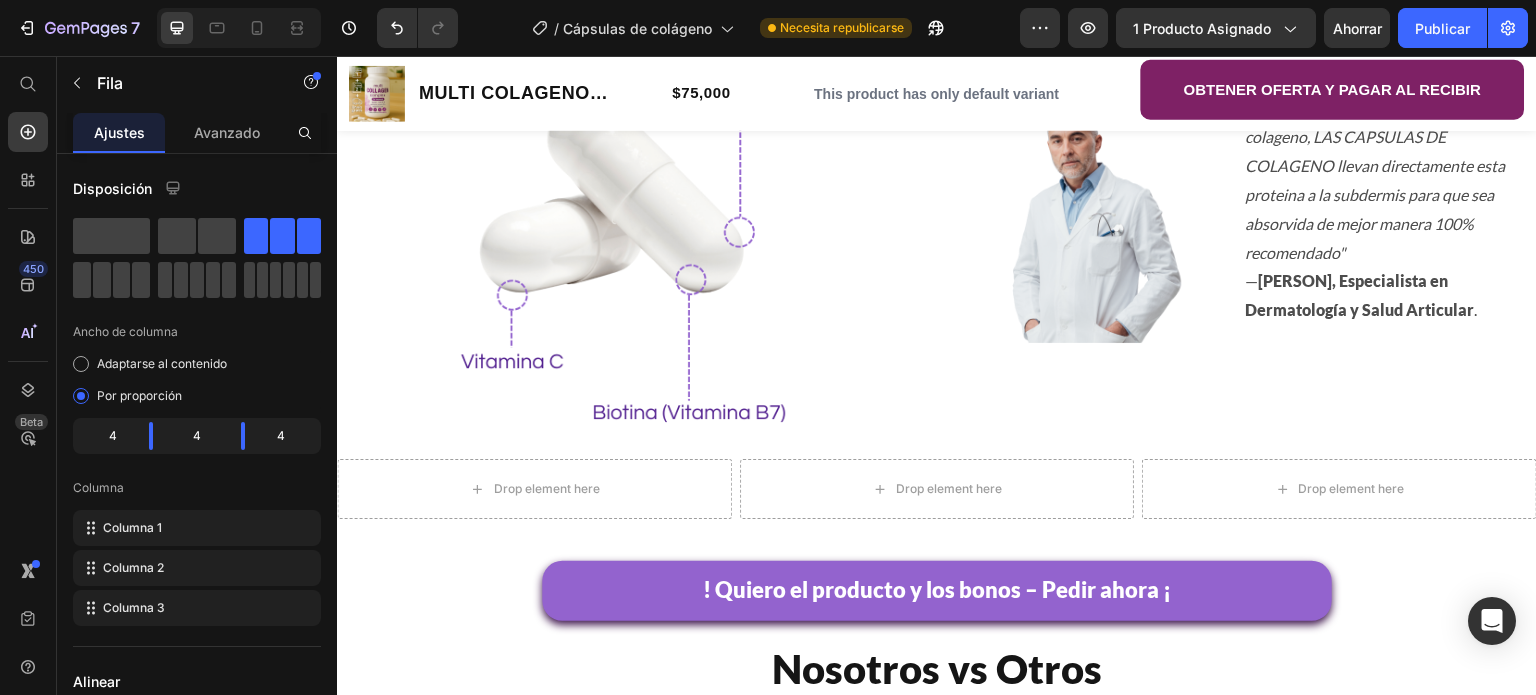 click on "Drop element here
Drop element here
Drop element here Row" at bounding box center [937, 489] 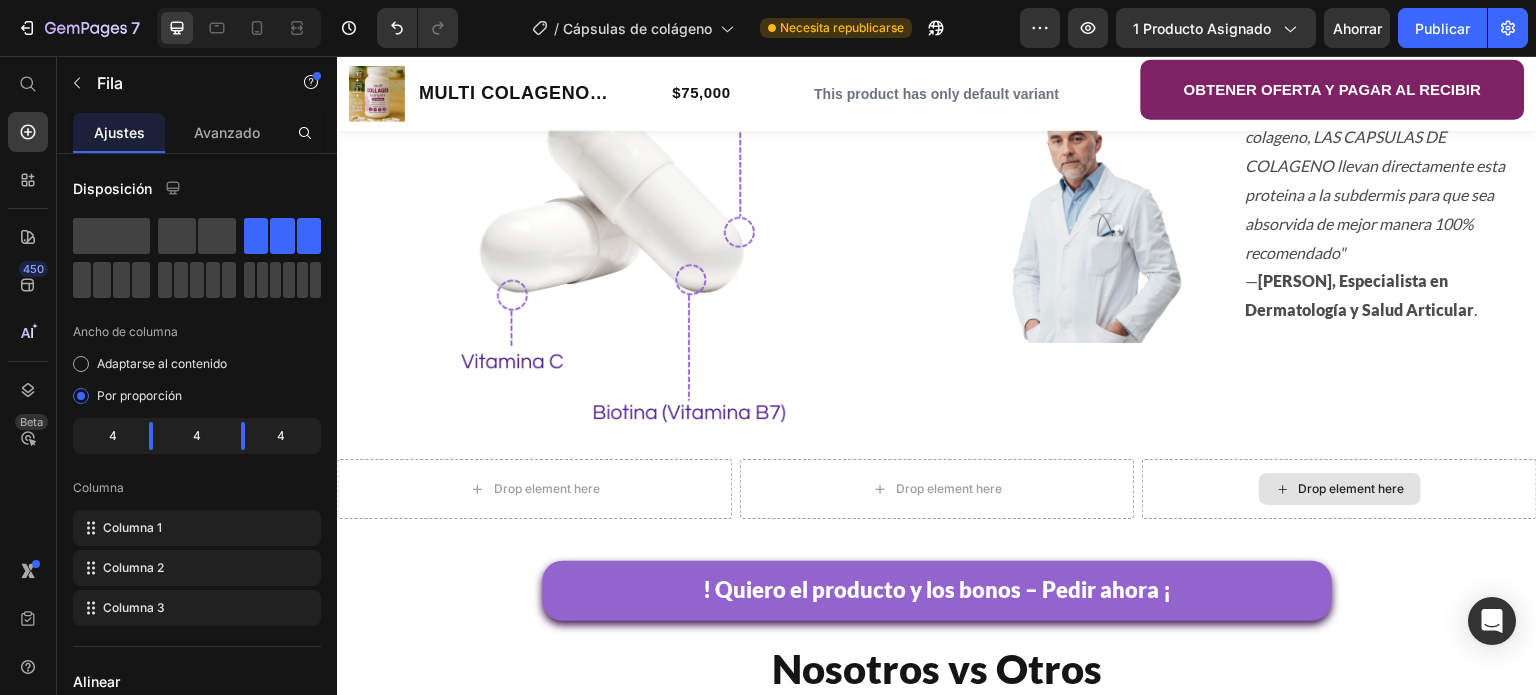 click on "Drop element here" at bounding box center [1339, 489] 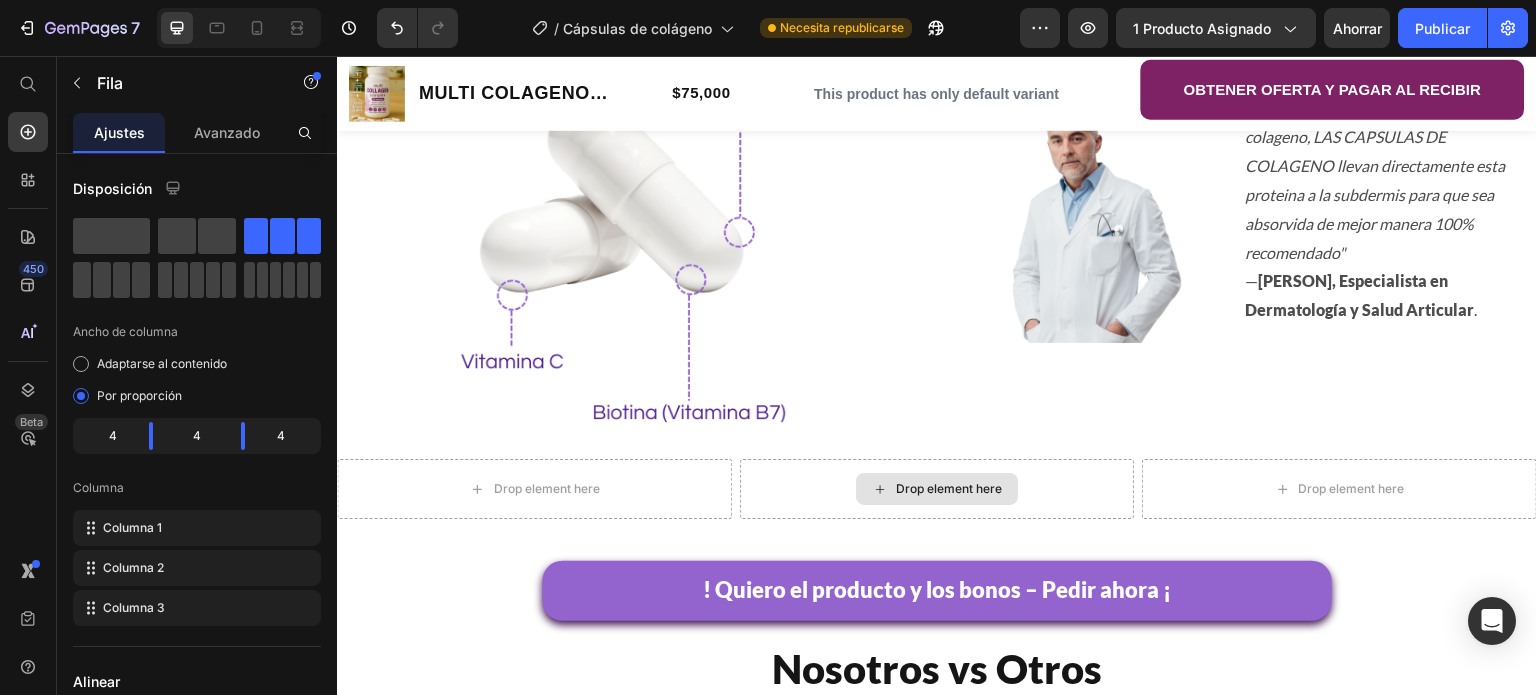 click on "Drop element here" at bounding box center (937, 489) 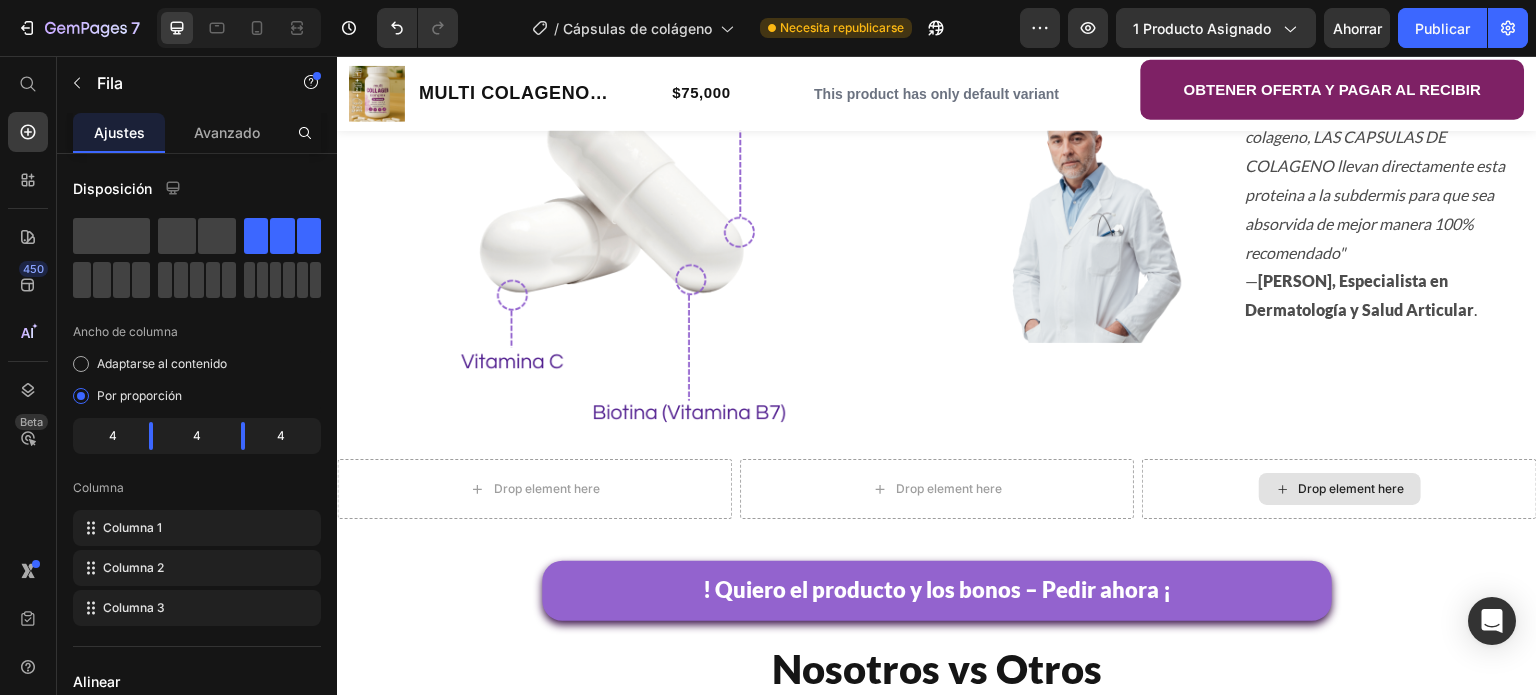 click on "Drop element here
Drop element here
Drop element here Row" at bounding box center [937, 489] 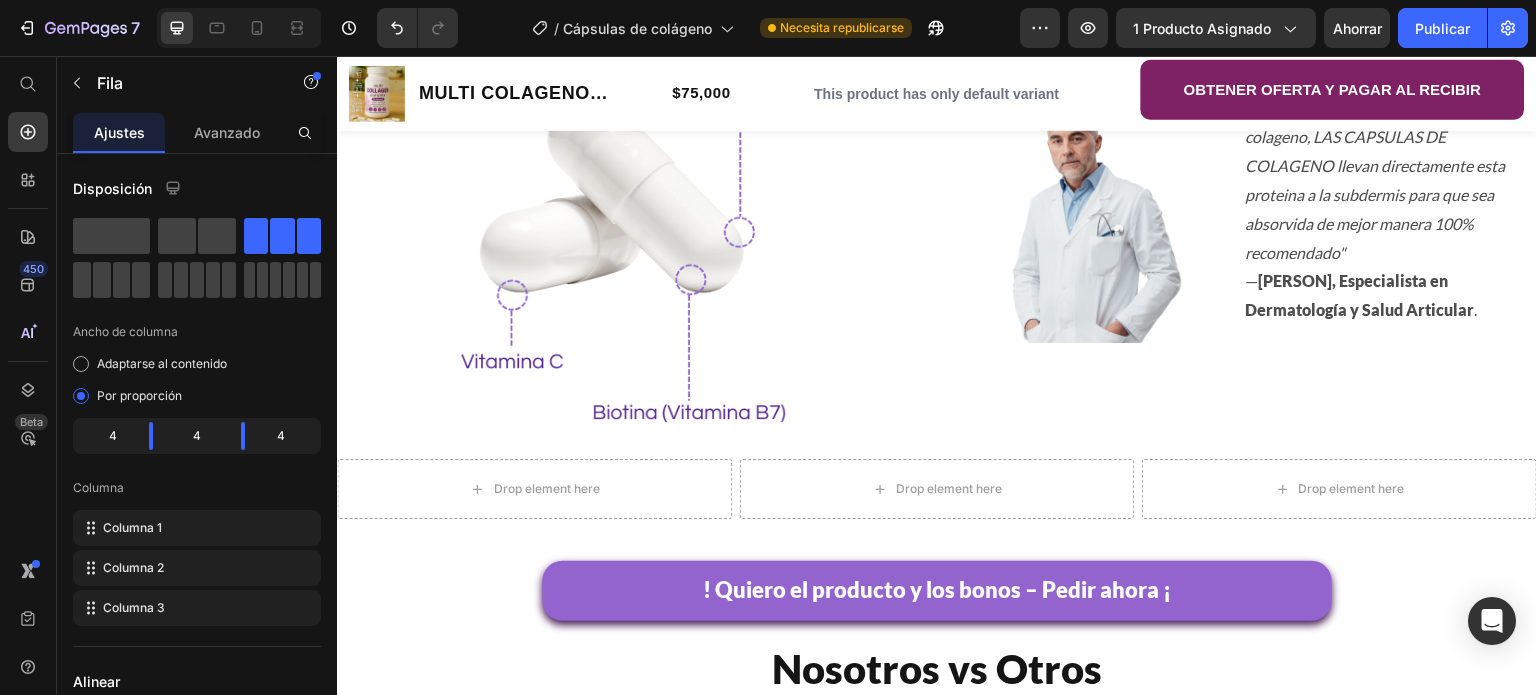 click on "Drop element here
Drop element here
Drop element here Row" at bounding box center [937, 489] 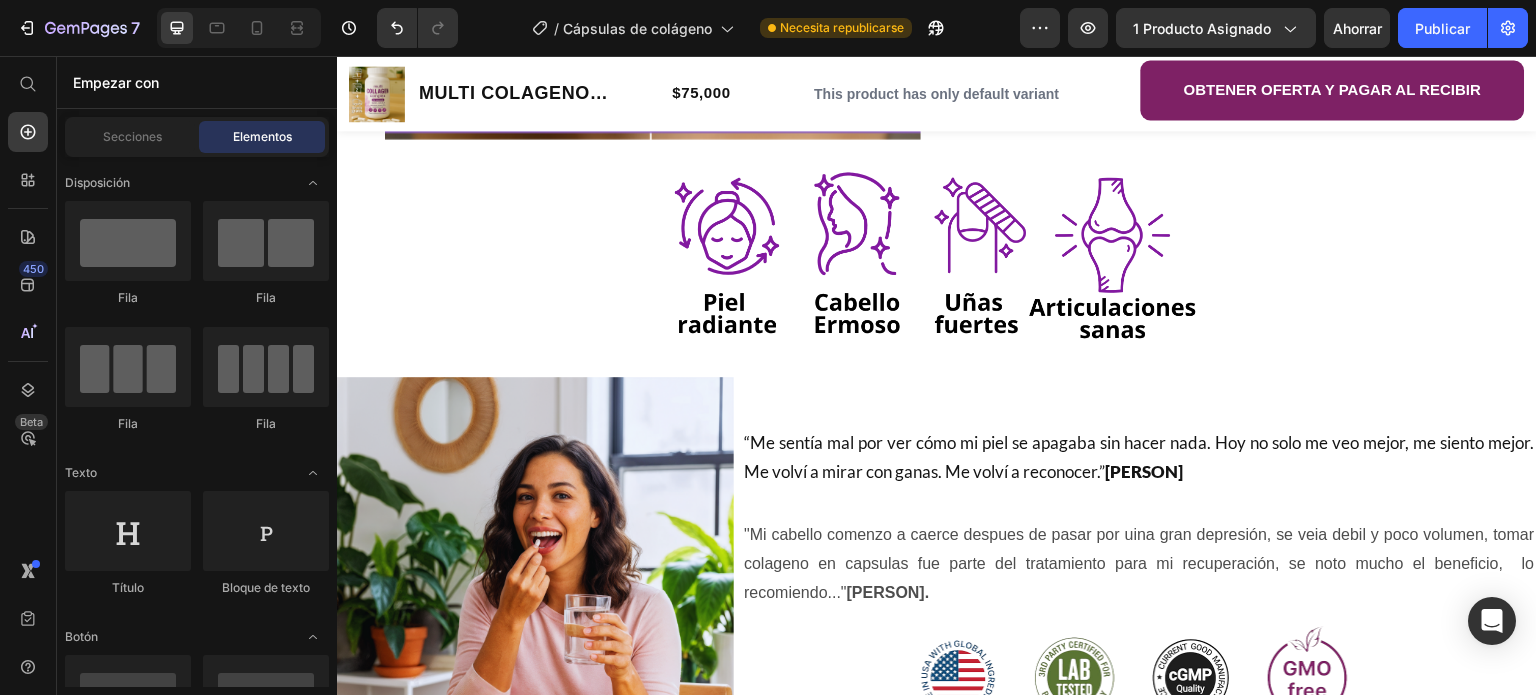 scroll, scrollTop: 1344, scrollLeft: 0, axis: vertical 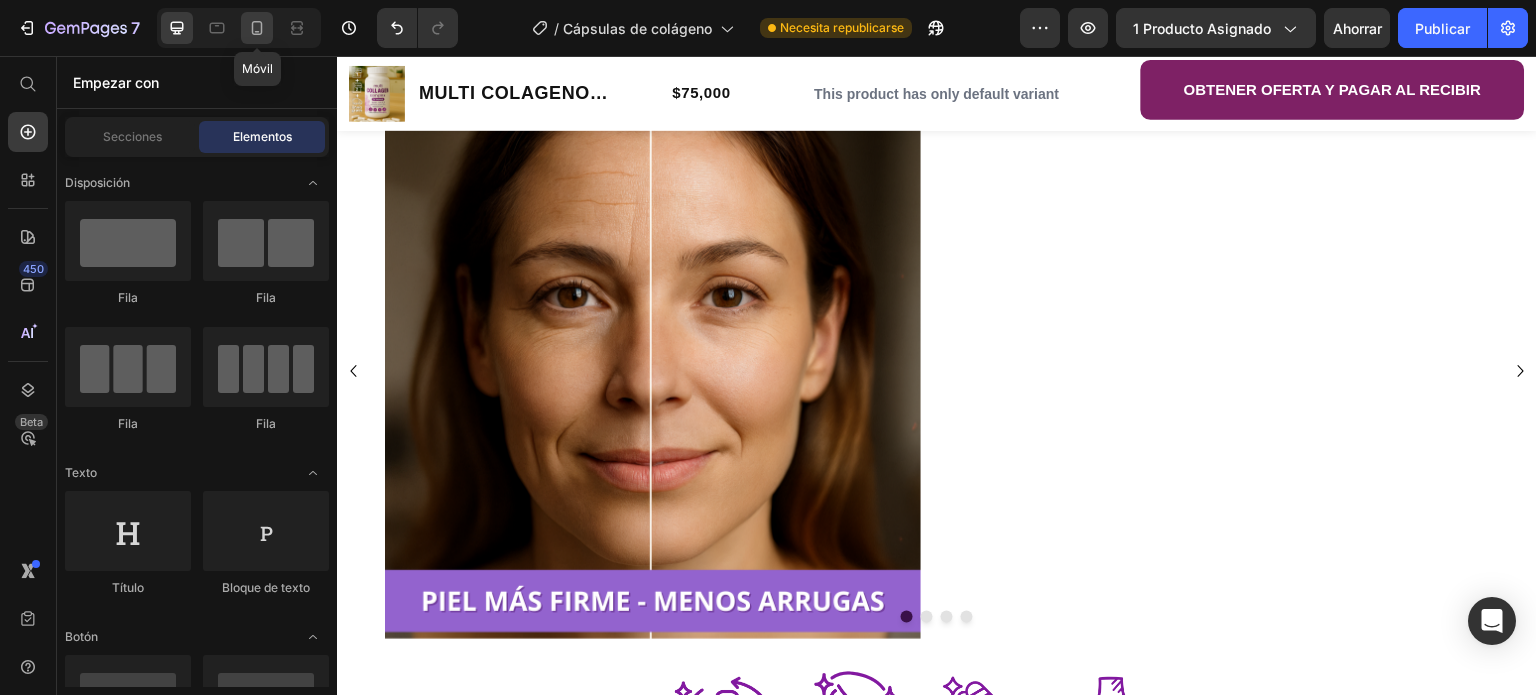 click 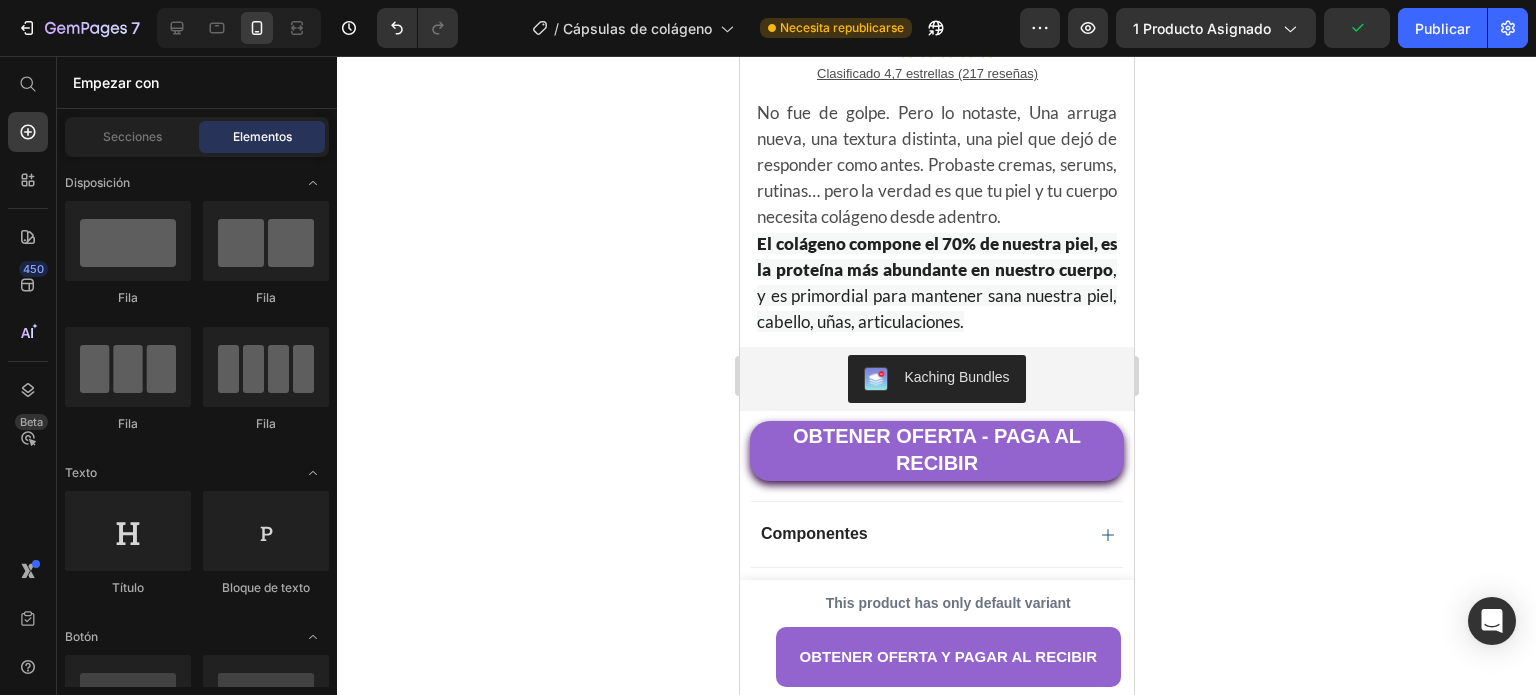 scroll, scrollTop: 0, scrollLeft: 0, axis: both 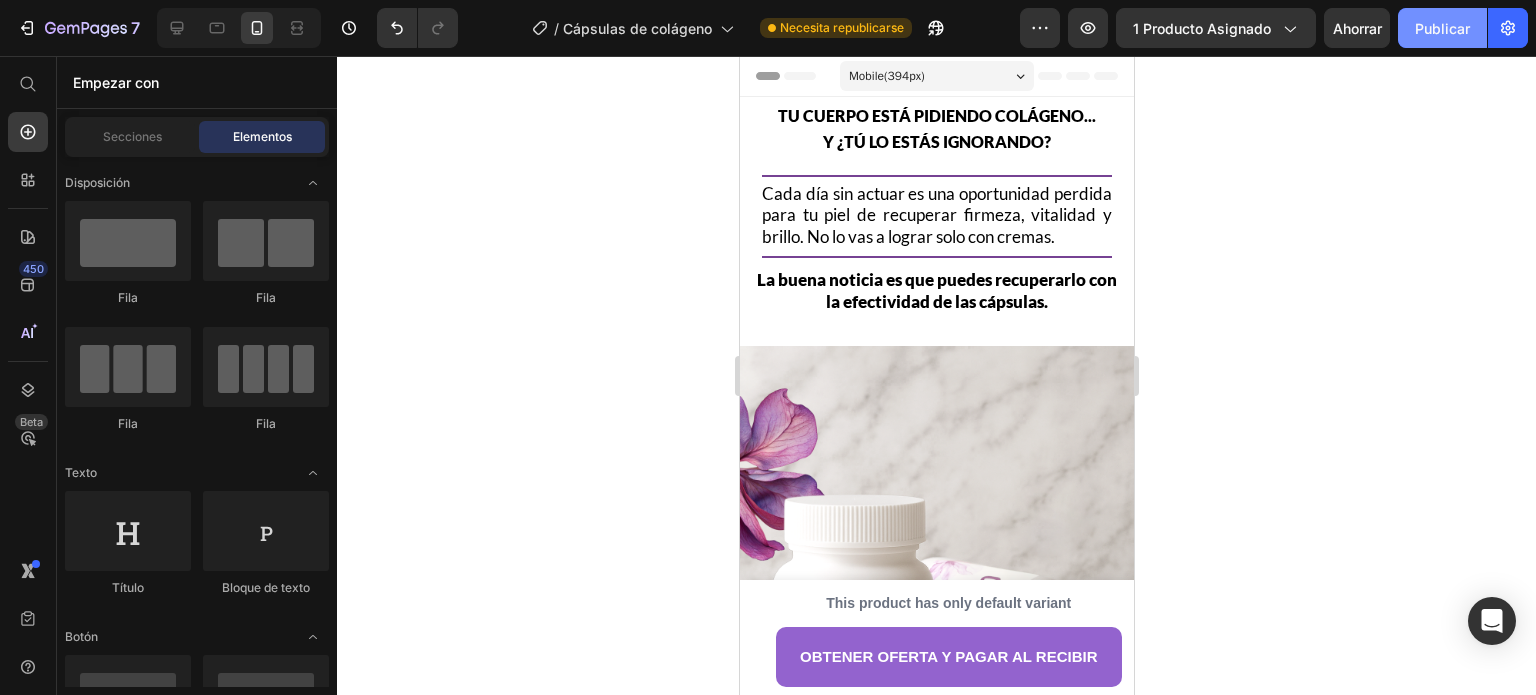 click on "Publicar" 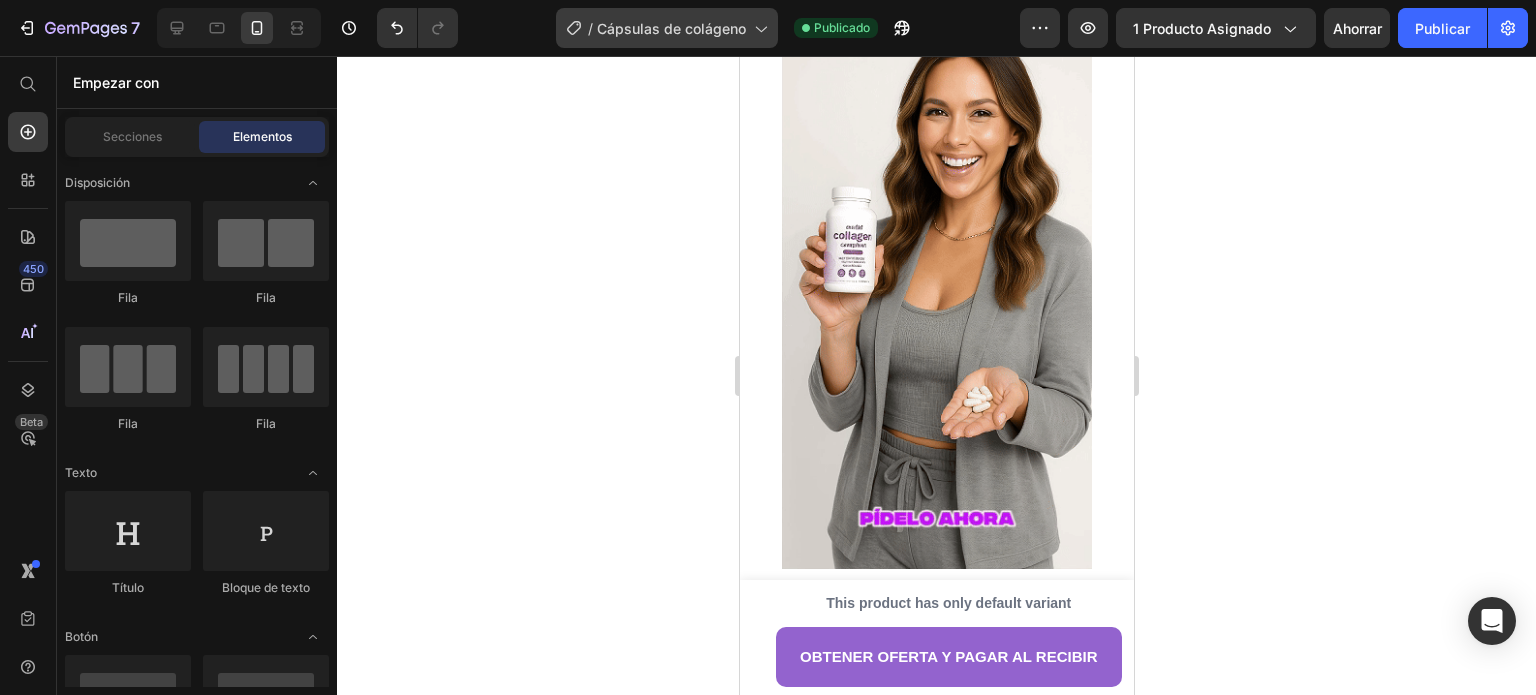 scroll, scrollTop: 6900, scrollLeft: 0, axis: vertical 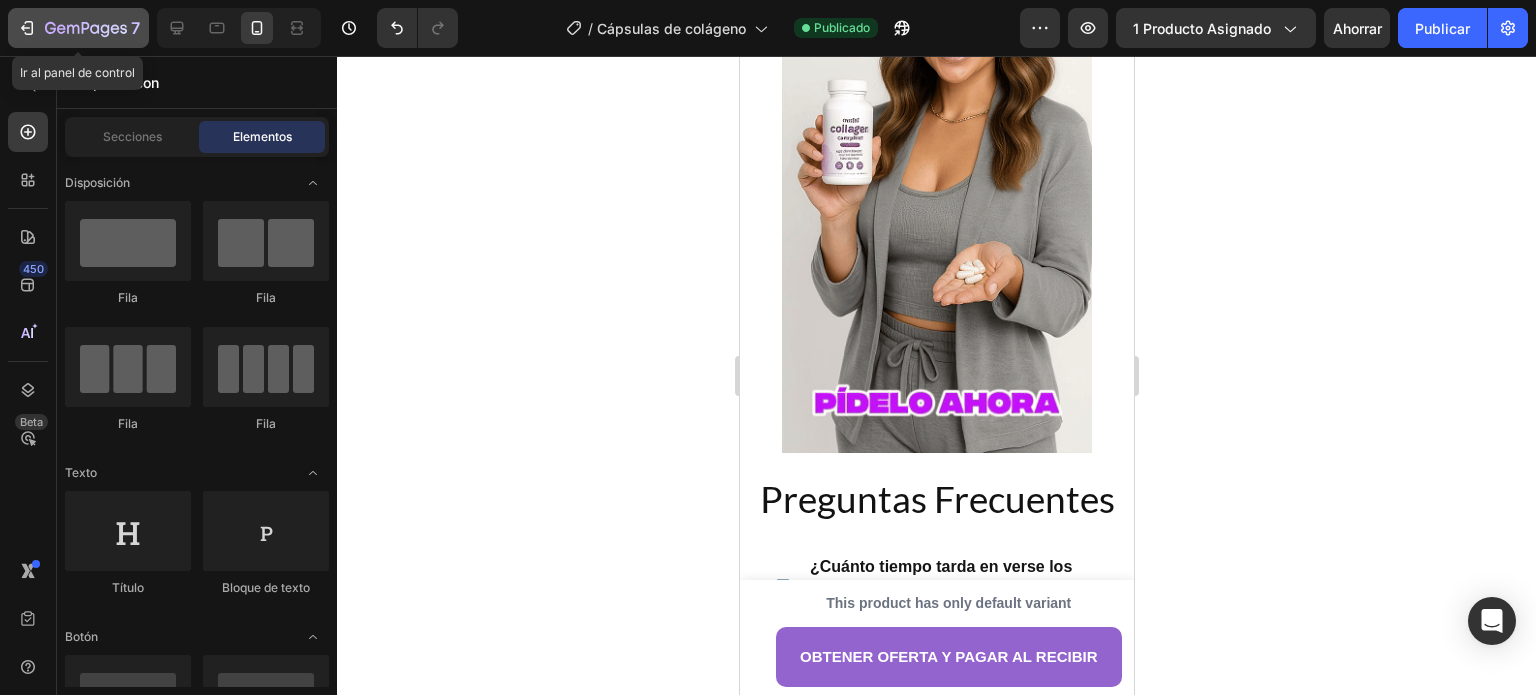 click on "7" at bounding box center [78, 28] 